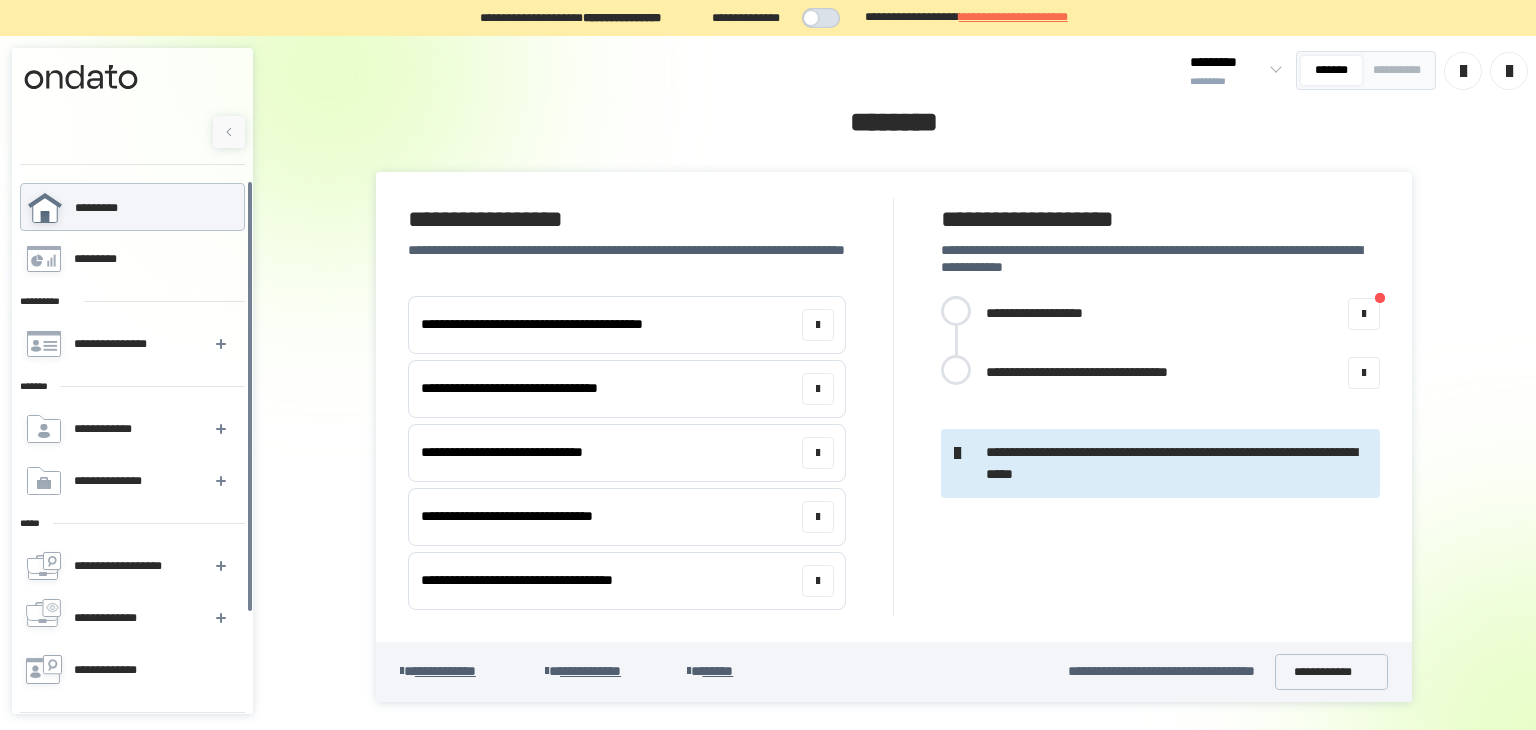 scroll, scrollTop: 0, scrollLeft: 0, axis: both 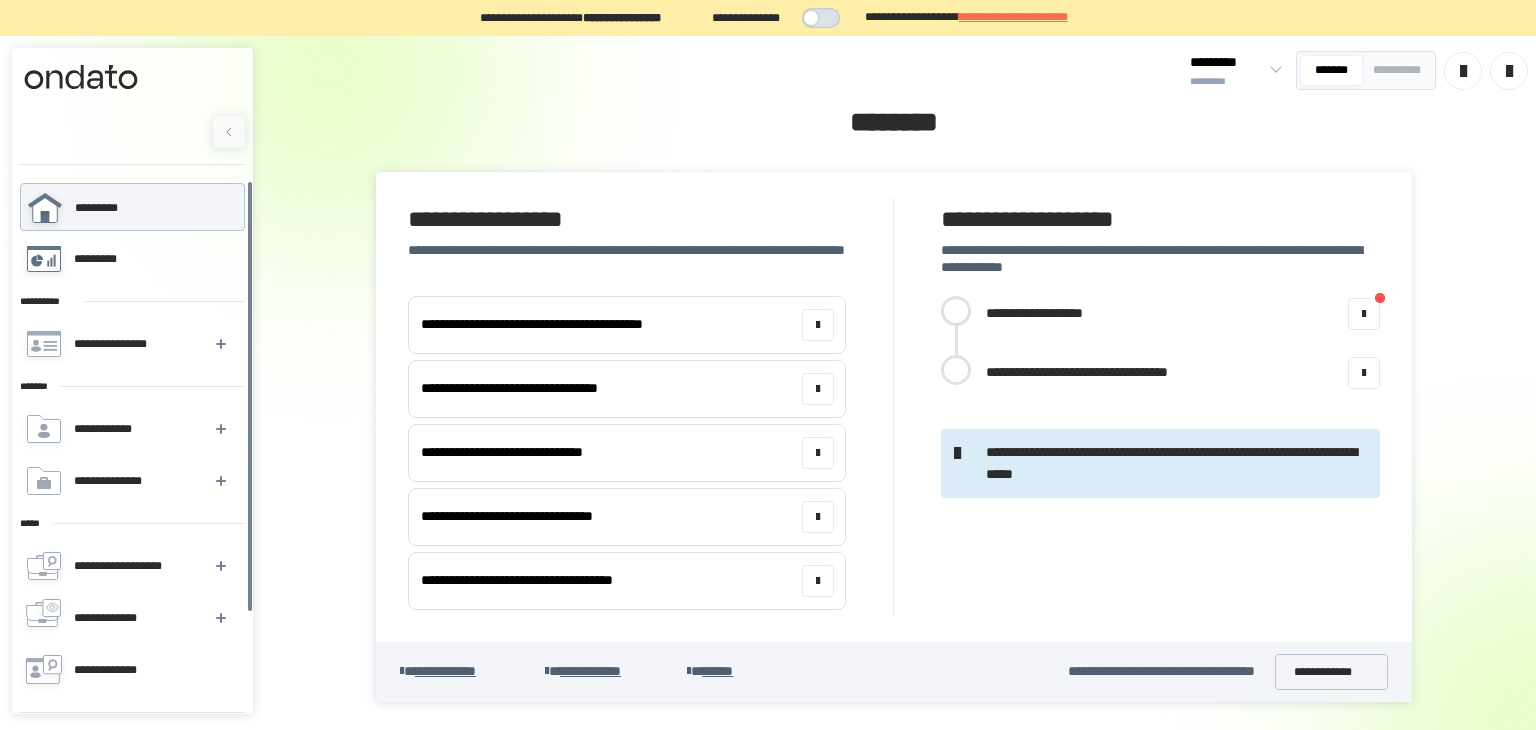 click on "*********" at bounding box center (131, 259) 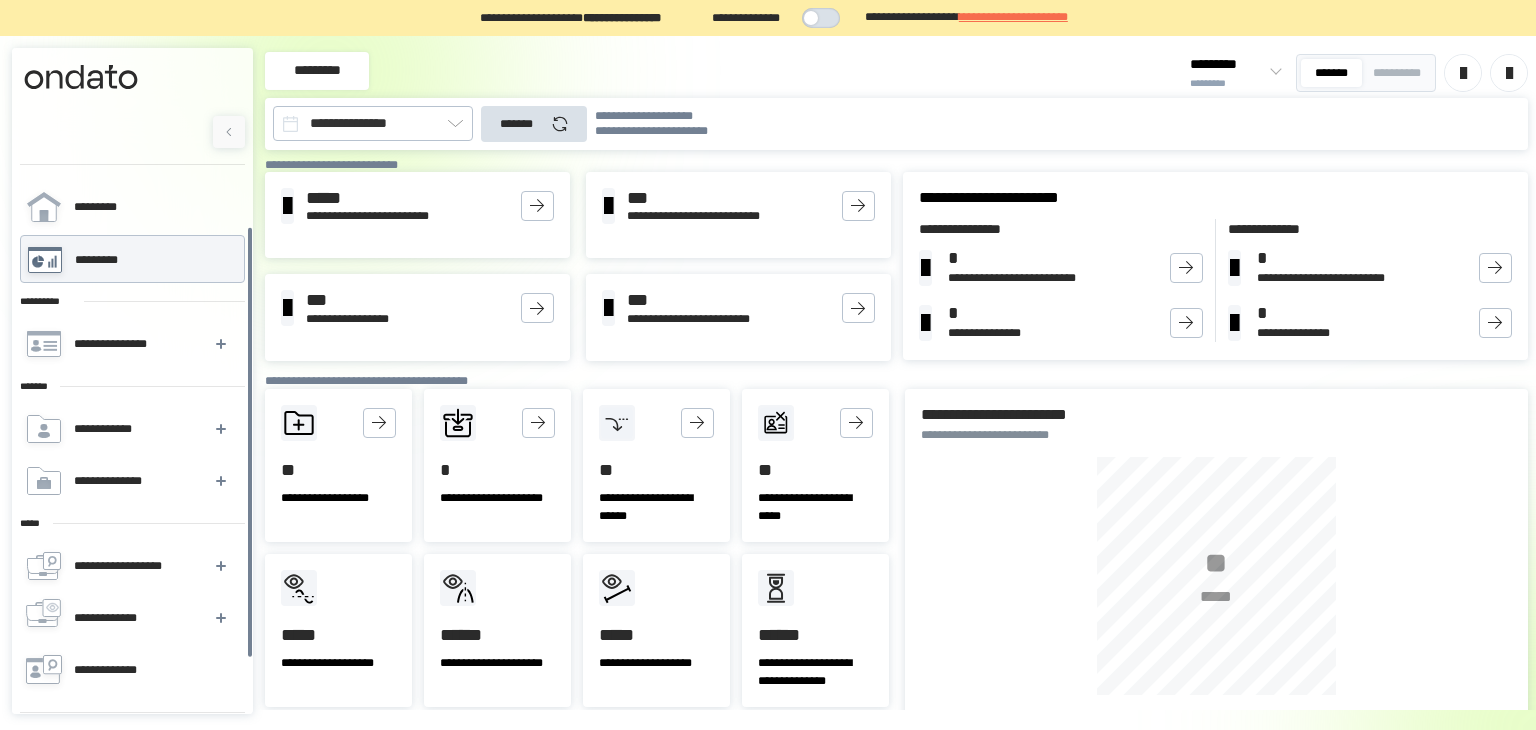 scroll, scrollTop: 119, scrollLeft: 0, axis: vertical 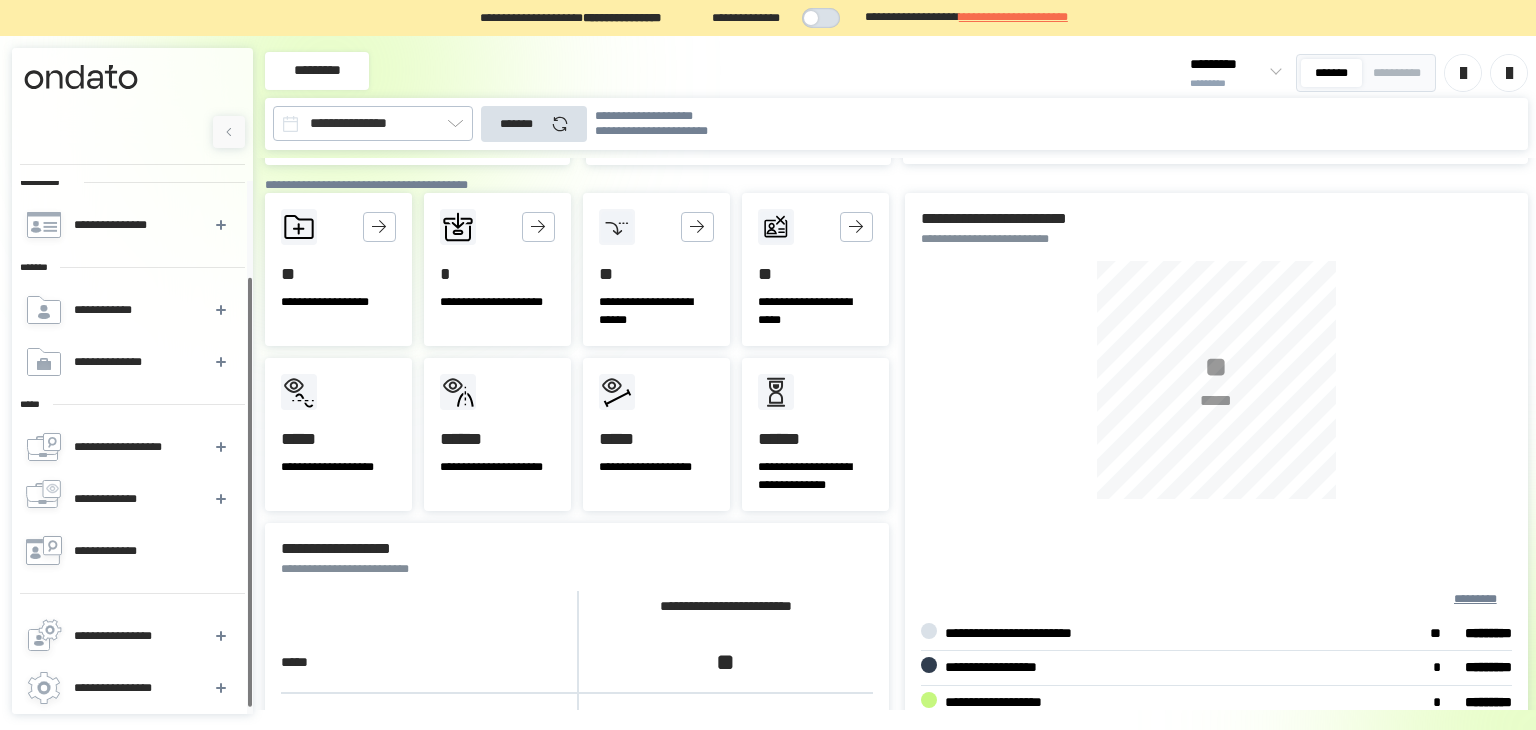 drag, startPoint x: 251, startPoint y: 341, endPoint x: 252, endPoint y: 373, distance: 32.01562 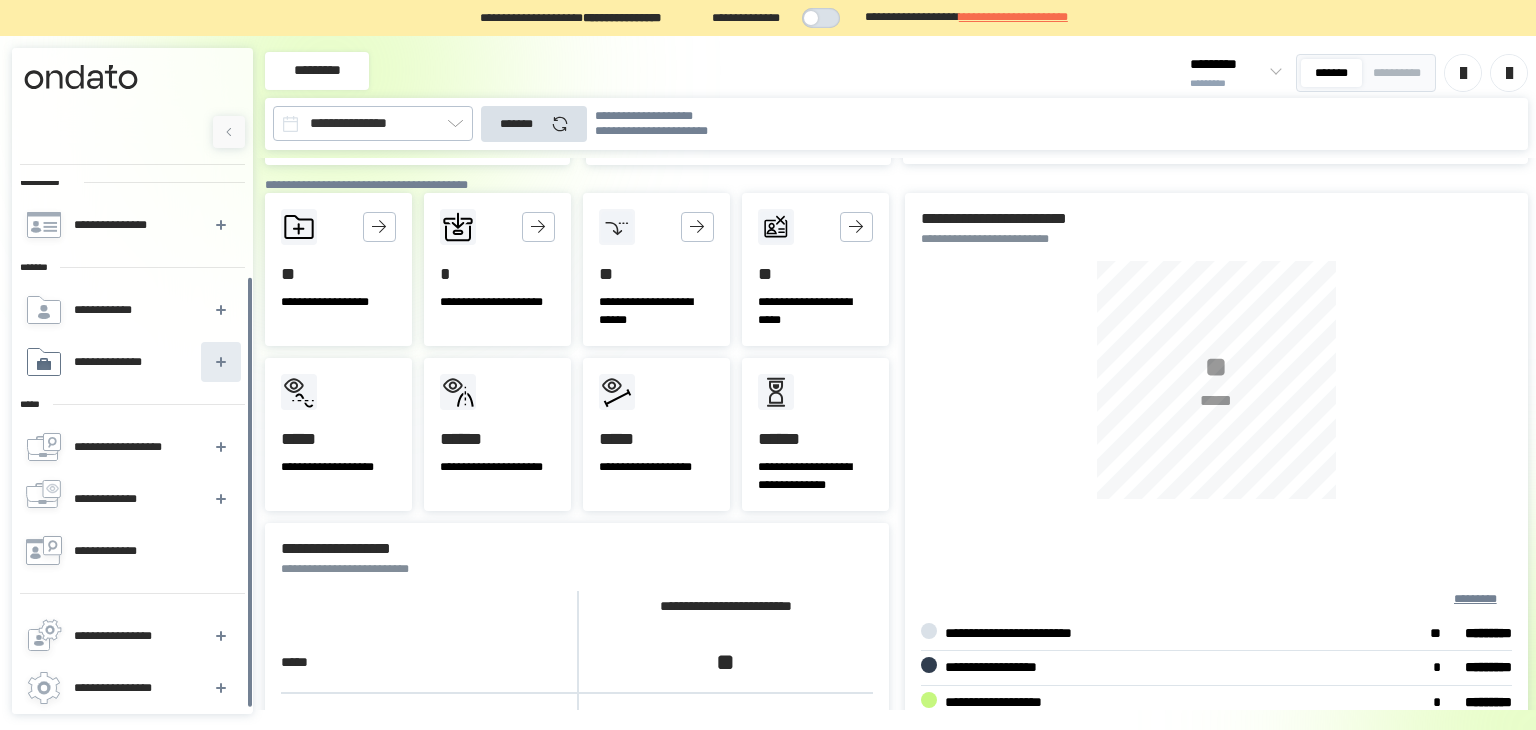 click at bounding box center (221, 362) 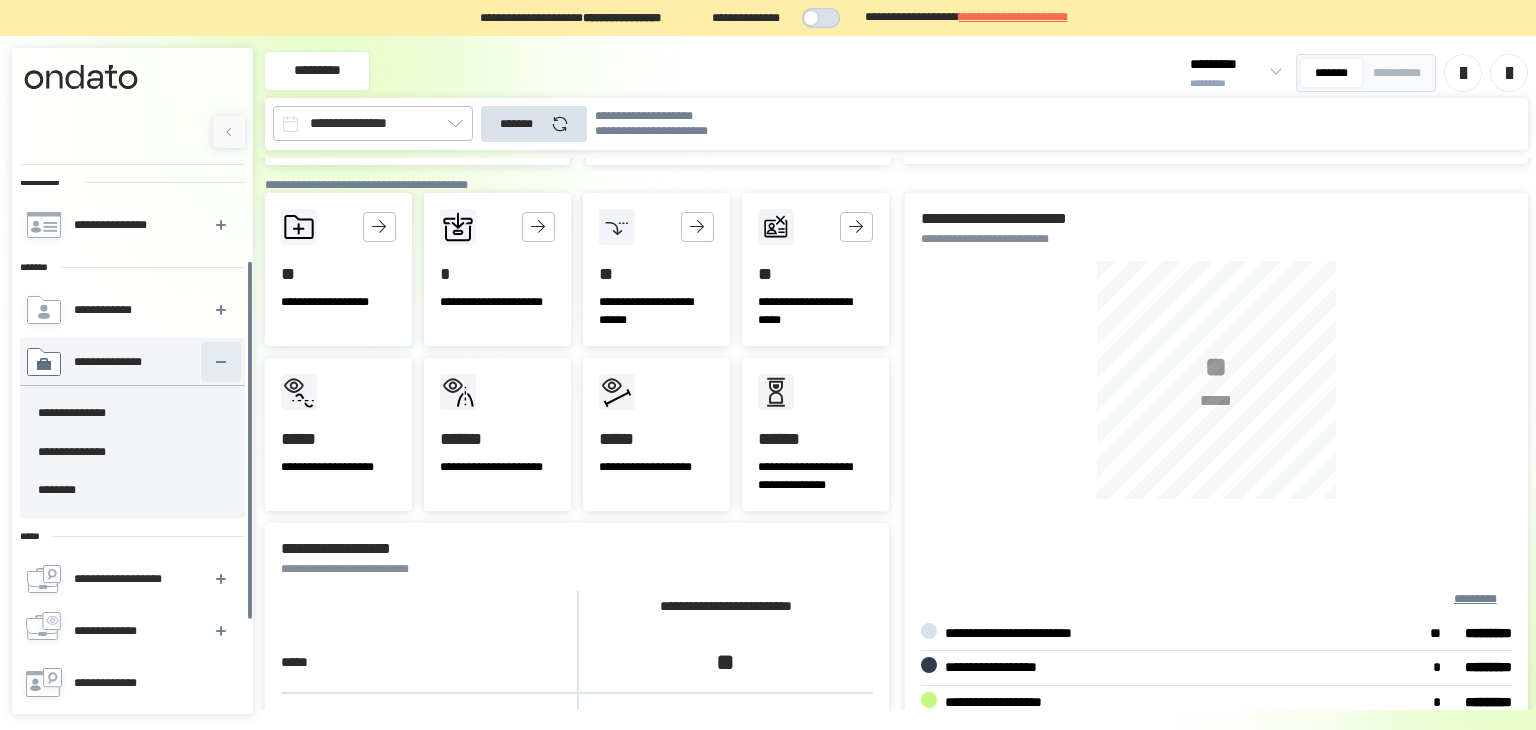 click at bounding box center [221, 362] 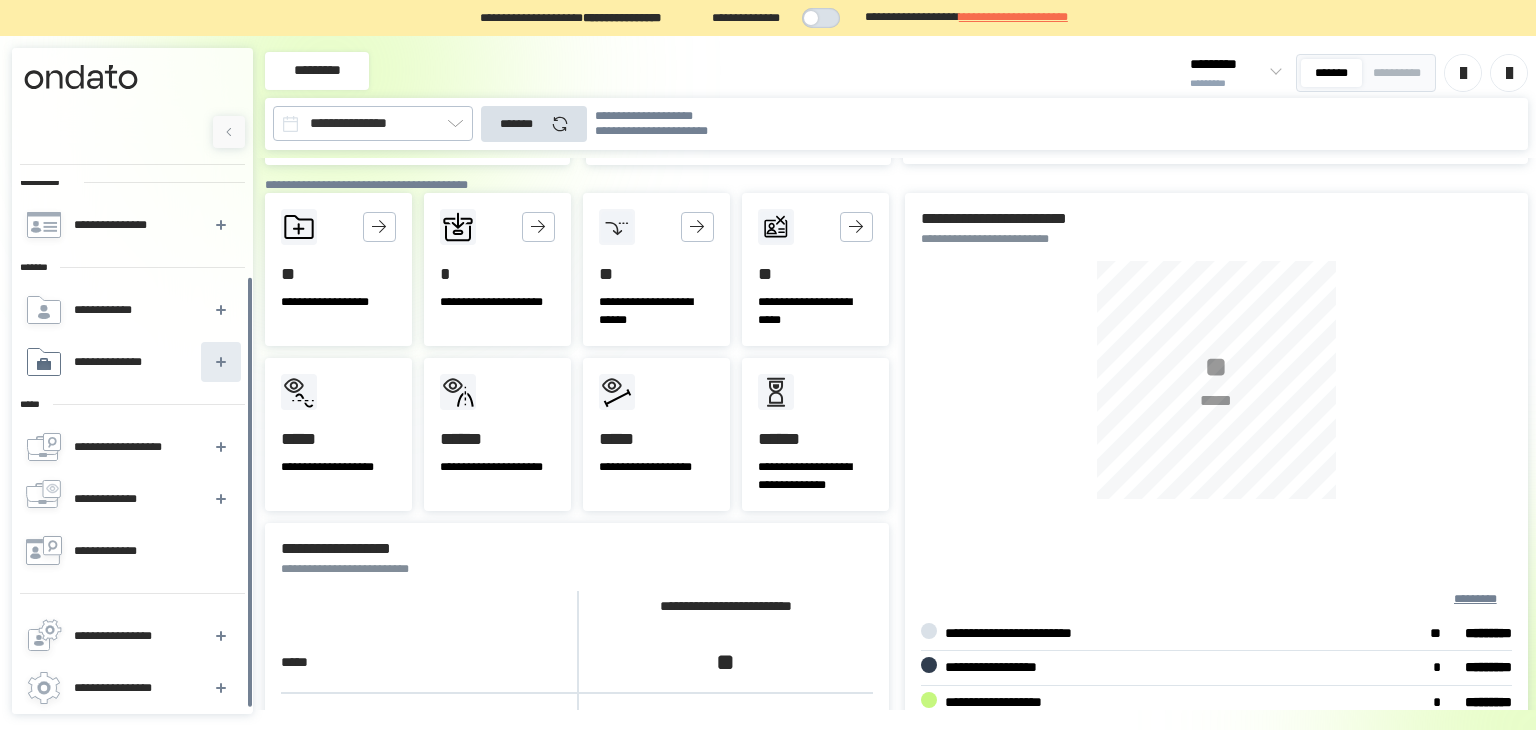 click at bounding box center [221, 362] 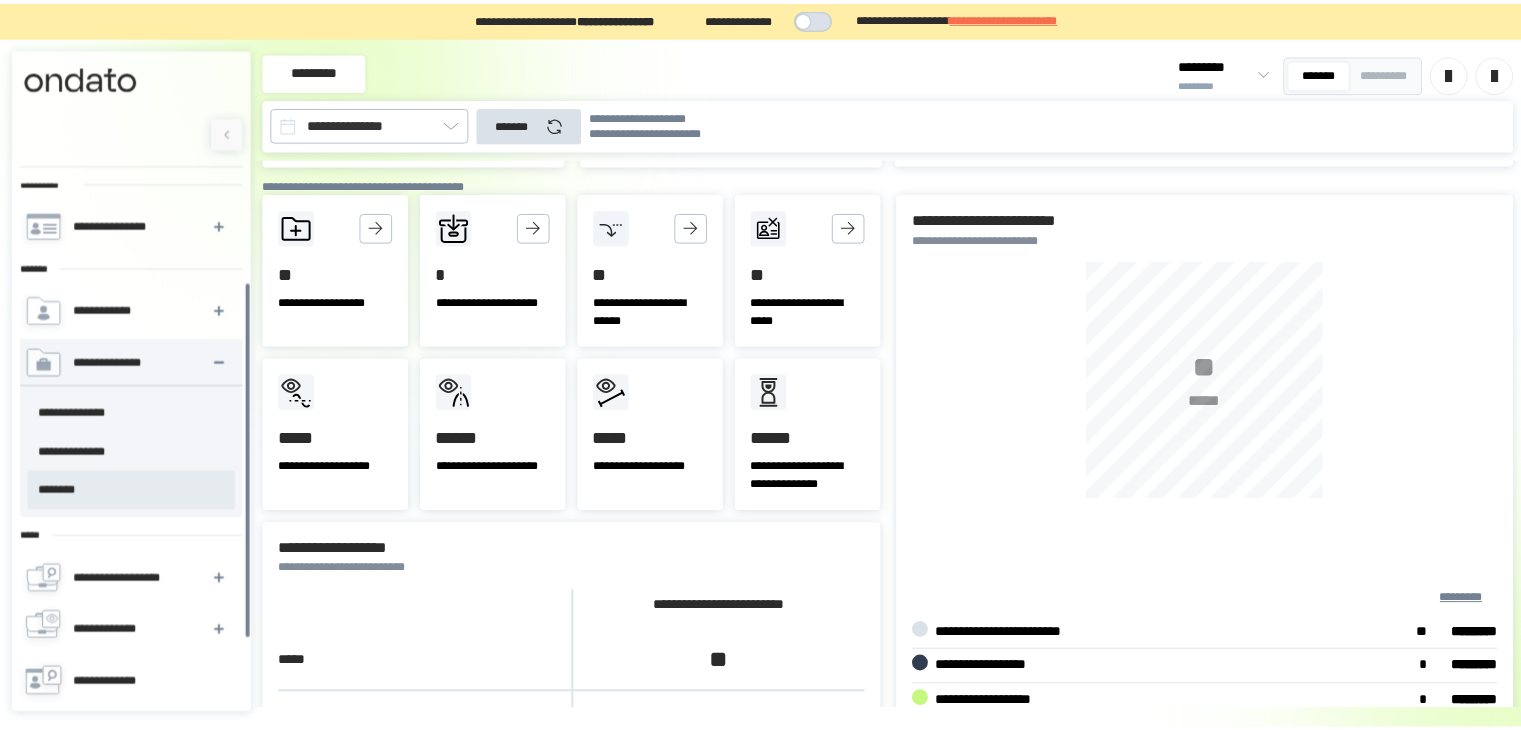 scroll, scrollTop: 251, scrollLeft: 0, axis: vertical 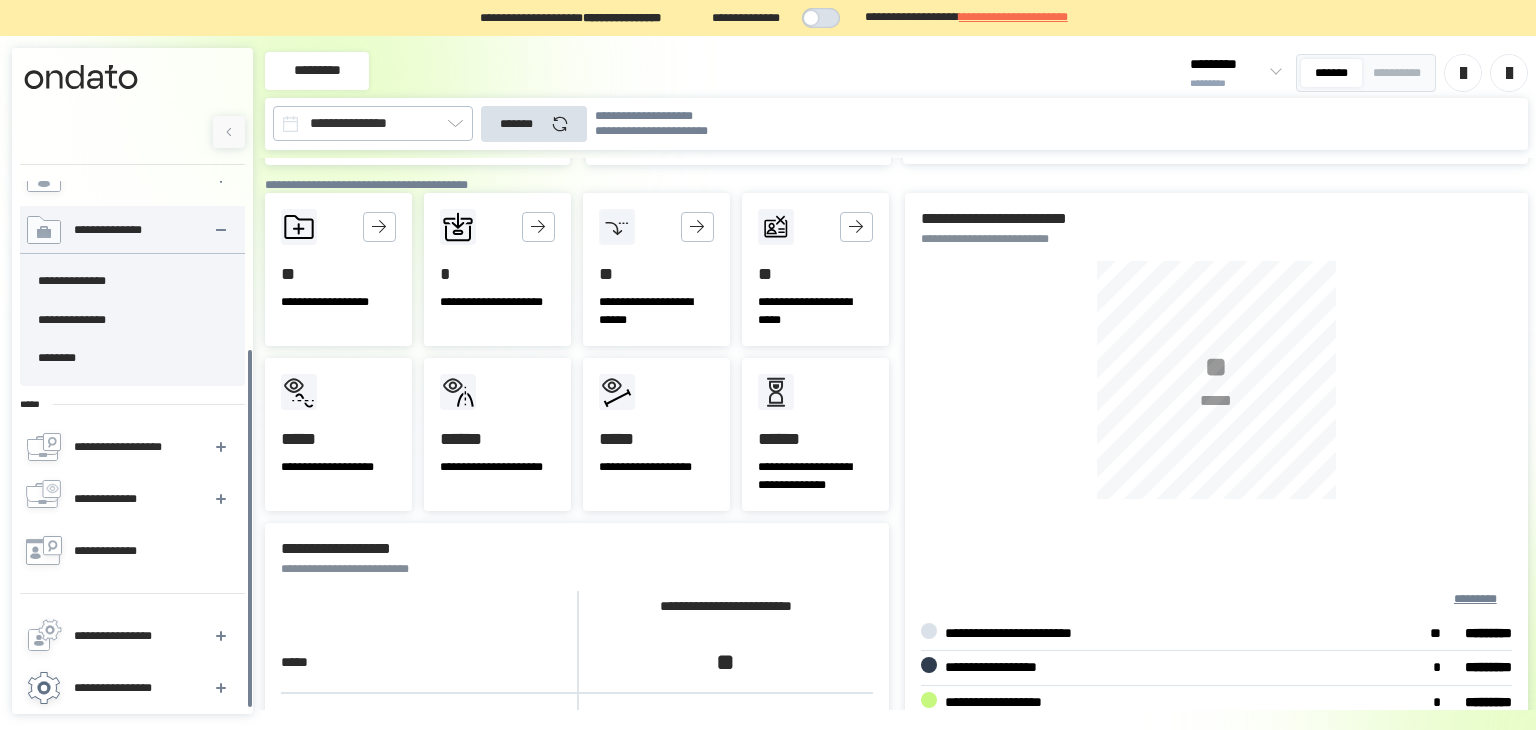 click on "**********" at bounding box center (126, 688) 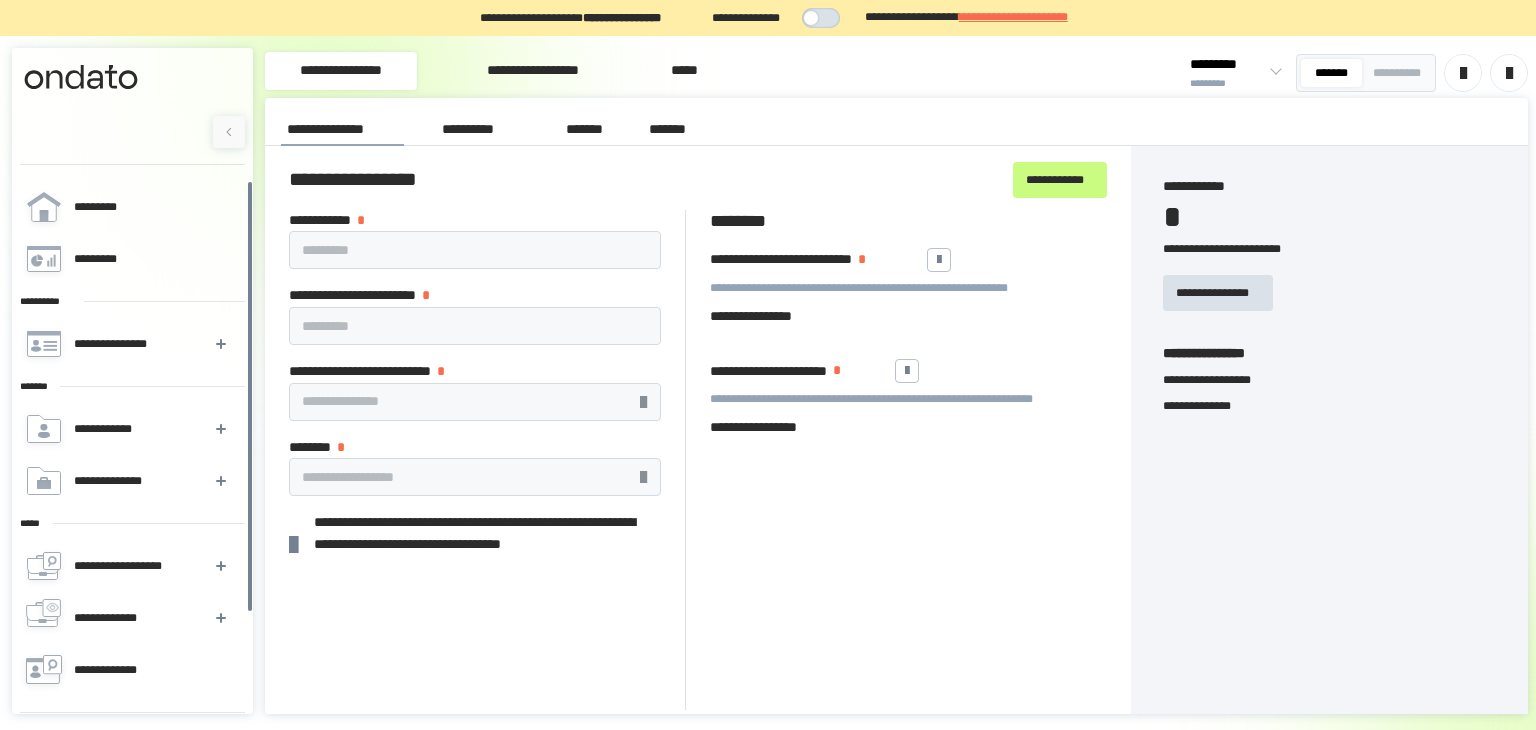 click on "**********" at bounding box center (482, 130) 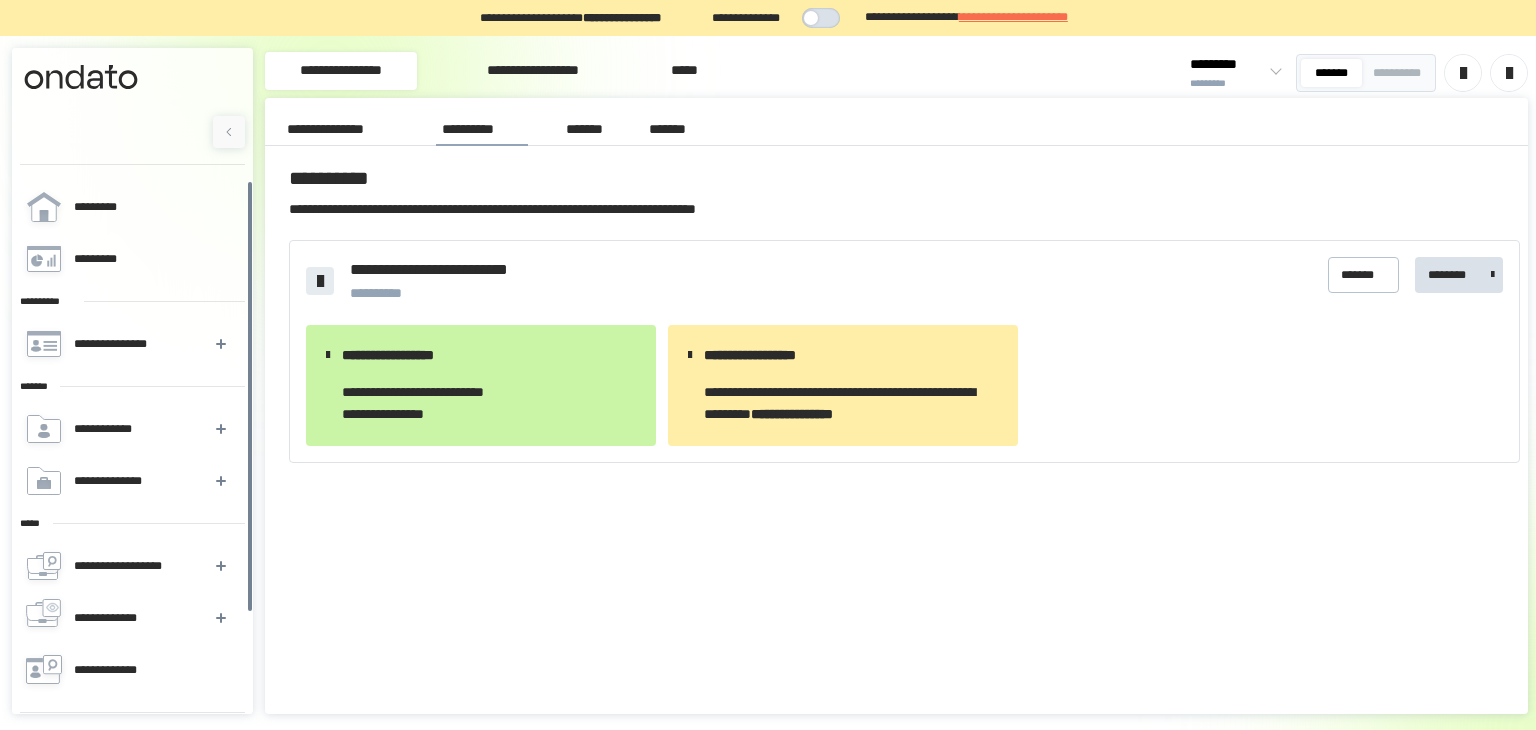 click on "*******" at bounding box center [672, 129] 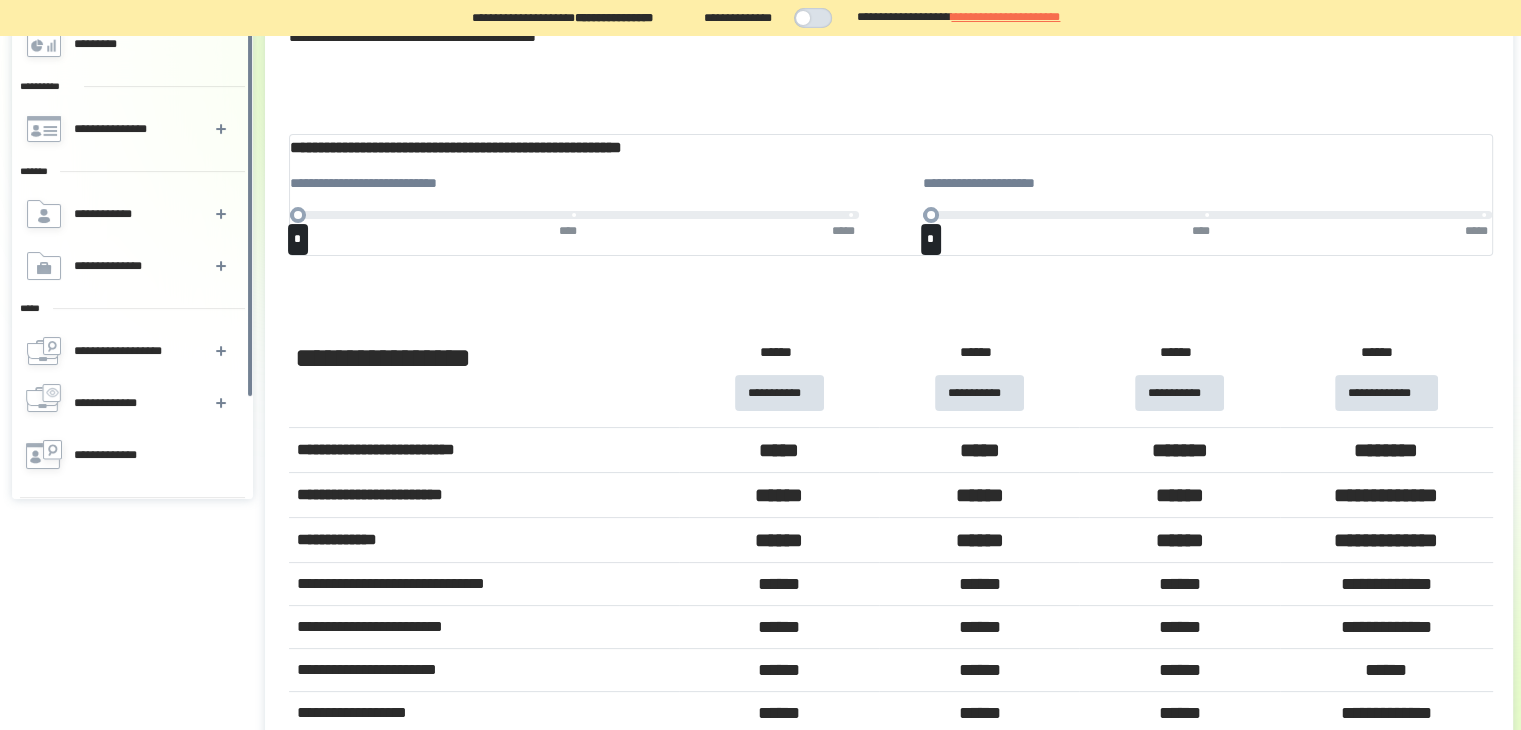 scroll, scrollTop: 230, scrollLeft: 0, axis: vertical 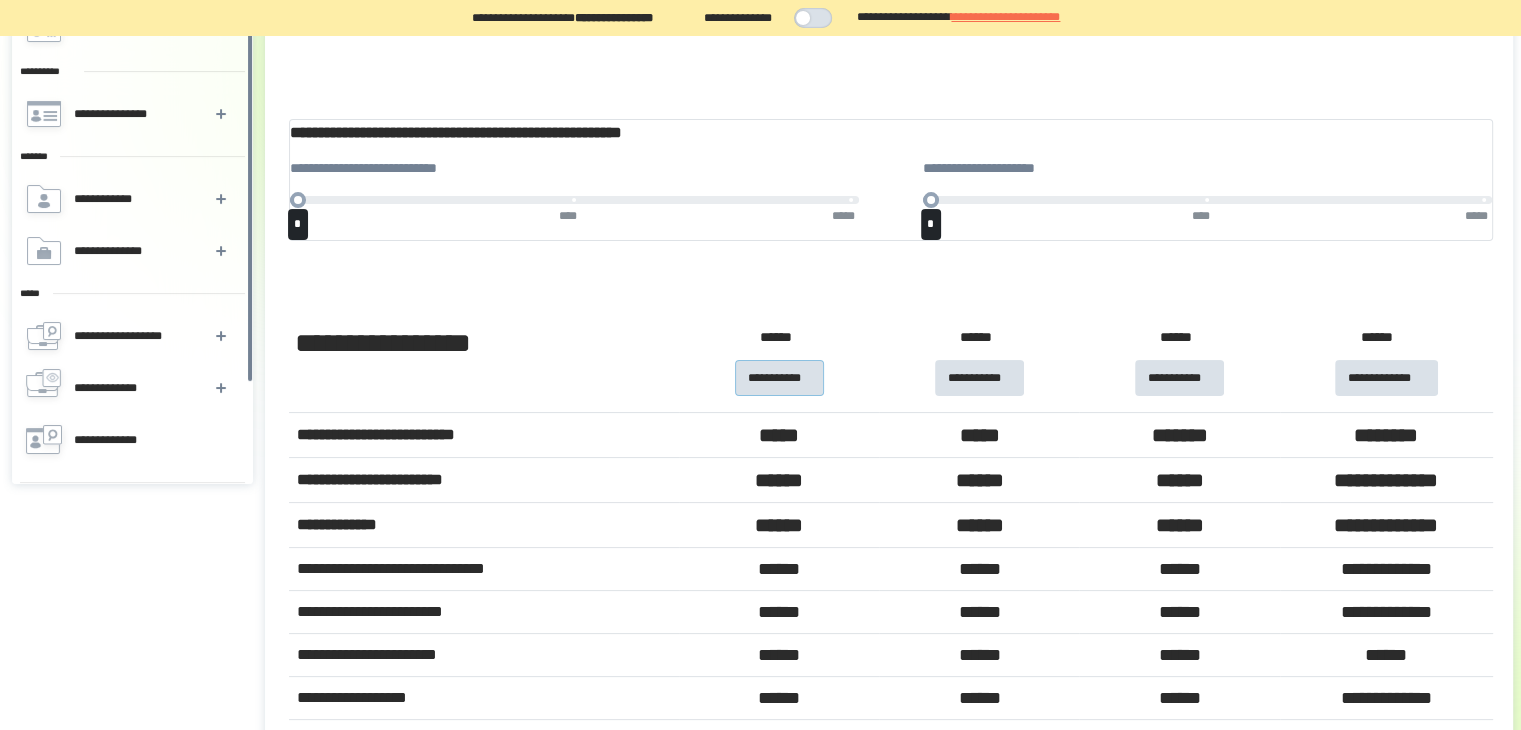 click on "**********" at bounding box center [779, 378] 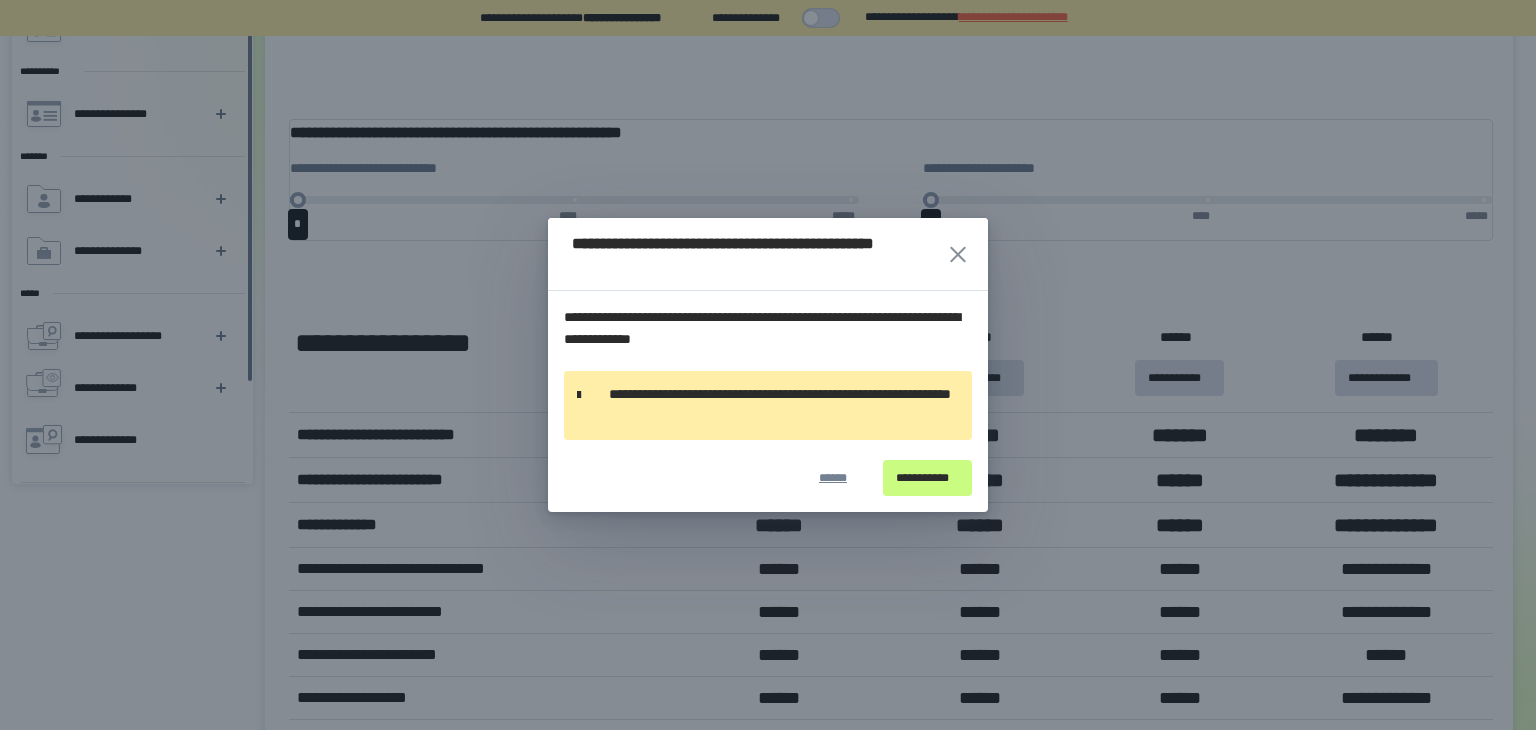 click 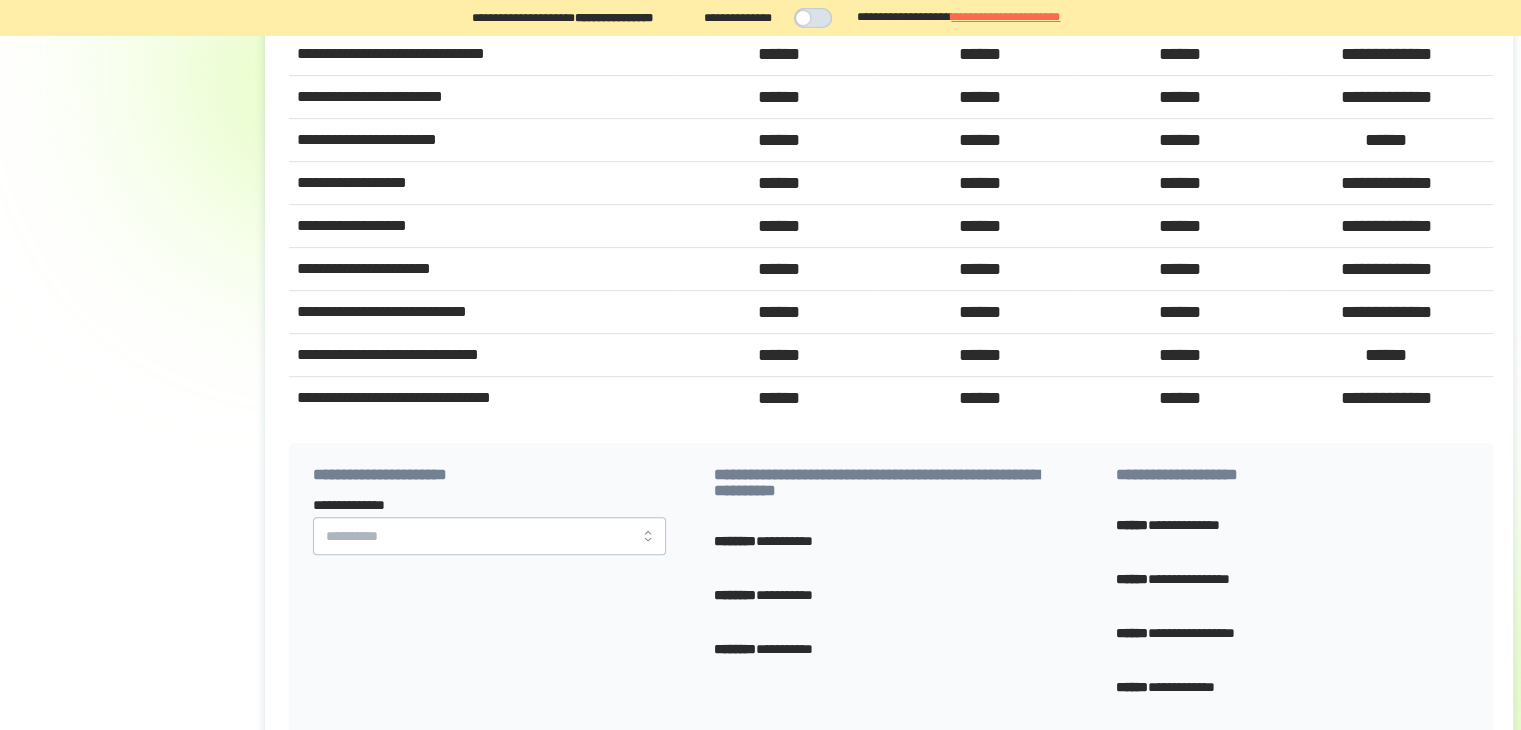 scroll, scrollTop: 743, scrollLeft: 0, axis: vertical 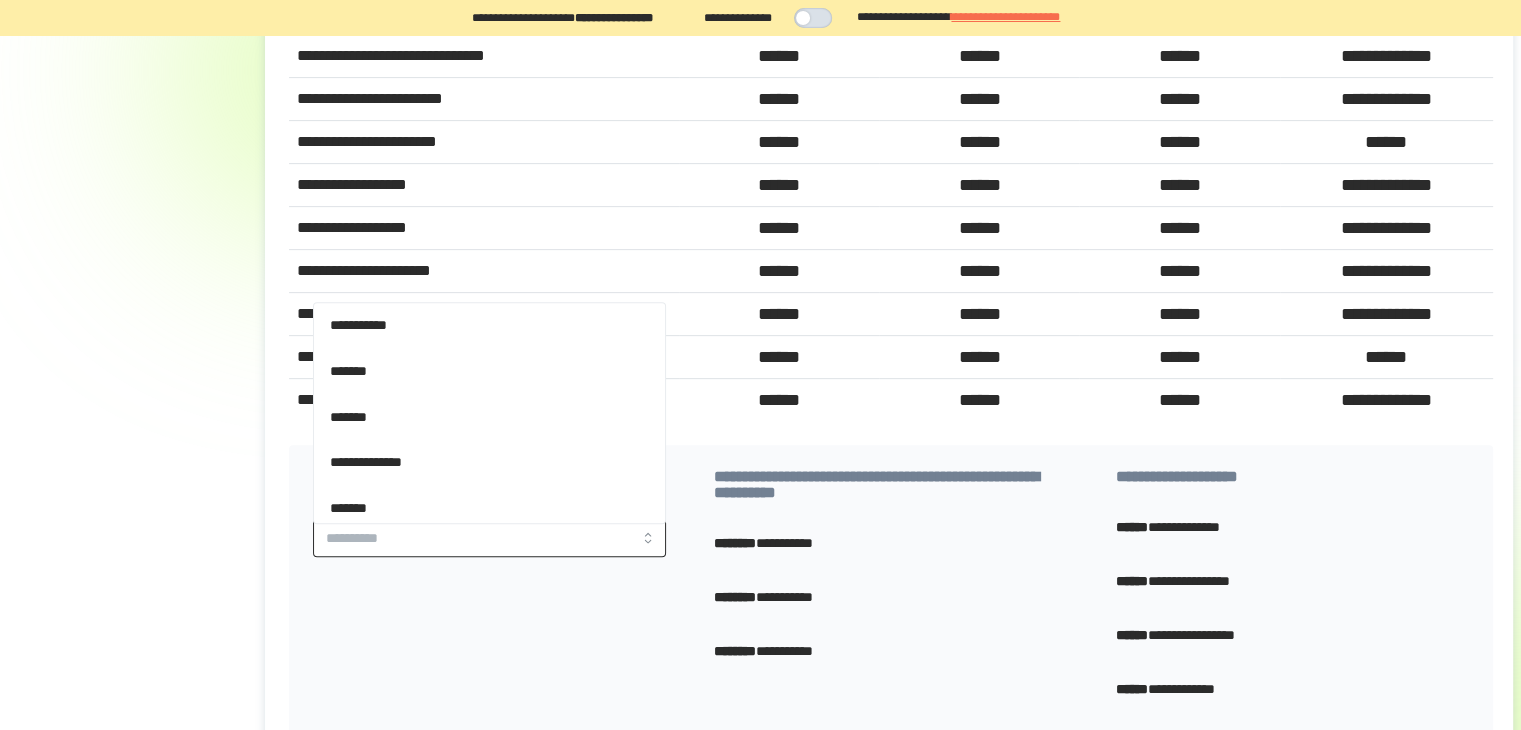 click on "**********" at bounding box center (489, 538) 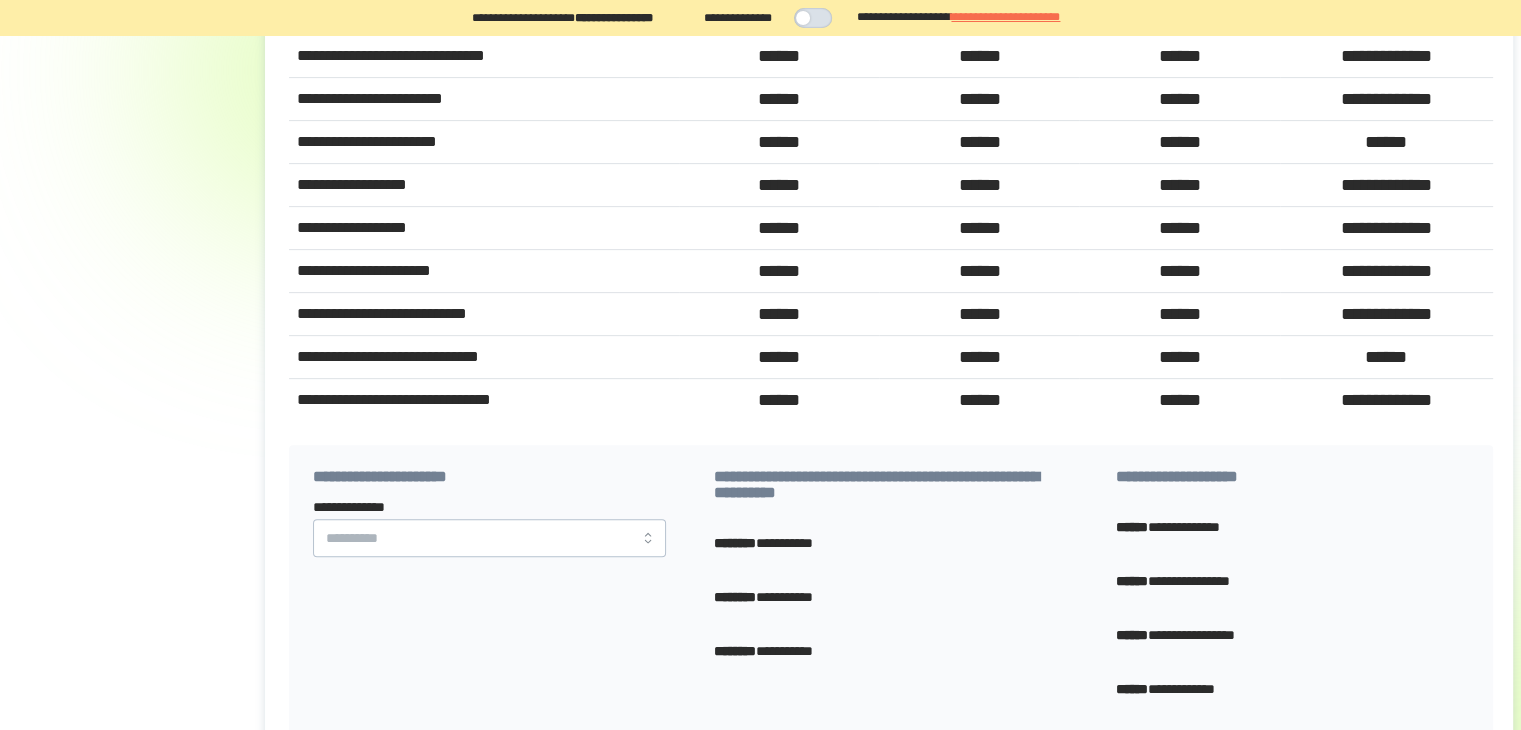 click on "[FIRST] [LAST]" at bounding box center [489, 611] 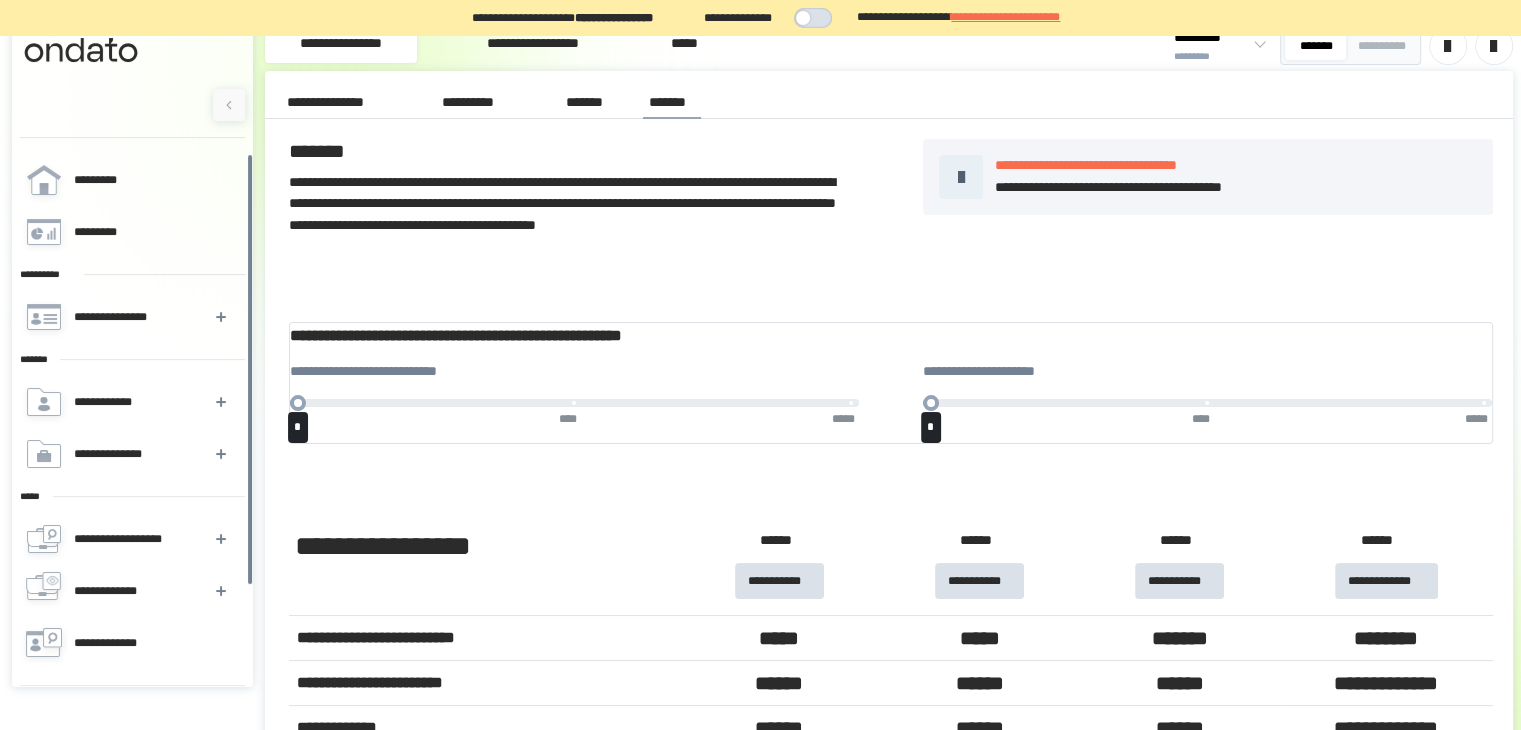 scroll, scrollTop: 25, scrollLeft: 0, axis: vertical 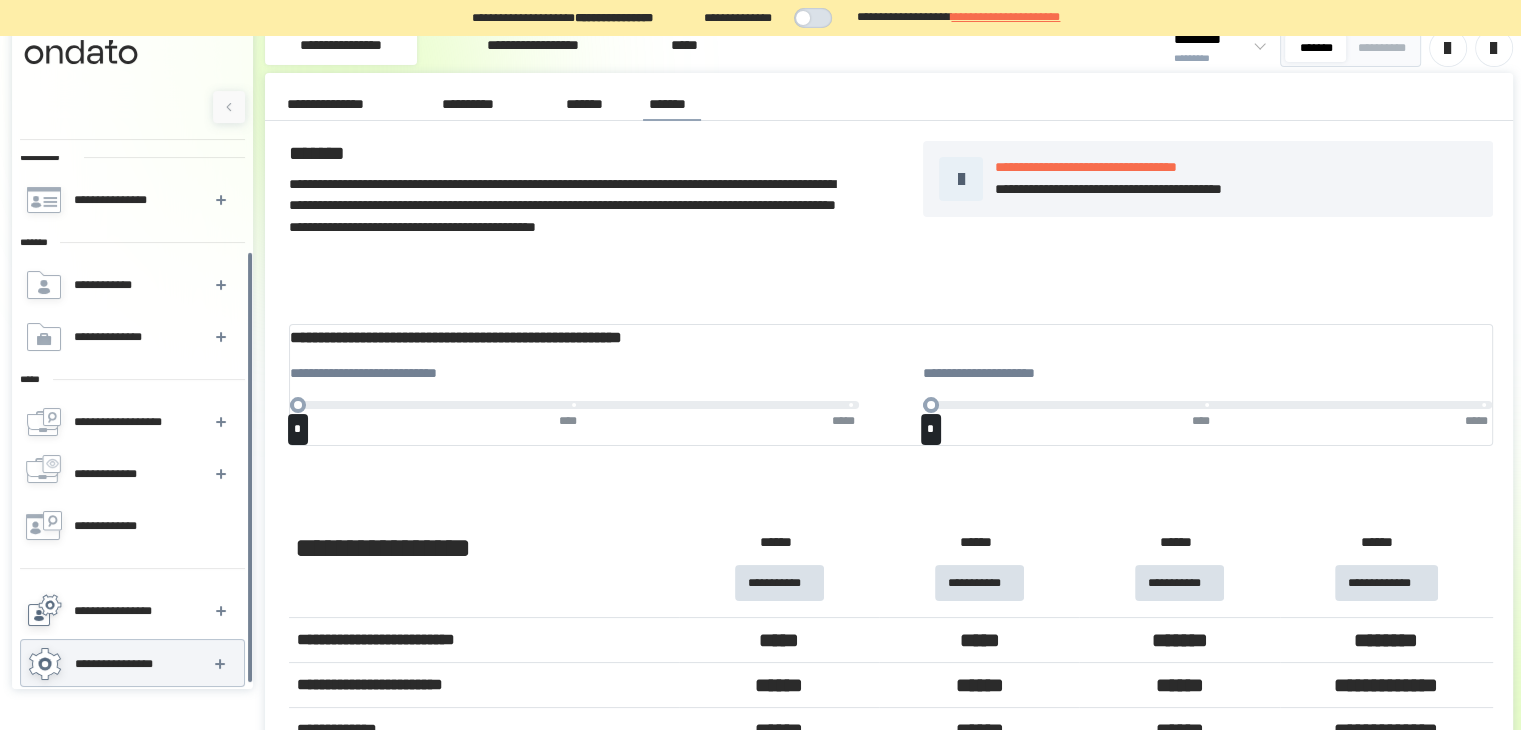 click on "**********" at bounding box center (131, 611) 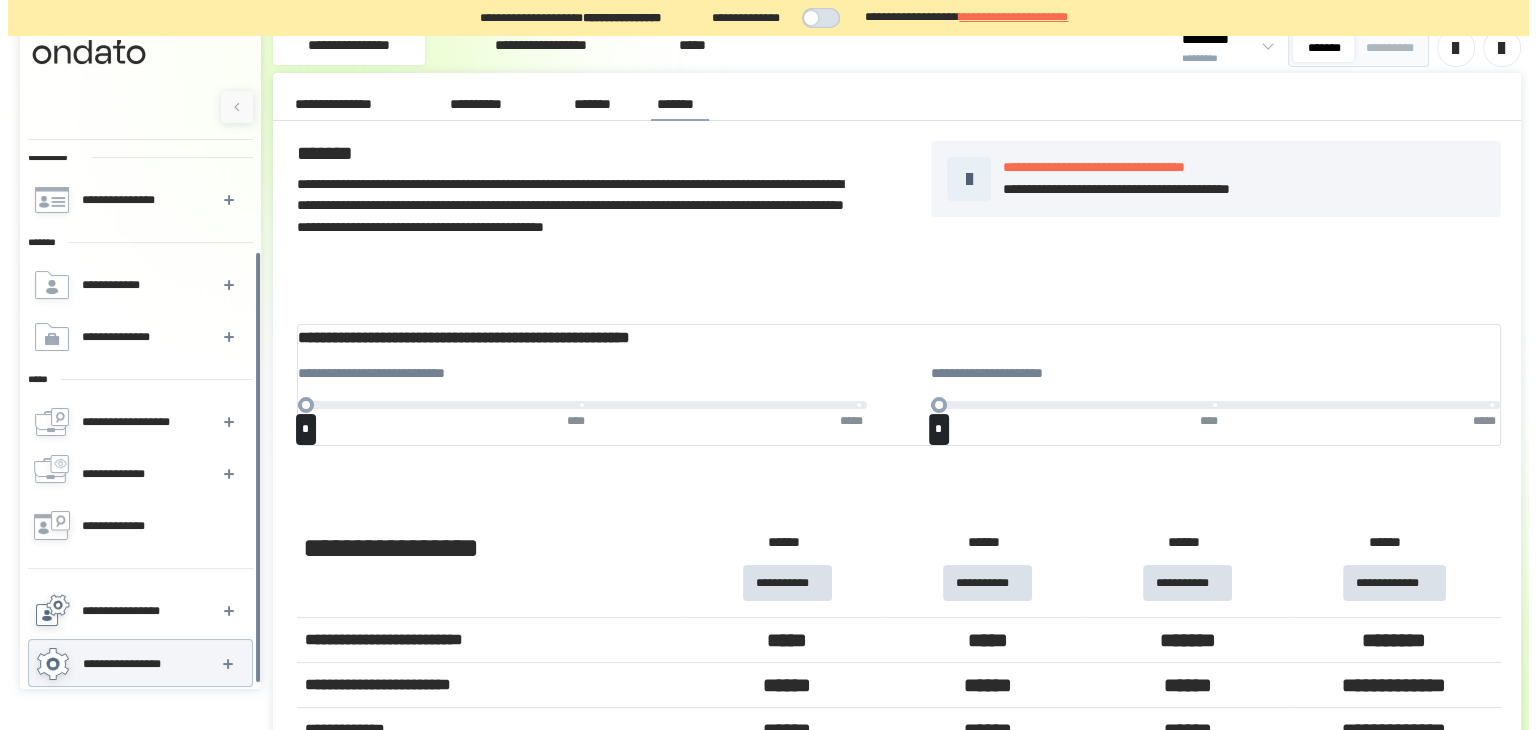 scroll, scrollTop: 0, scrollLeft: 0, axis: both 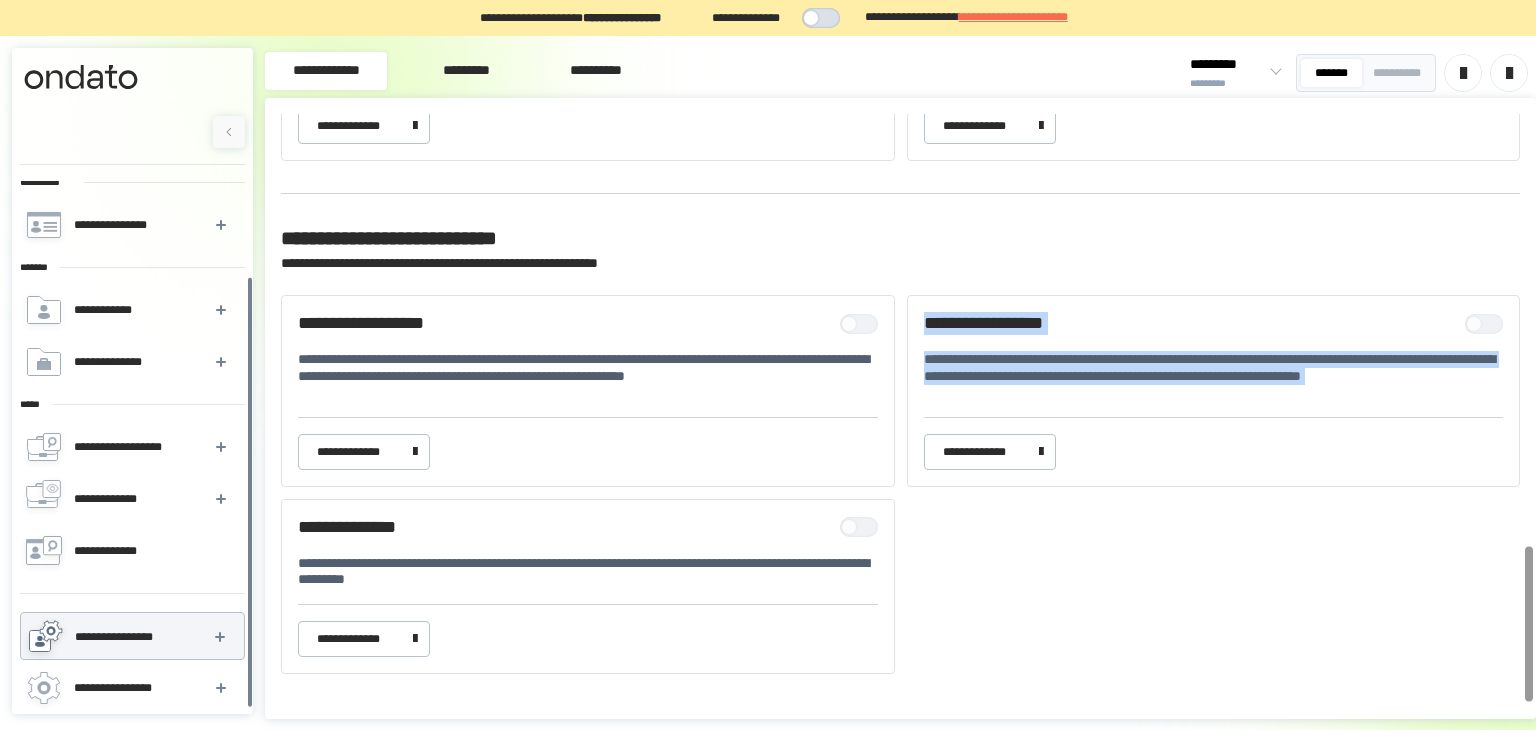 click on "[FIRST] [LAST] [STREET] [CITY] [STATE] [POSTAL_CODE] [COUNTRY]" at bounding box center (900, 484) 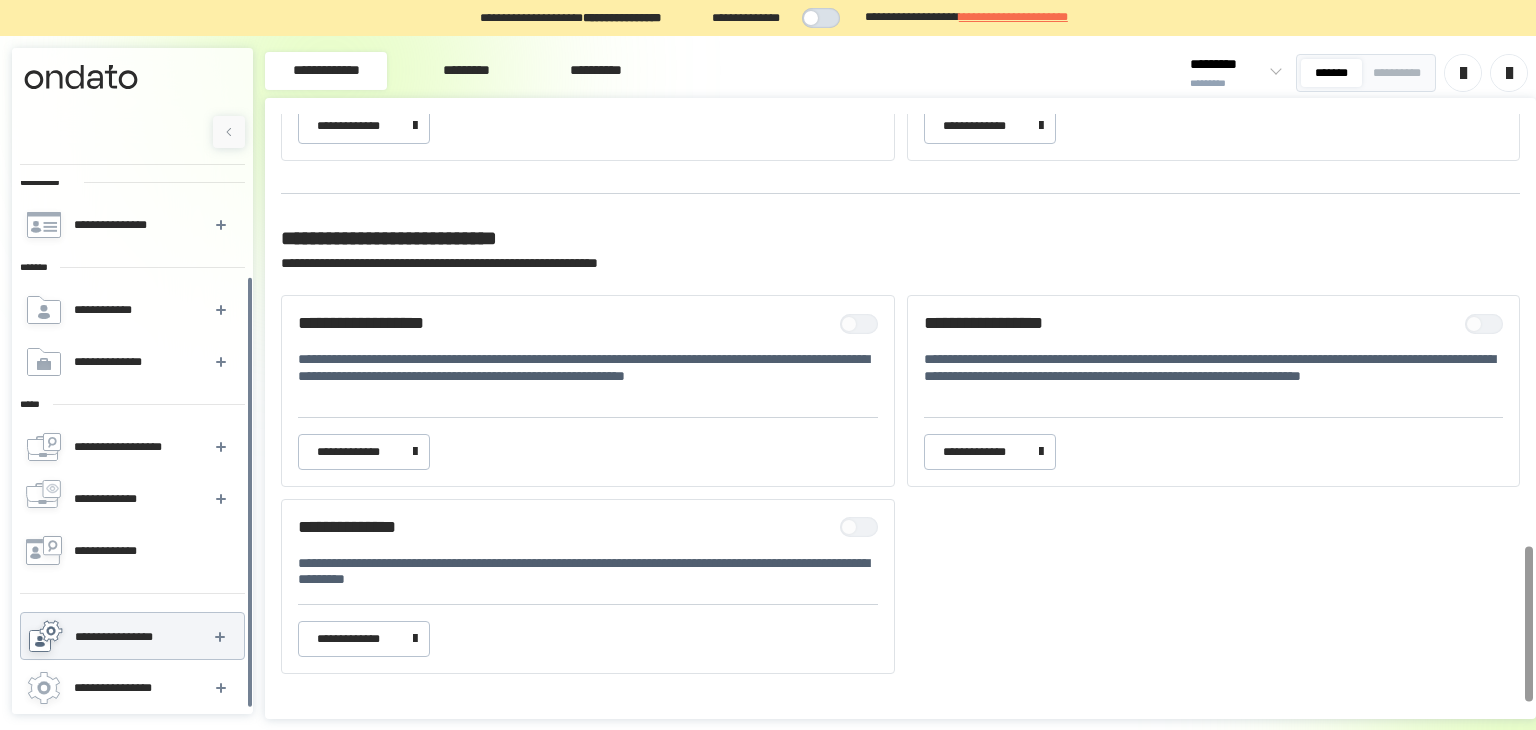 click on "[FIRST] [LAST] [STREET] [CITY] [STATE] [POSTAL_CODE]" at bounding box center [588, 391] 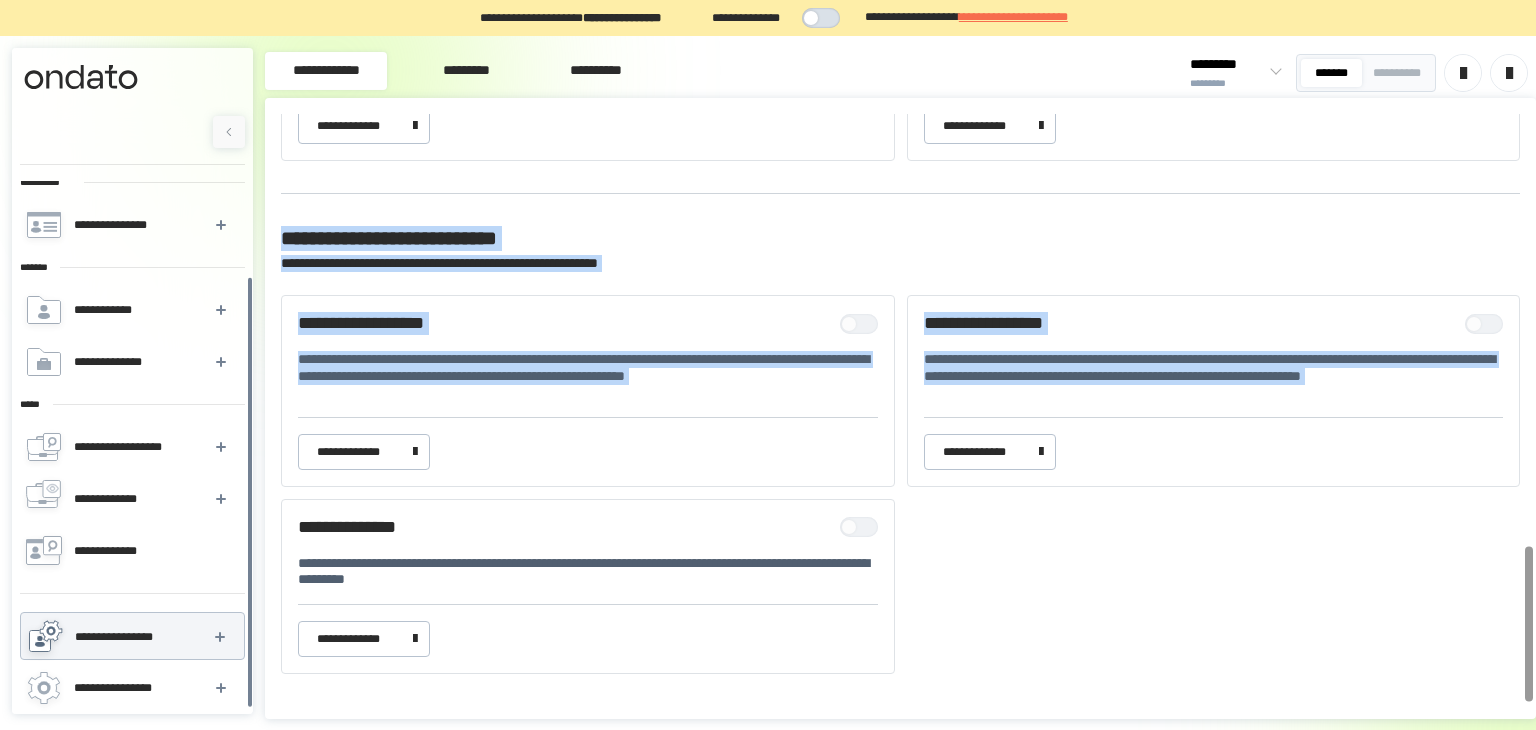 drag, startPoint x: 1120, startPoint y: 488, endPoint x: 285, endPoint y: 227, distance: 874.8406 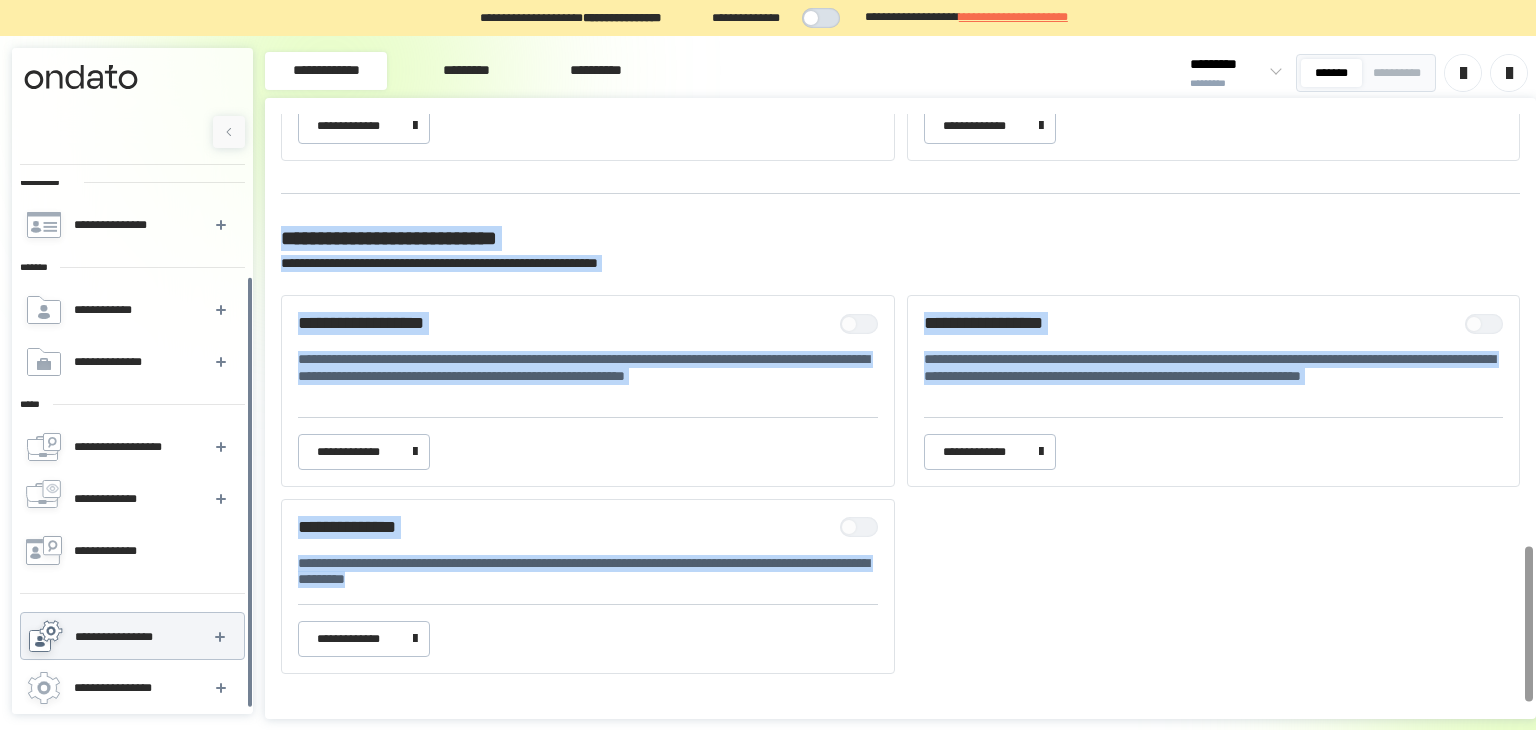 drag, startPoint x: 285, startPoint y: 227, endPoint x: 624, endPoint y: 585, distance: 493.0365 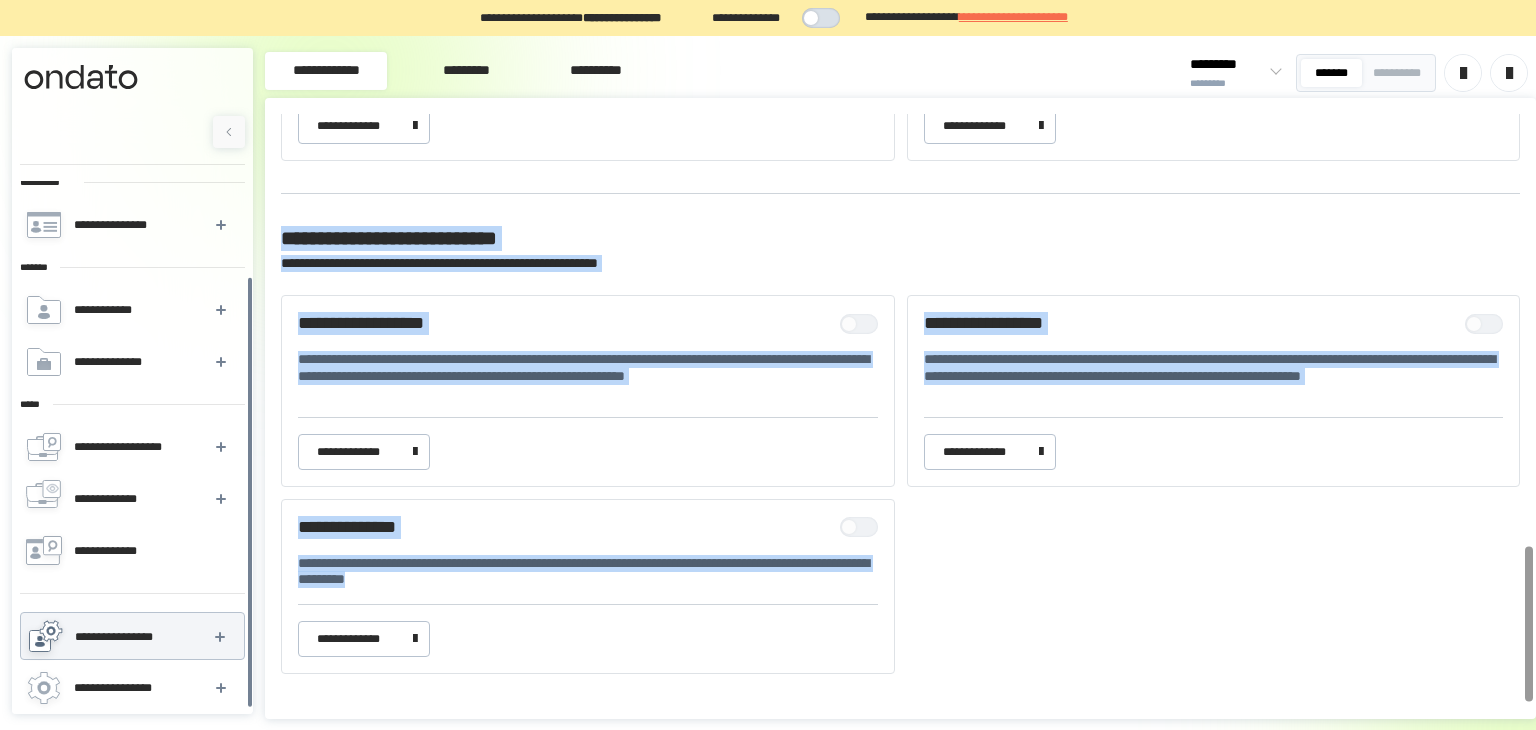 drag, startPoint x: 624, startPoint y: 585, endPoint x: 274, endPoint y: 221, distance: 504.97128 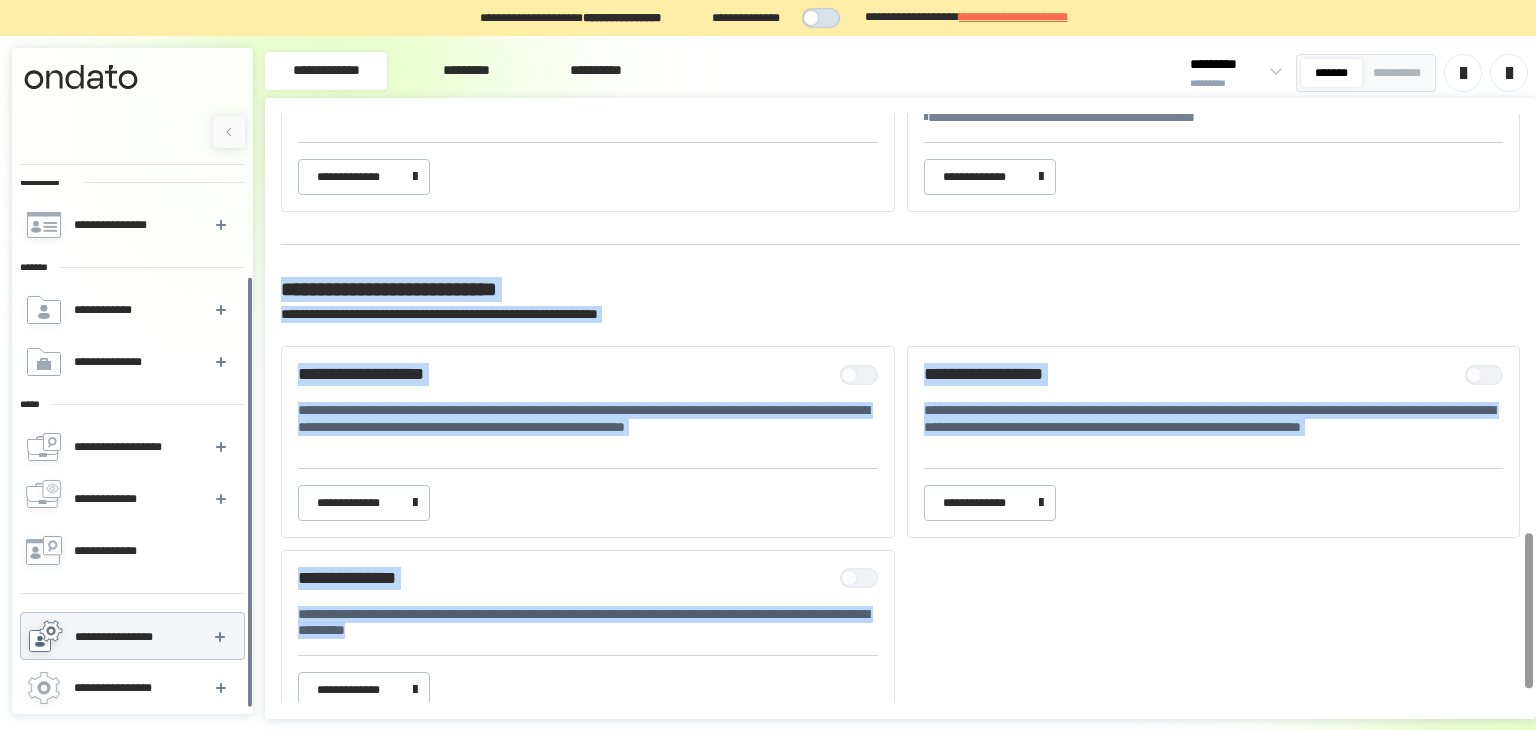 scroll, scrollTop: 1641, scrollLeft: 0, axis: vertical 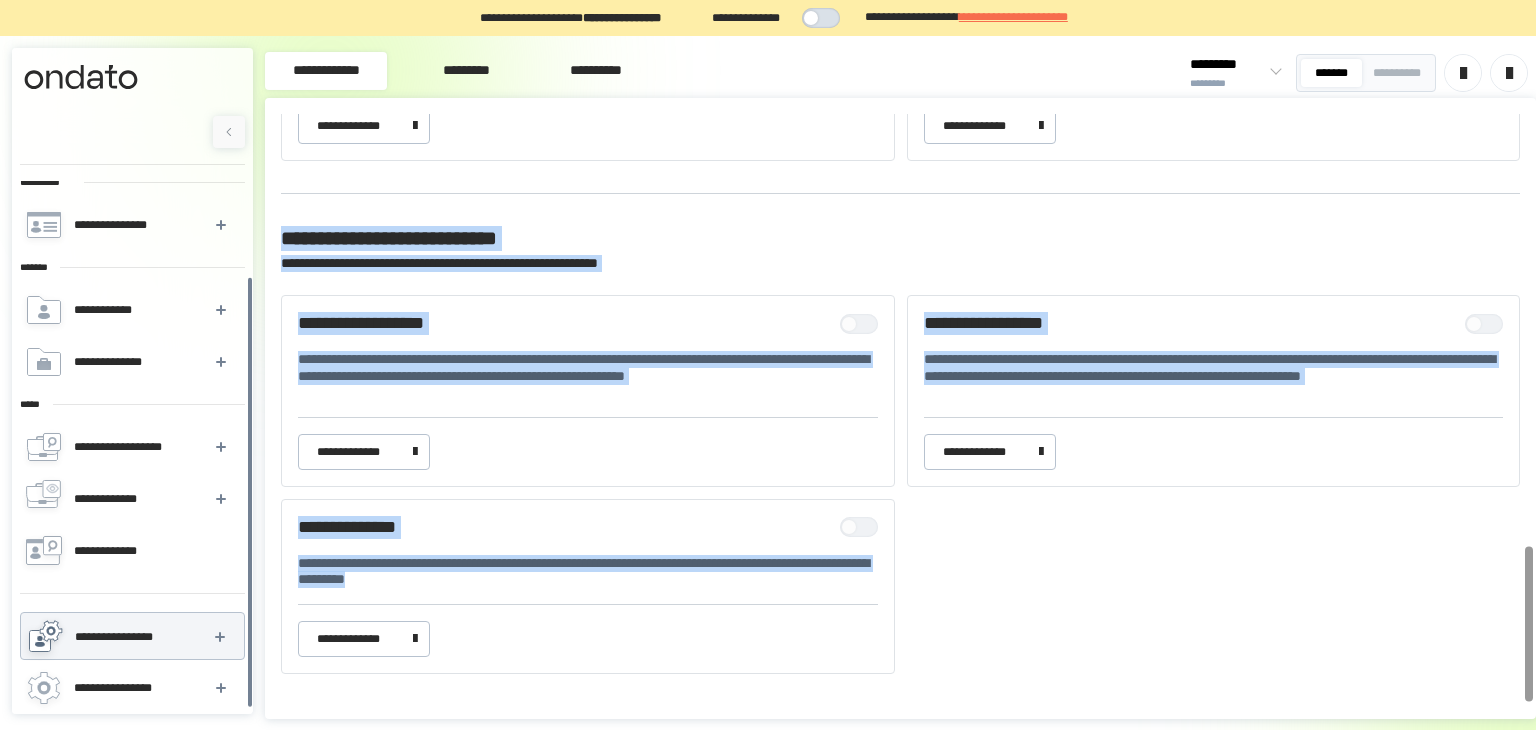 click on "**********" at bounding box center (900, 238) 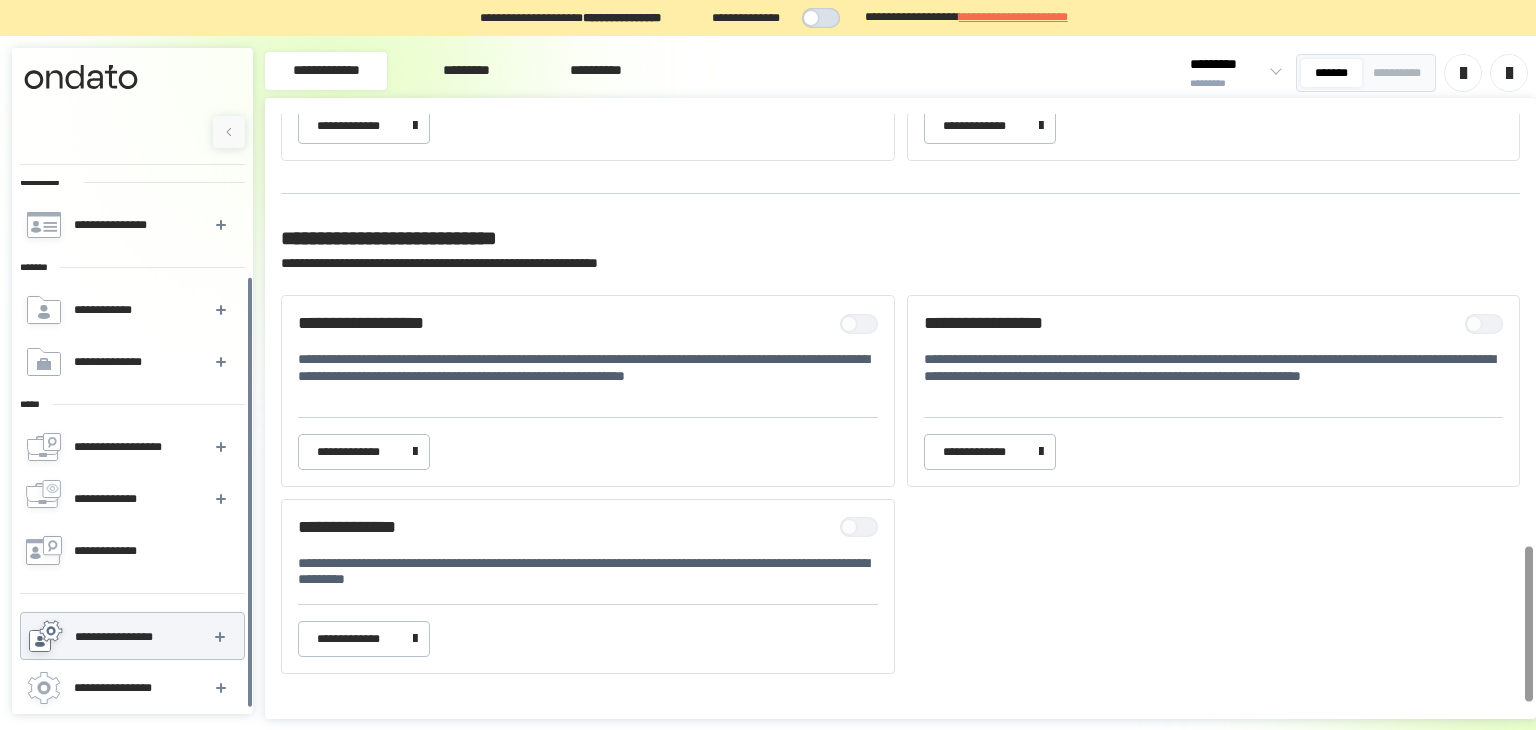 click at bounding box center (864, 324) 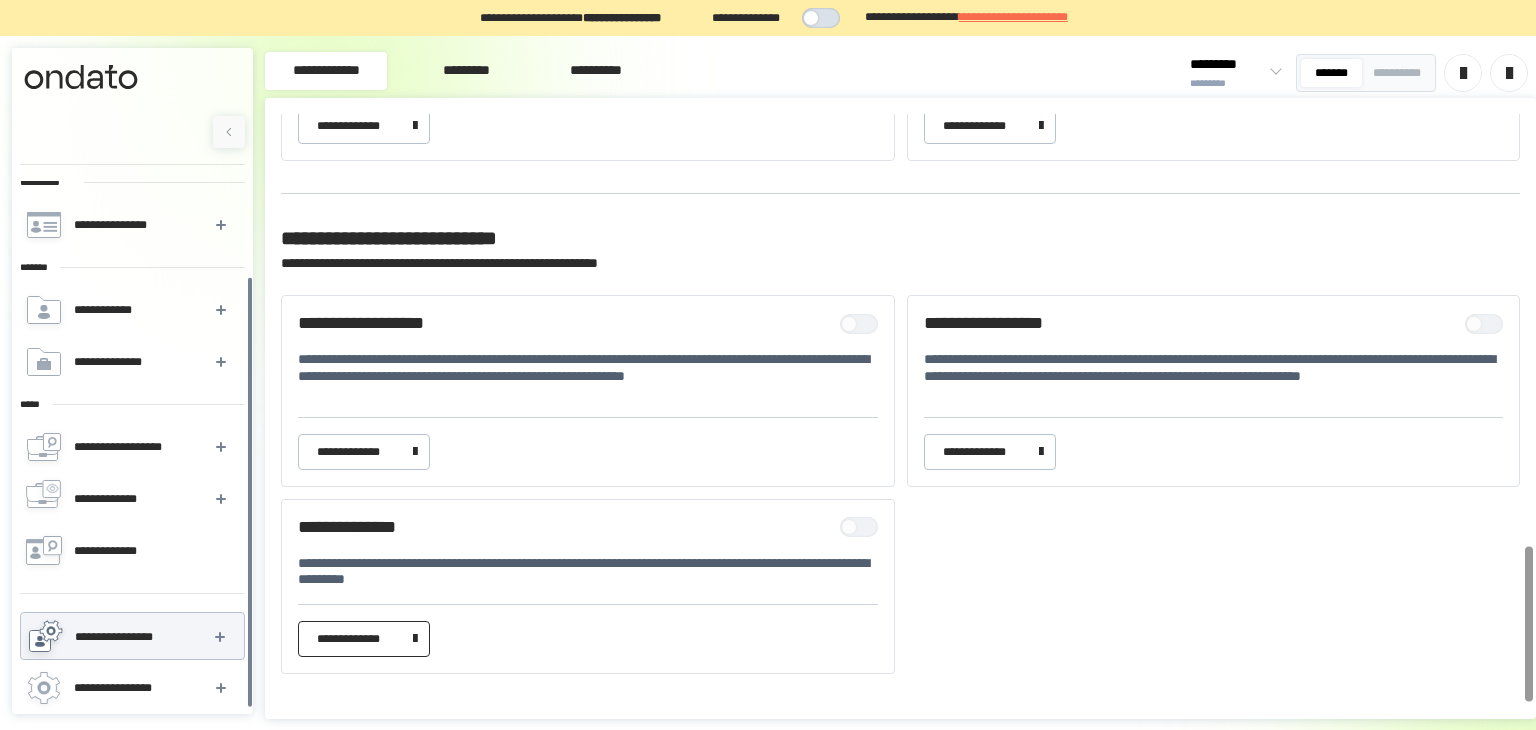 click on "**********" at bounding box center [360, 639] 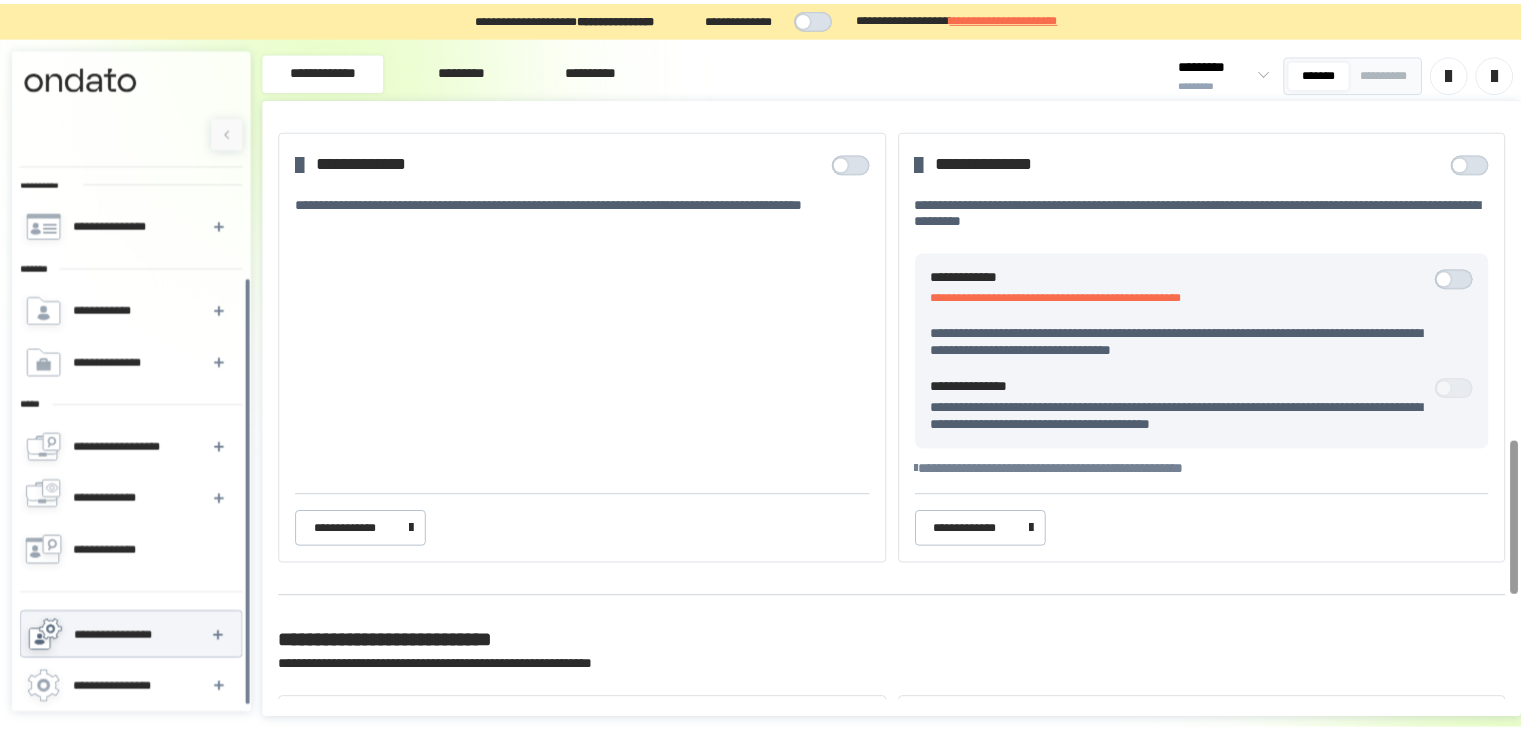 scroll, scrollTop: 1233, scrollLeft: 0, axis: vertical 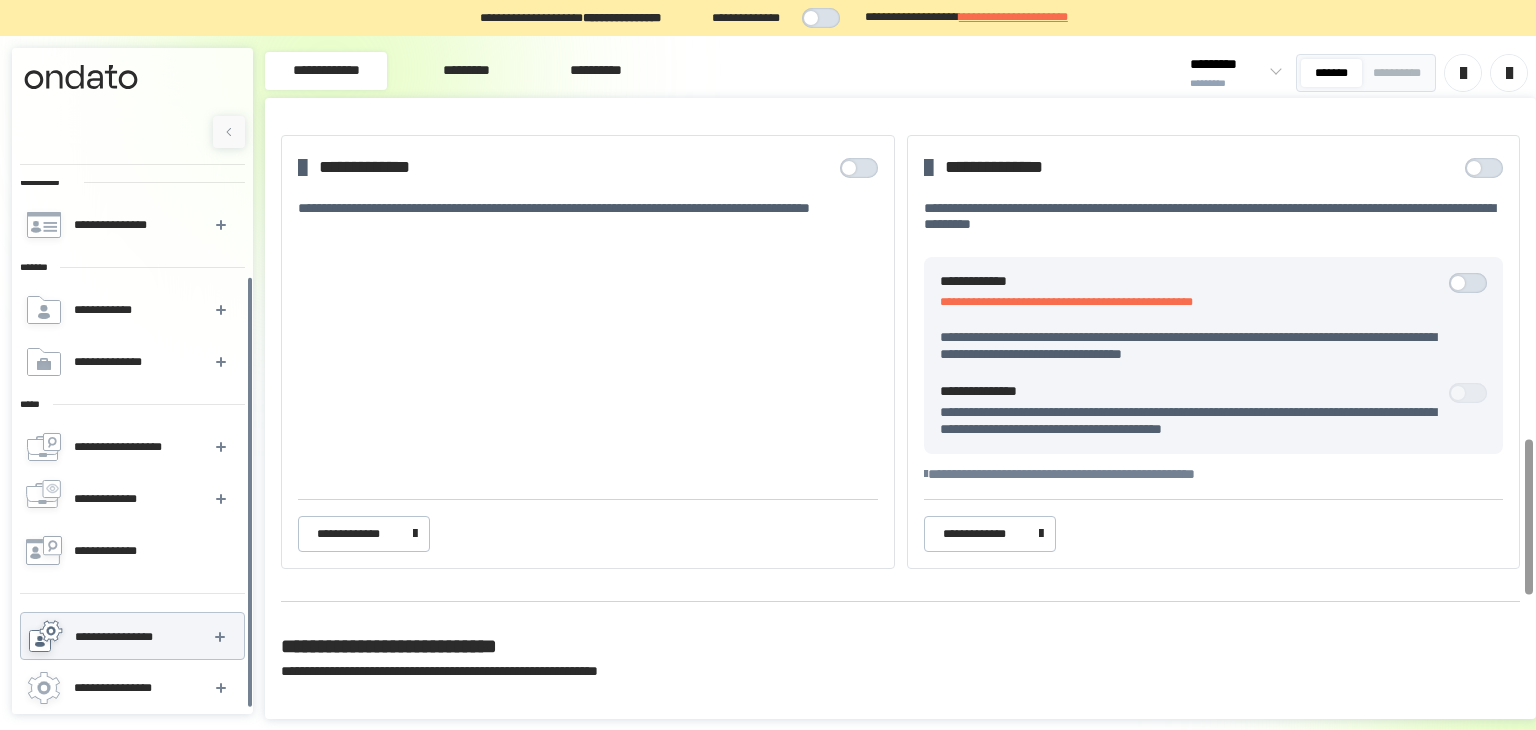 click on "**********" at bounding box center (1013, 17) 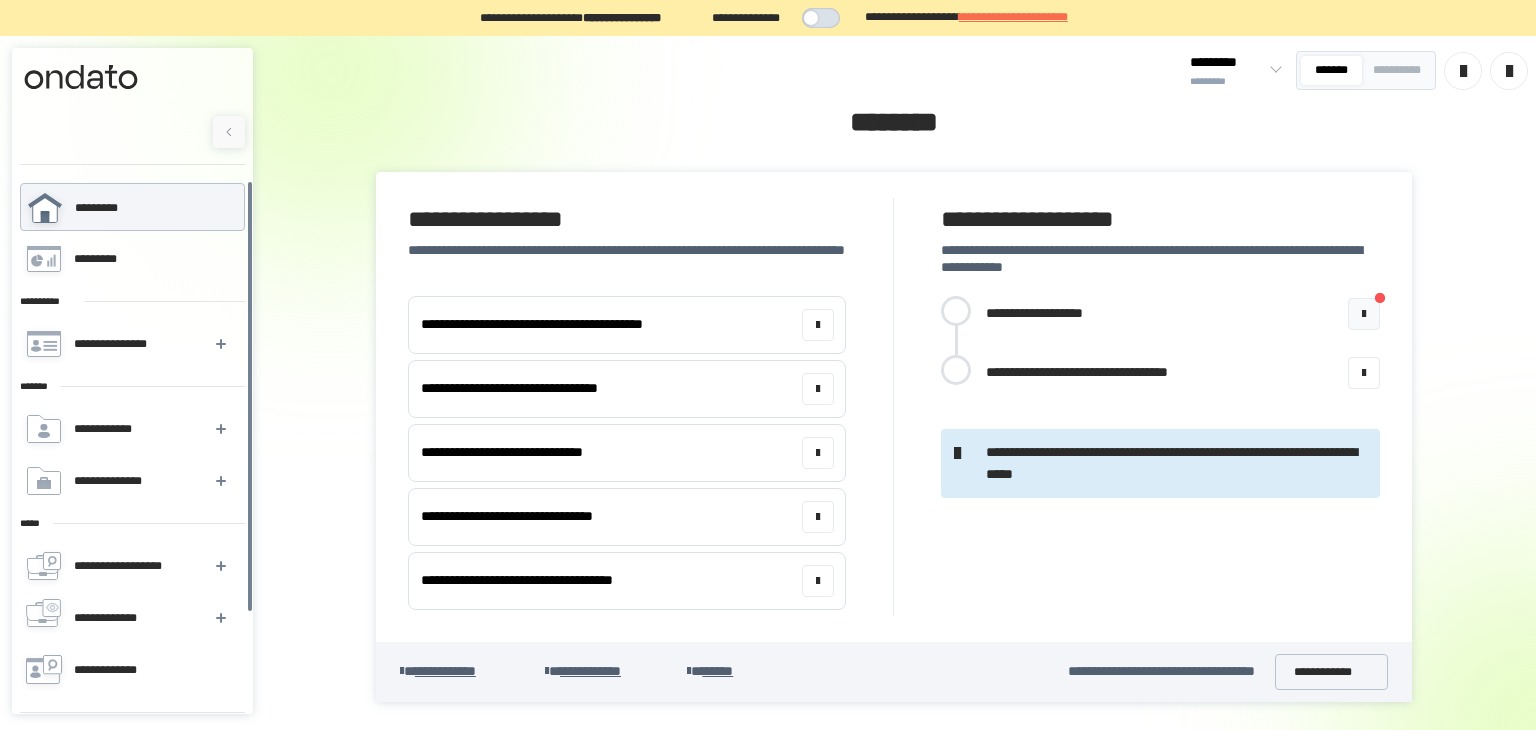 click at bounding box center [1364, 314] 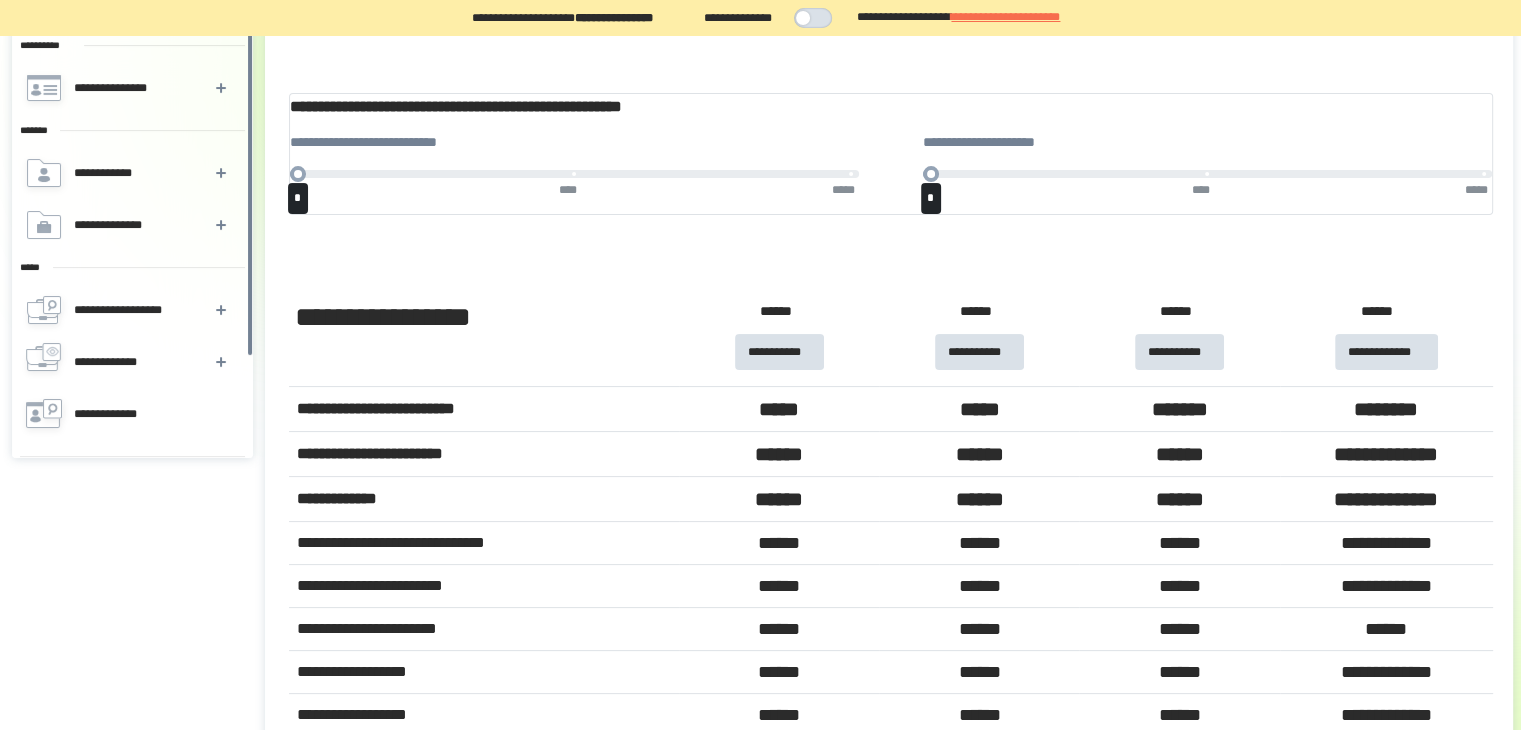 scroll, scrollTop: 262, scrollLeft: 0, axis: vertical 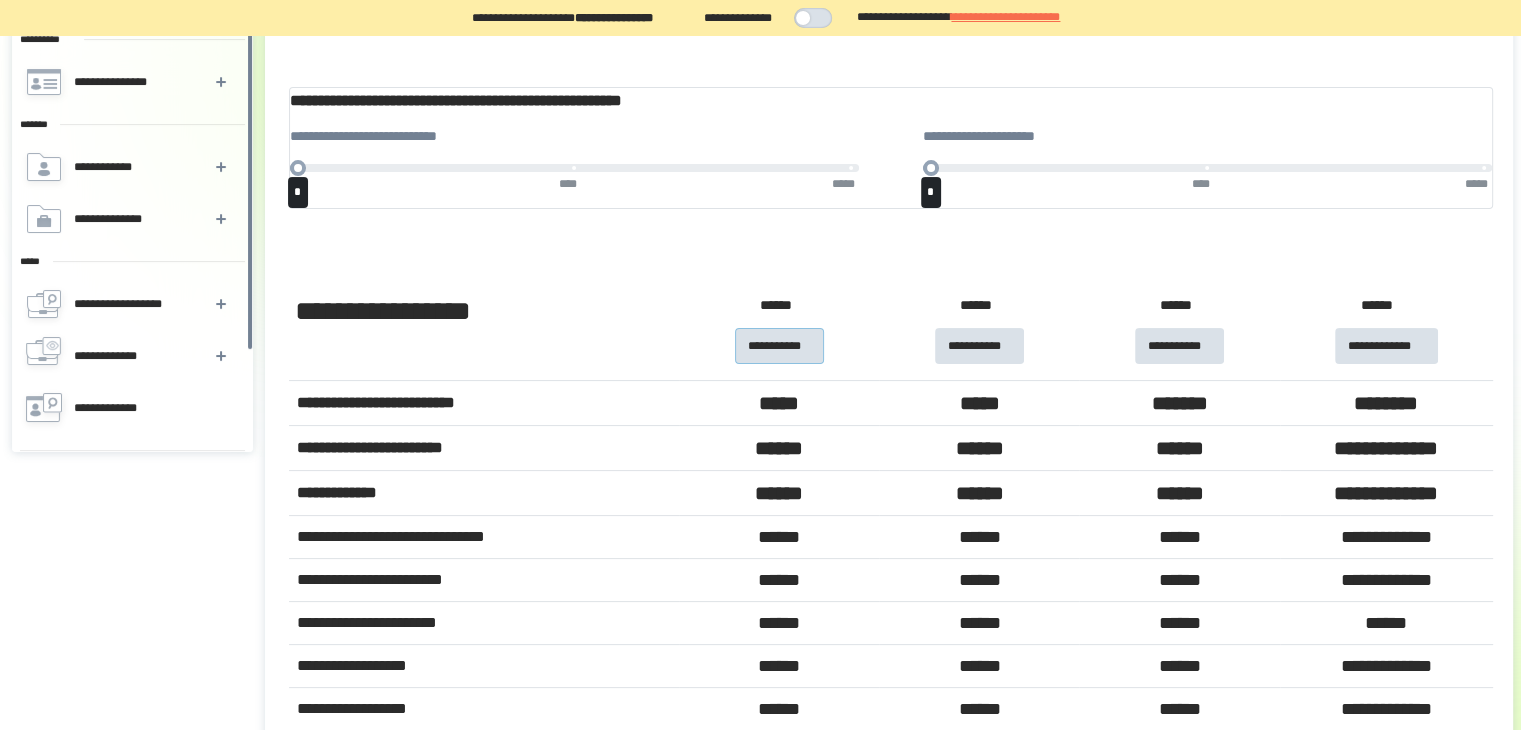 click on "**********" at bounding box center (779, 346) 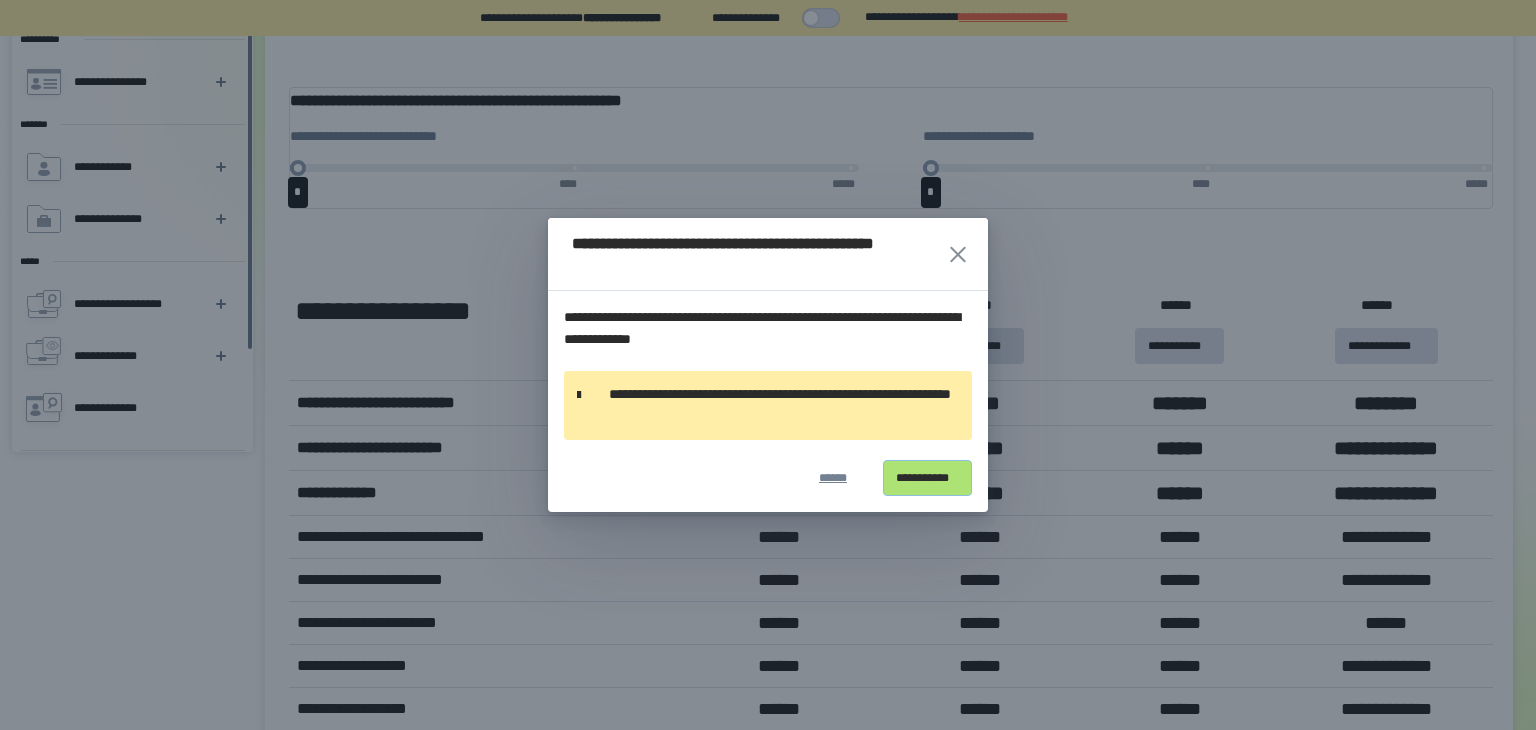 click on "**********" at bounding box center [927, 478] 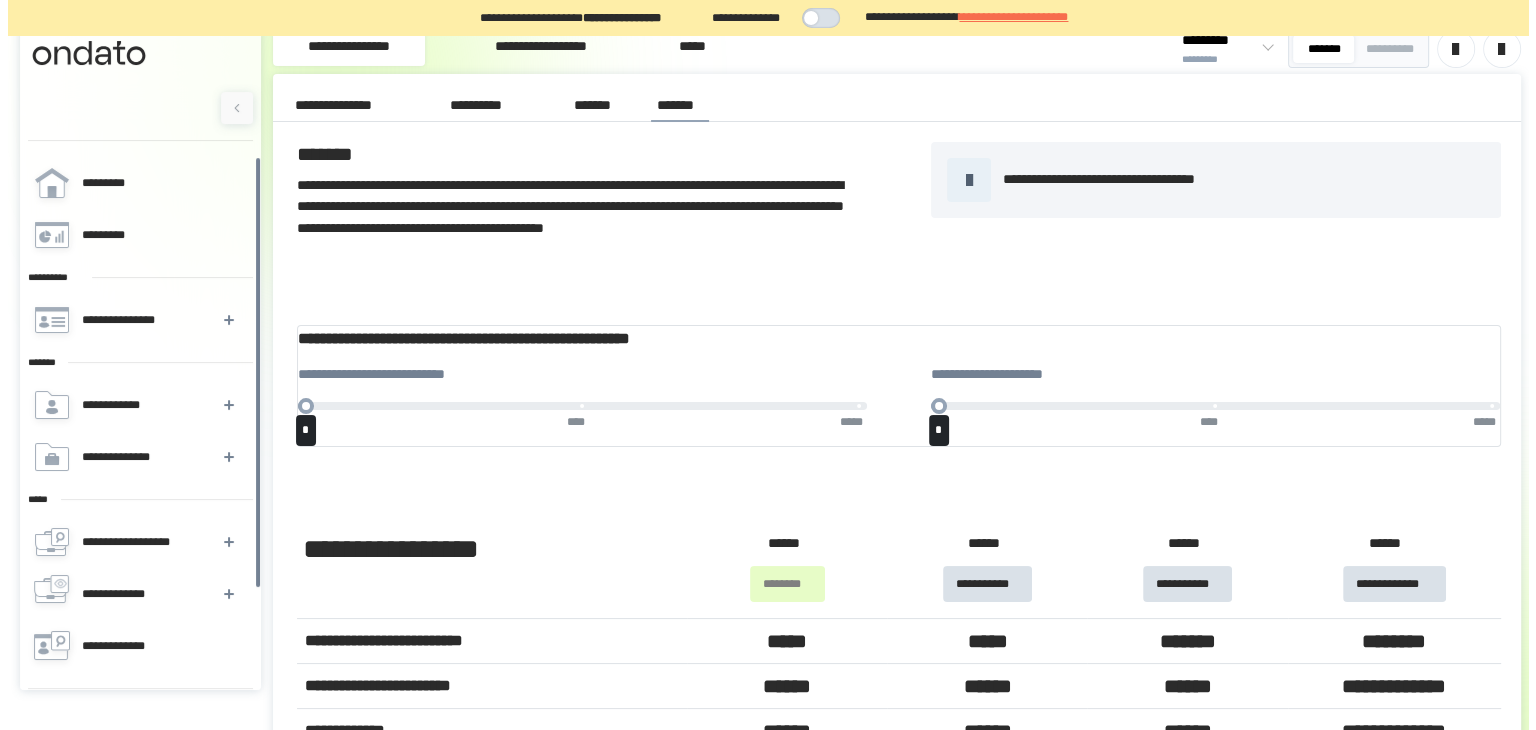 scroll, scrollTop: 0, scrollLeft: 0, axis: both 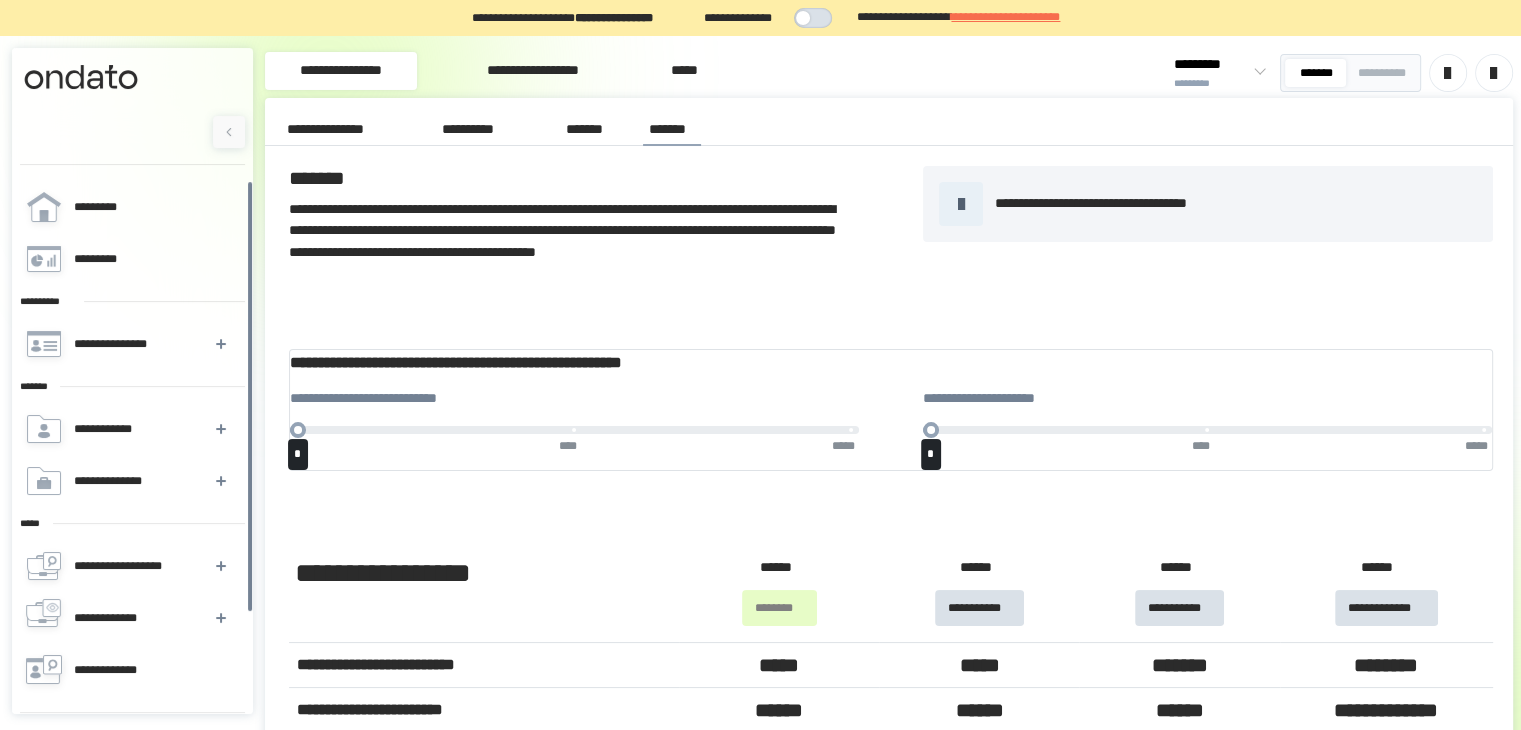 click on "**********" at bounding box center (1005, 17) 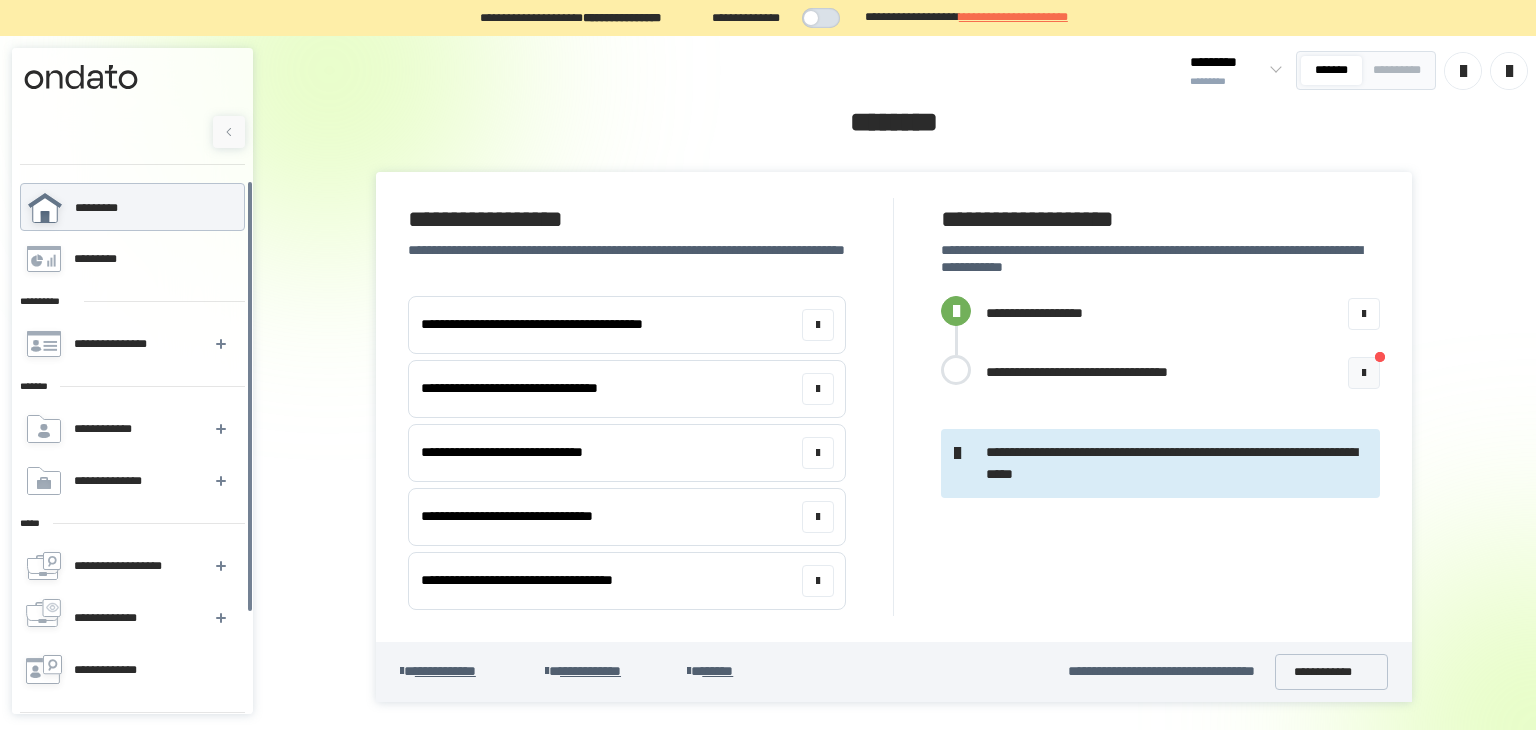 click at bounding box center (1364, 373) 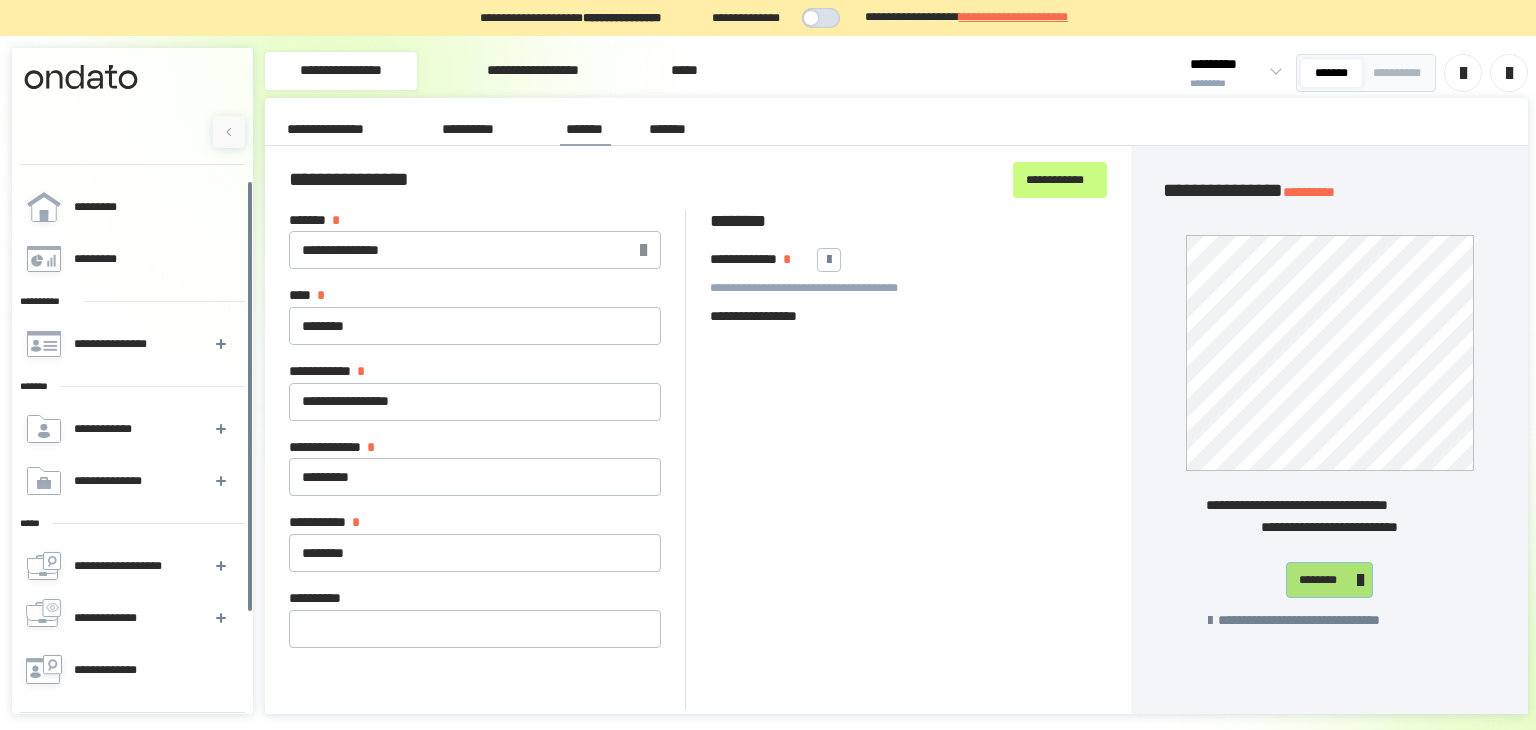 click on "[SSN]" at bounding box center [1325, 580] 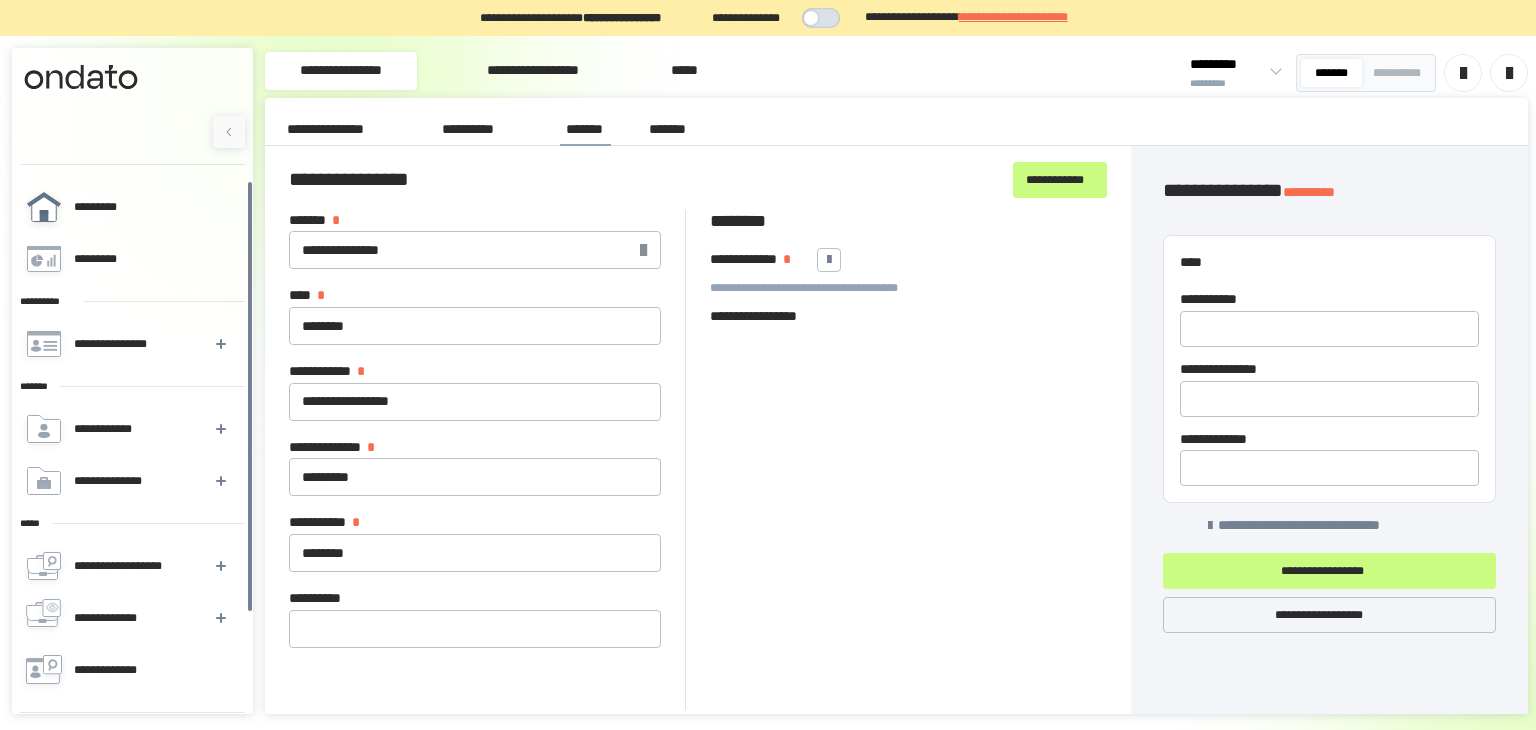 click on "*********" at bounding box center [131, 207] 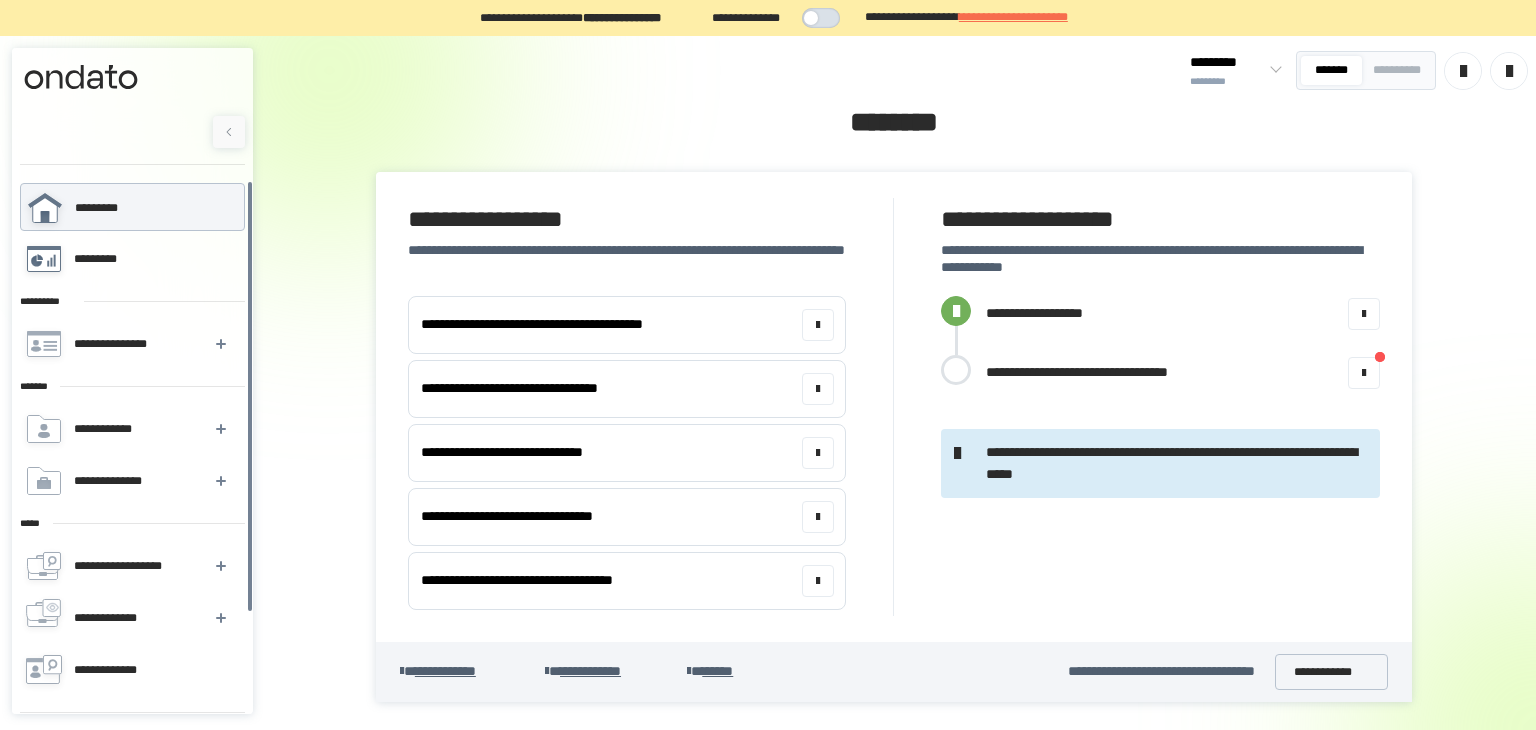 click on "*********" at bounding box center [105, 259] 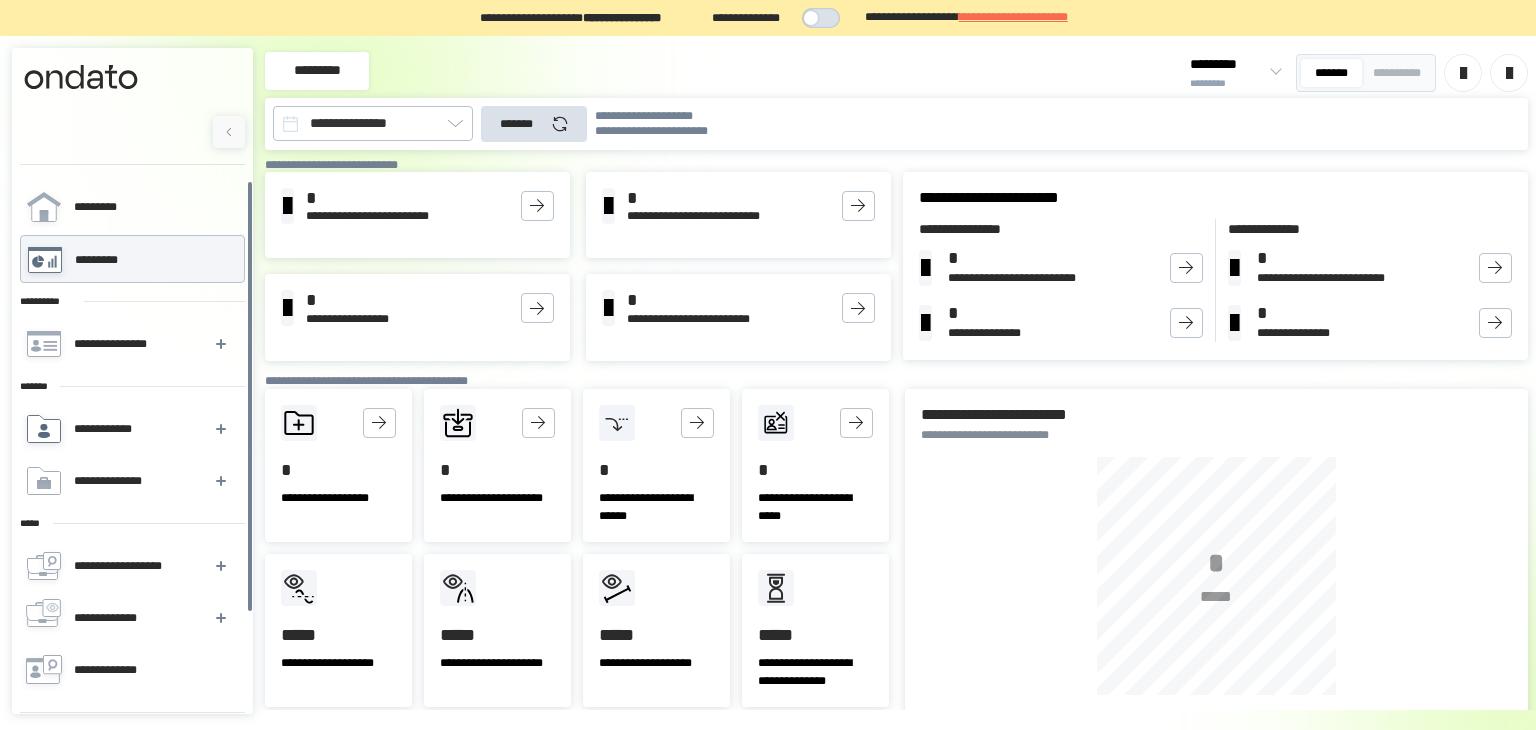 scroll, scrollTop: 119, scrollLeft: 0, axis: vertical 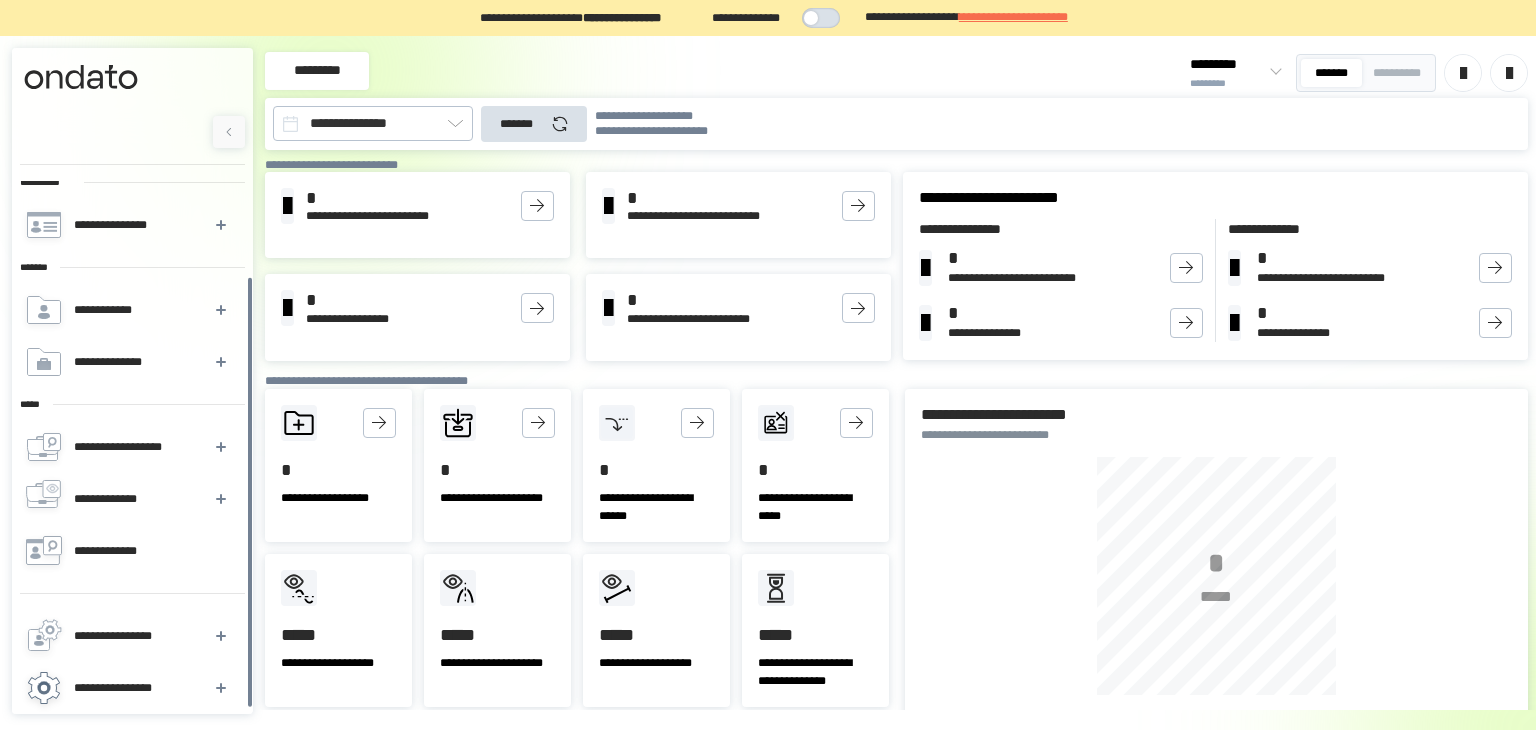 click on "**********" at bounding box center [126, 688] 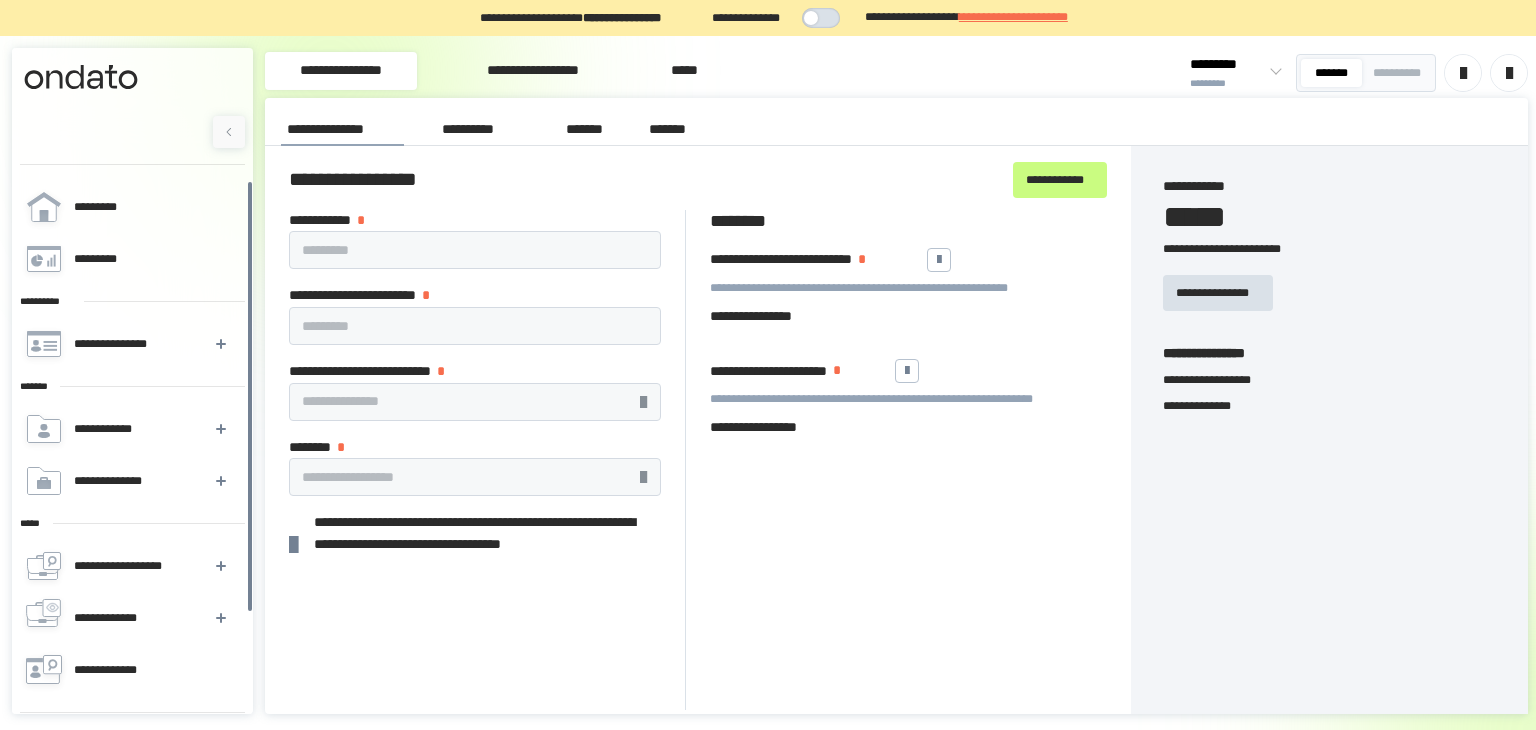 click on "*******" at bounding box center (672, 129) 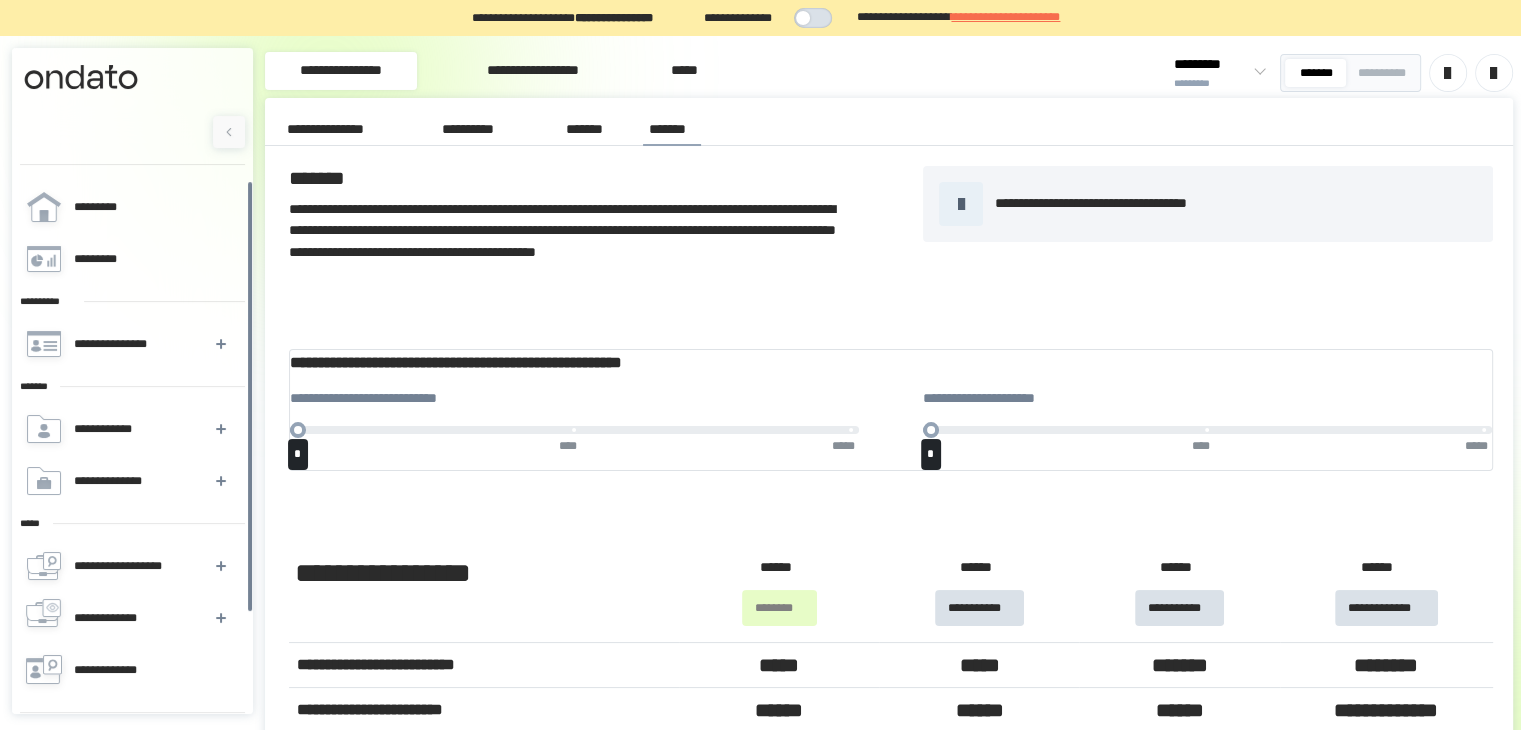 click on "*******" at bounding box center [586, 129] 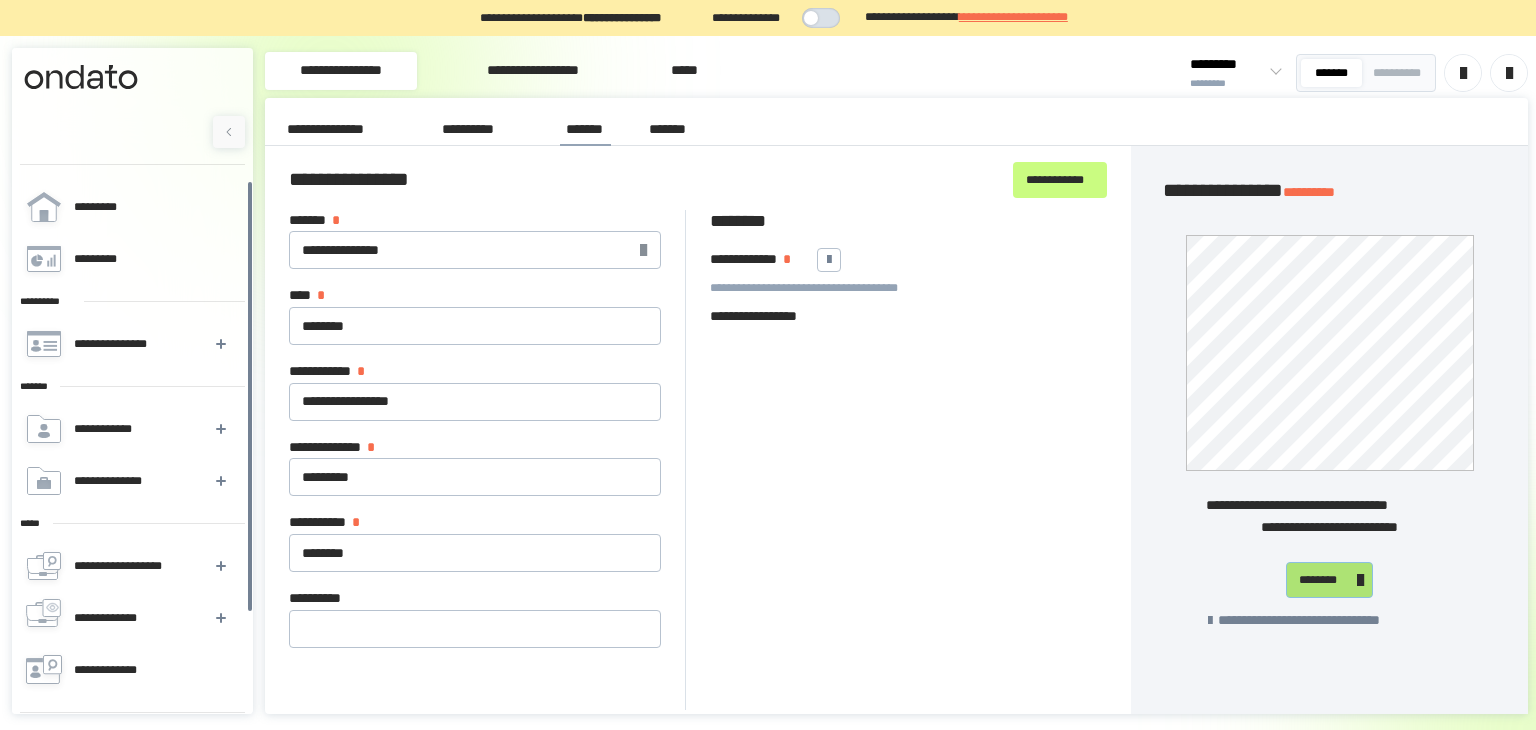 click on "[SSN]" at bounding box center [1325, 580] 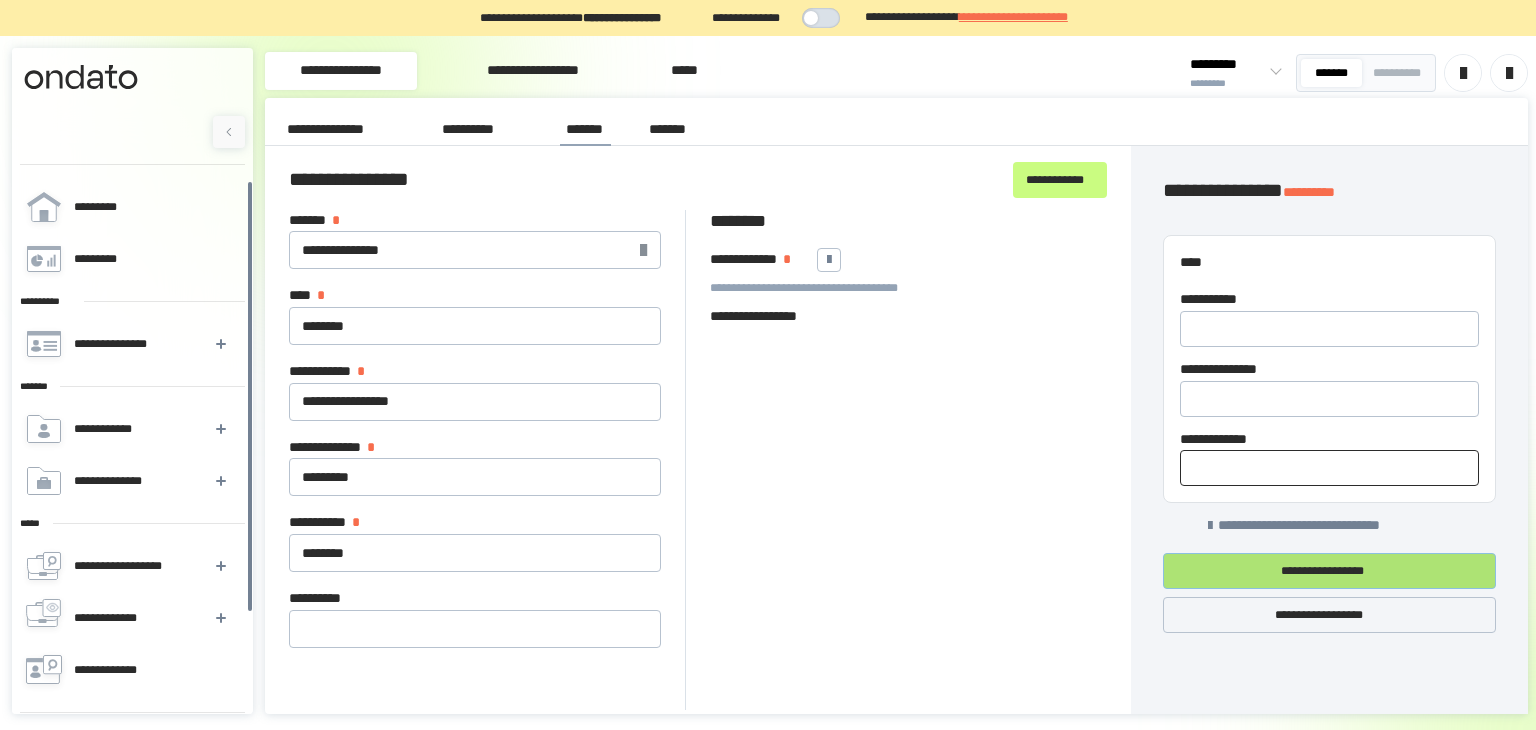 click on "**********" at bounding box center [1329, 571] 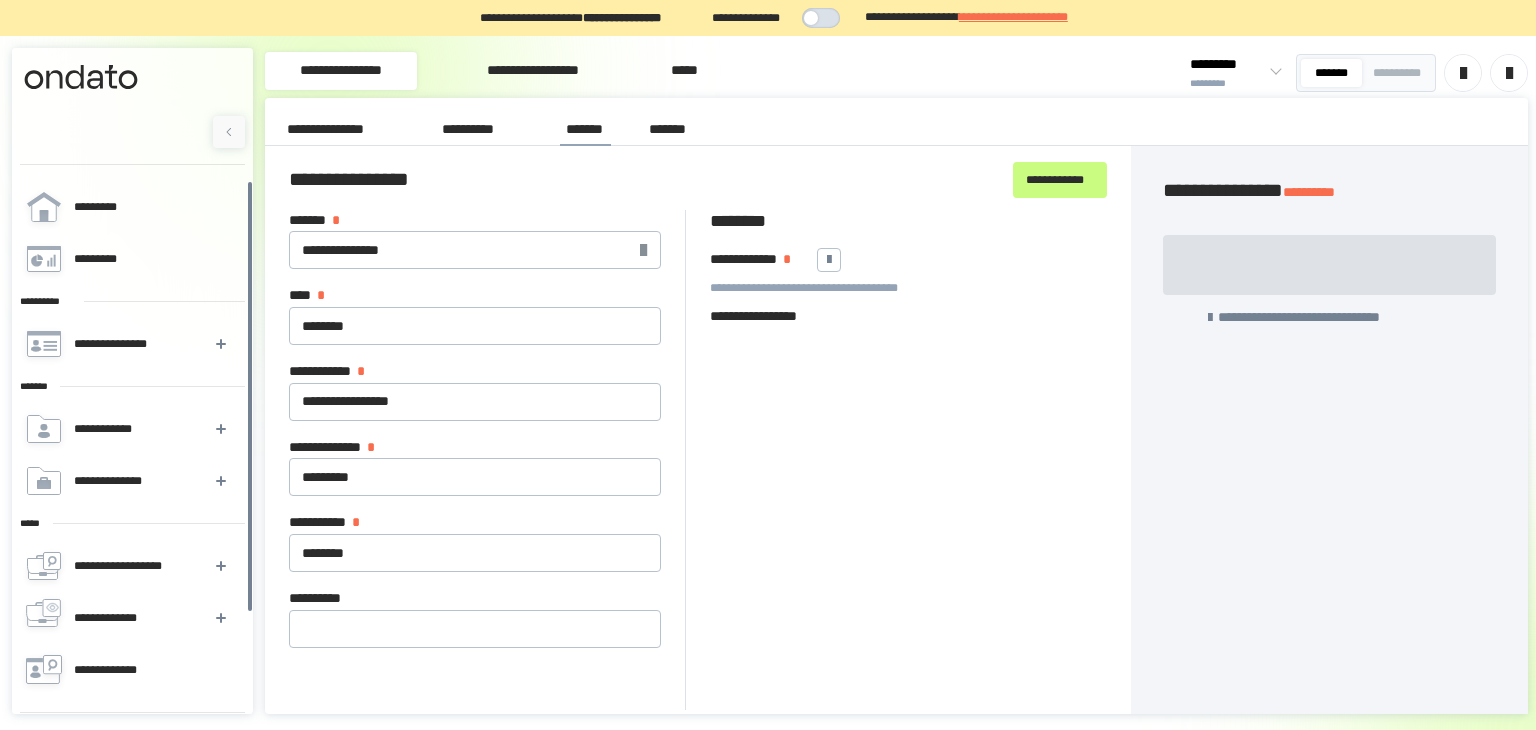 scroll, scrollTop: 0, scrollLeft: 0, axis: both 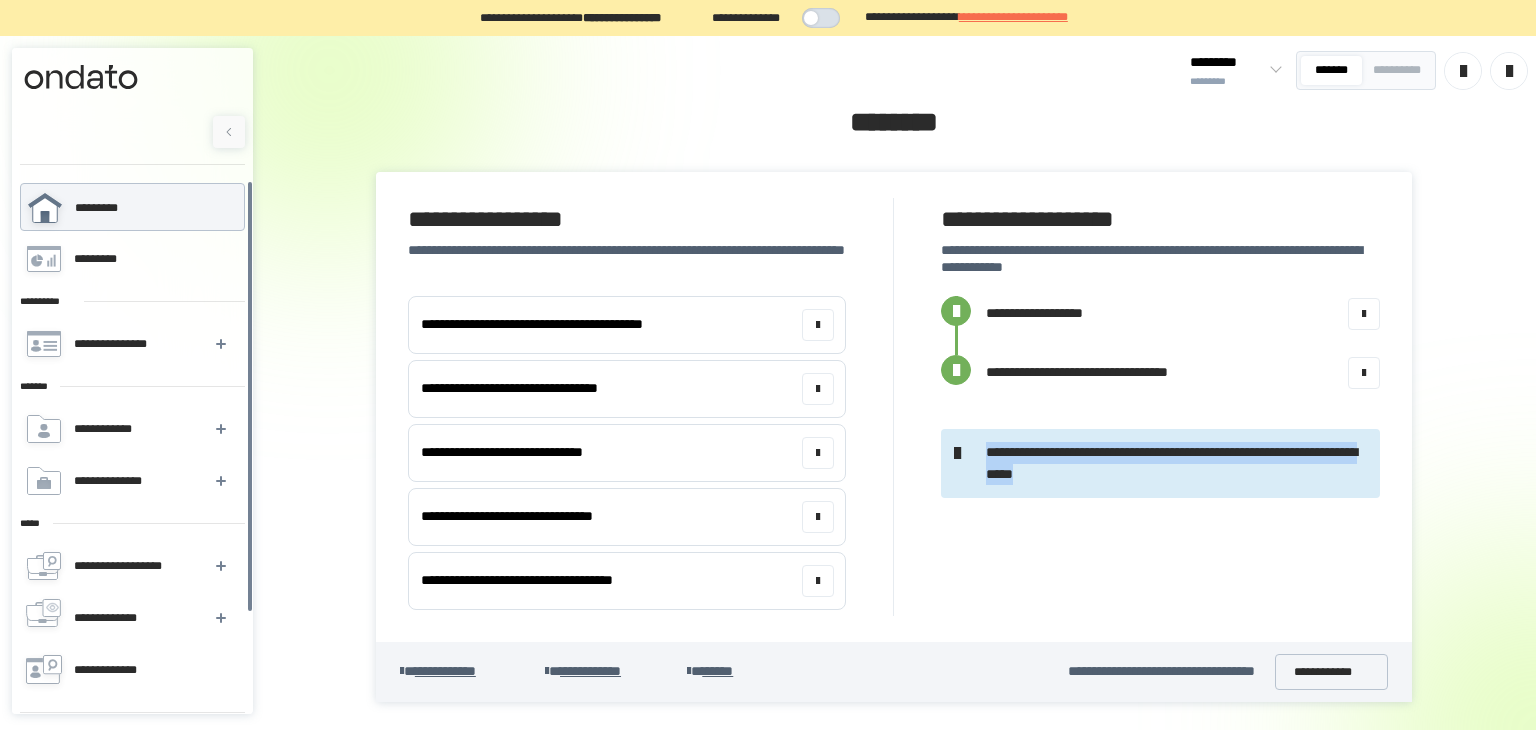 drag, startPoint x: 986, startPoint y: 454, endPoint x: 1211, endPoint y: 488, distance: 227.55438 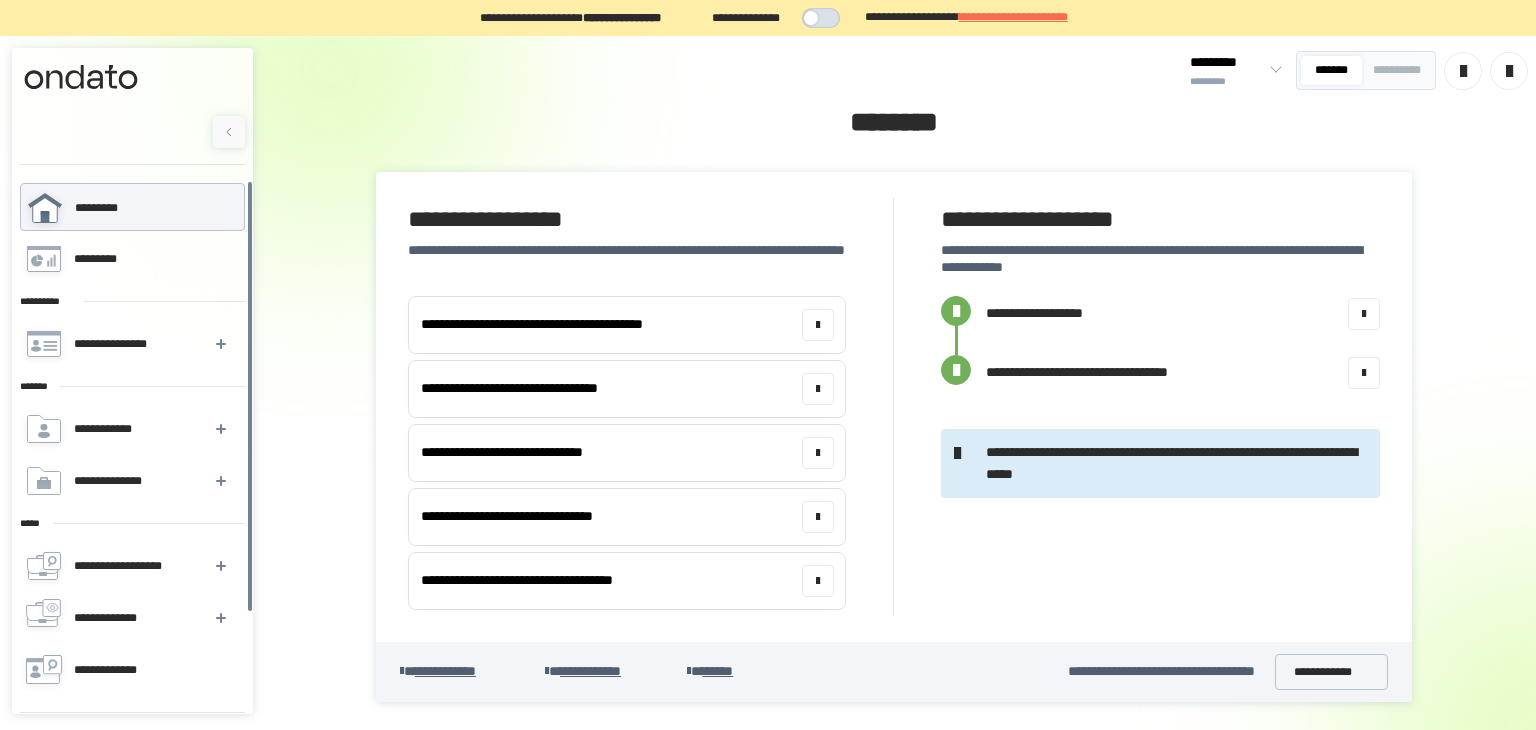 scroll, scrollTop: 0, scrollLeft: 0, axis: both 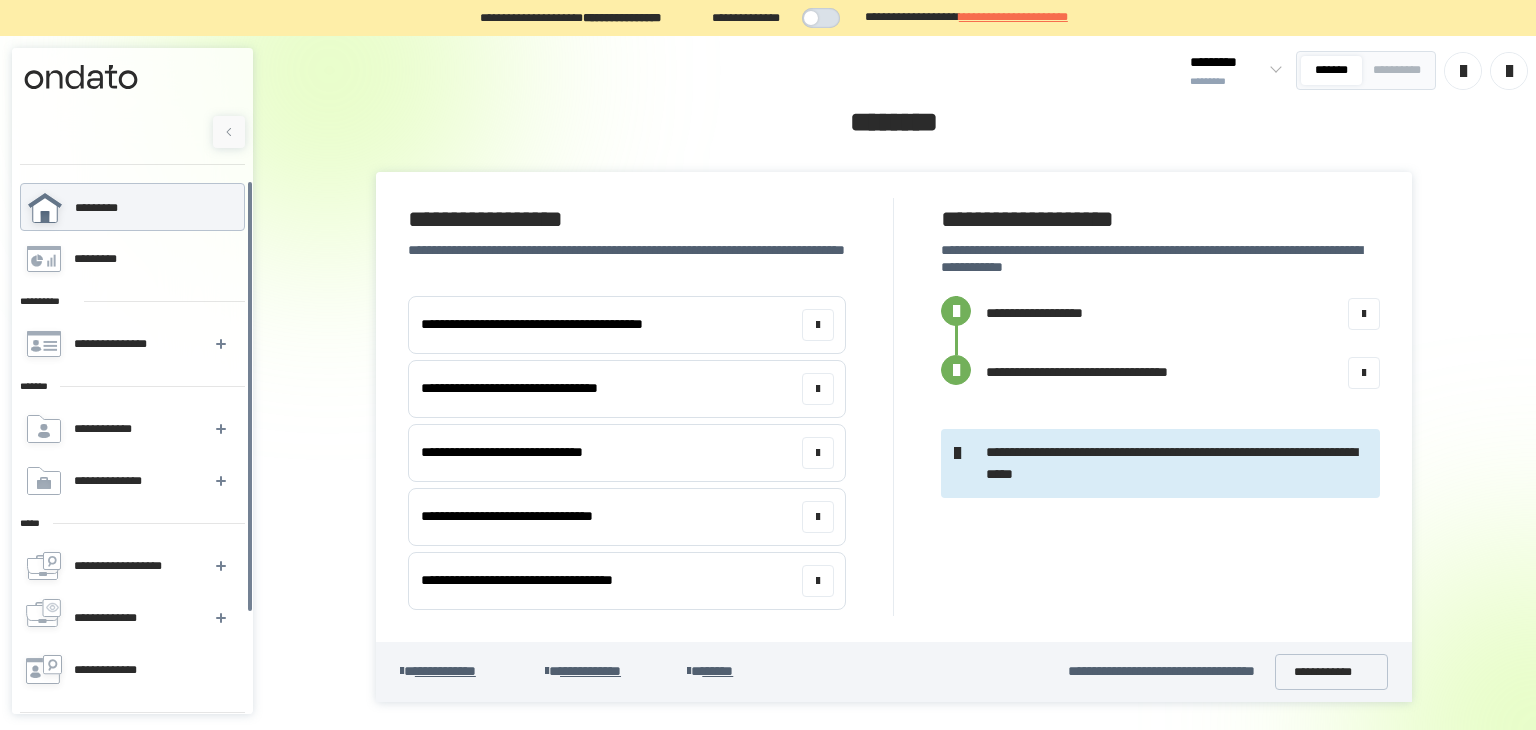 click on "**********" at bounding box center [894, 403] 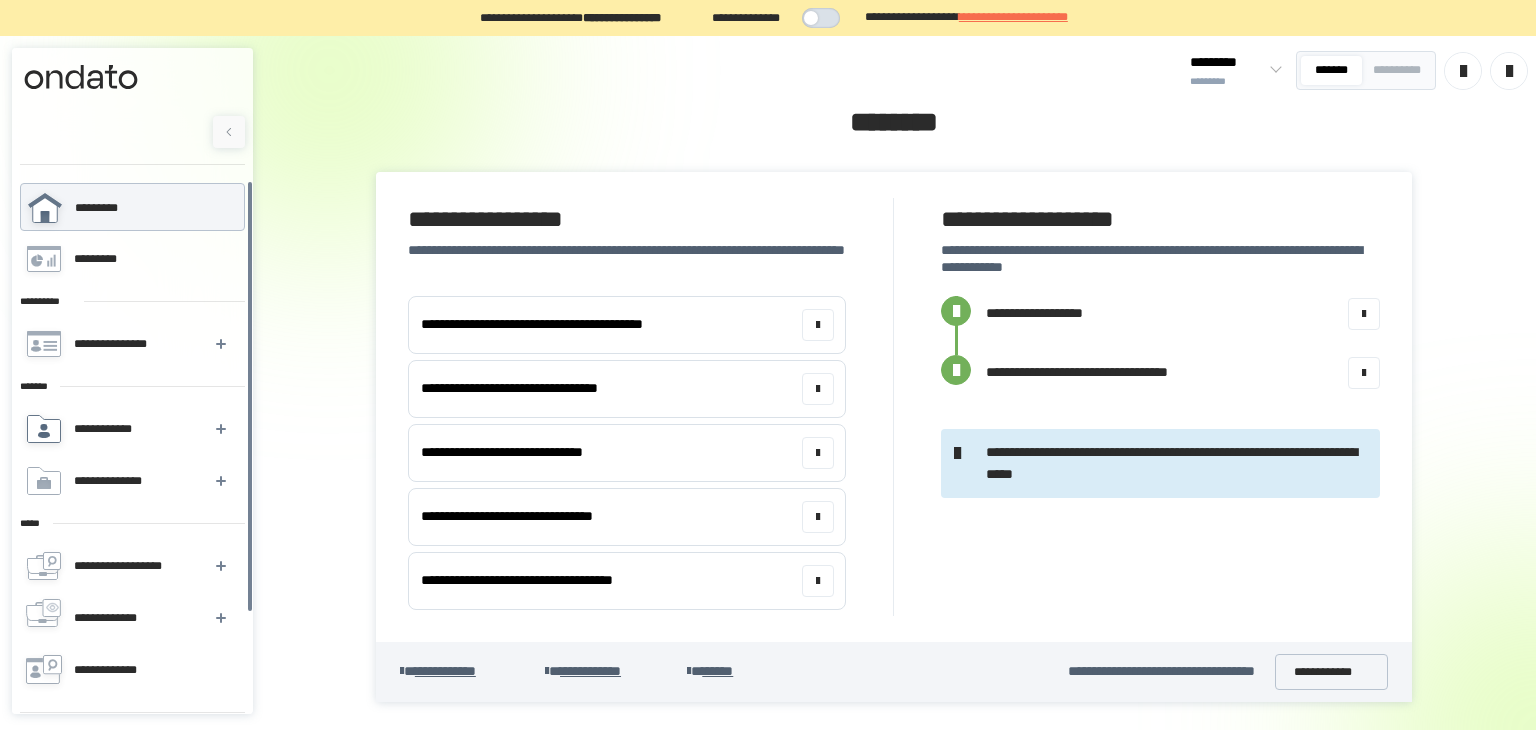 scroll, scrollTop: 119, scrollLeft: 0, axis: vertical 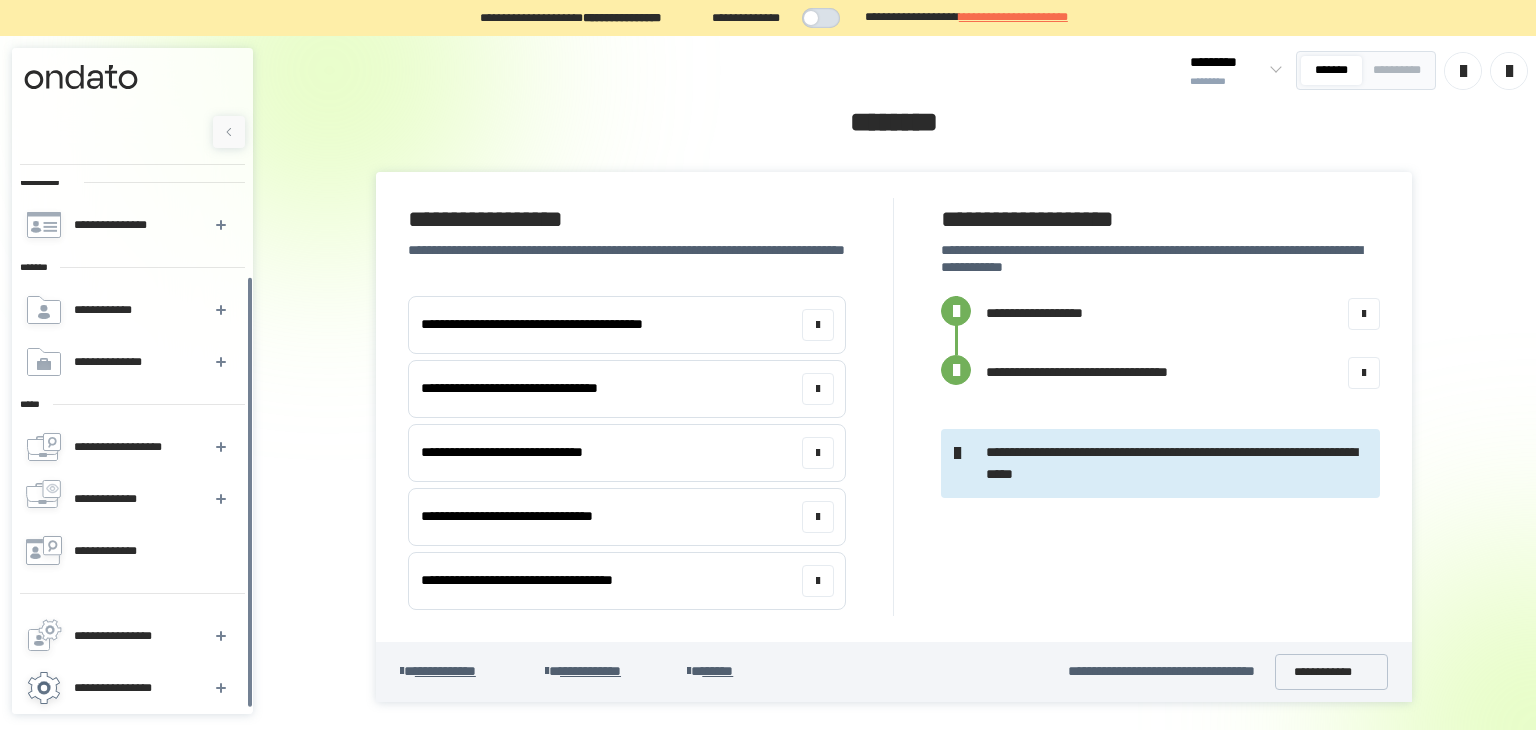 click on "**********" at bounding box center (131, 688) 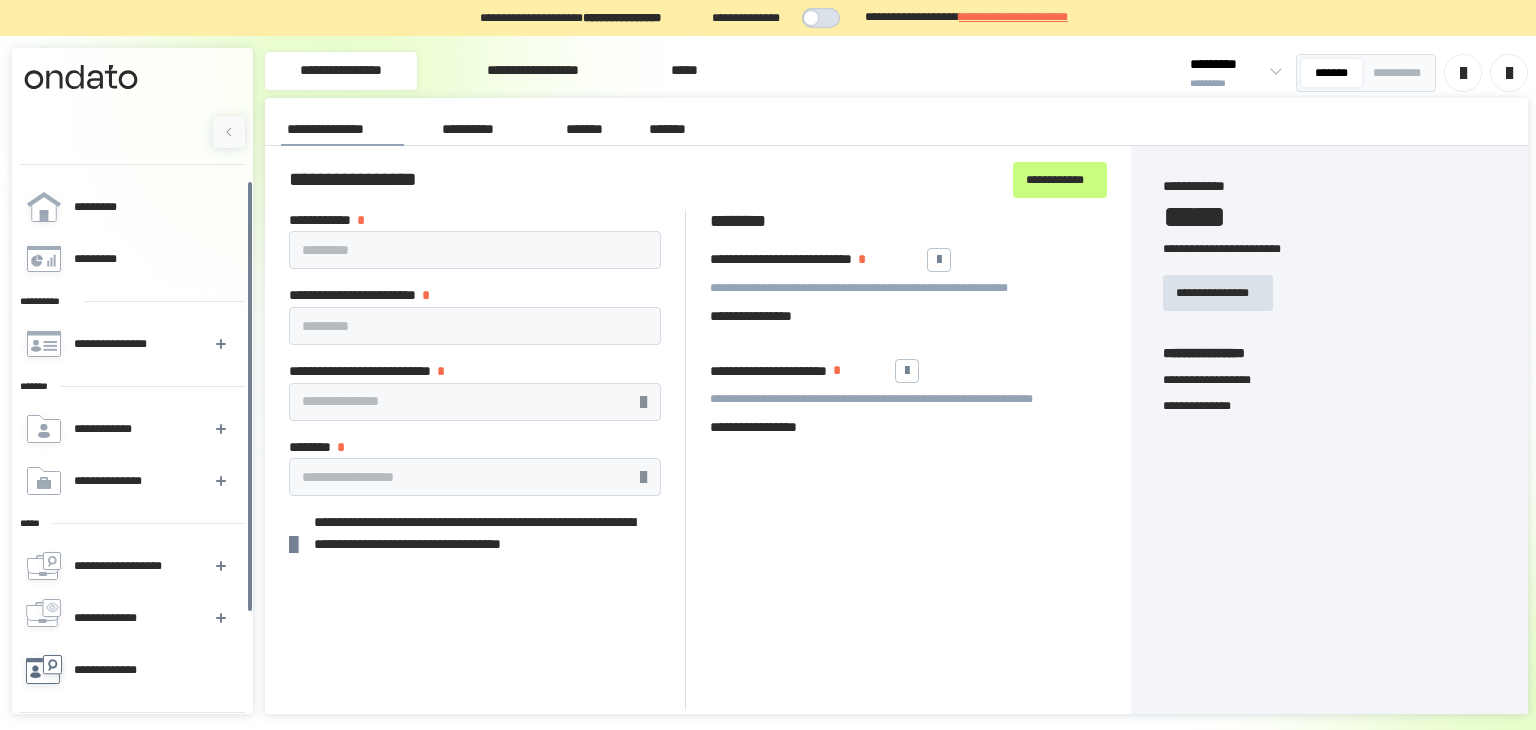 scroll, scrollTop: 119, scrollLeft: 0, axis: vertical 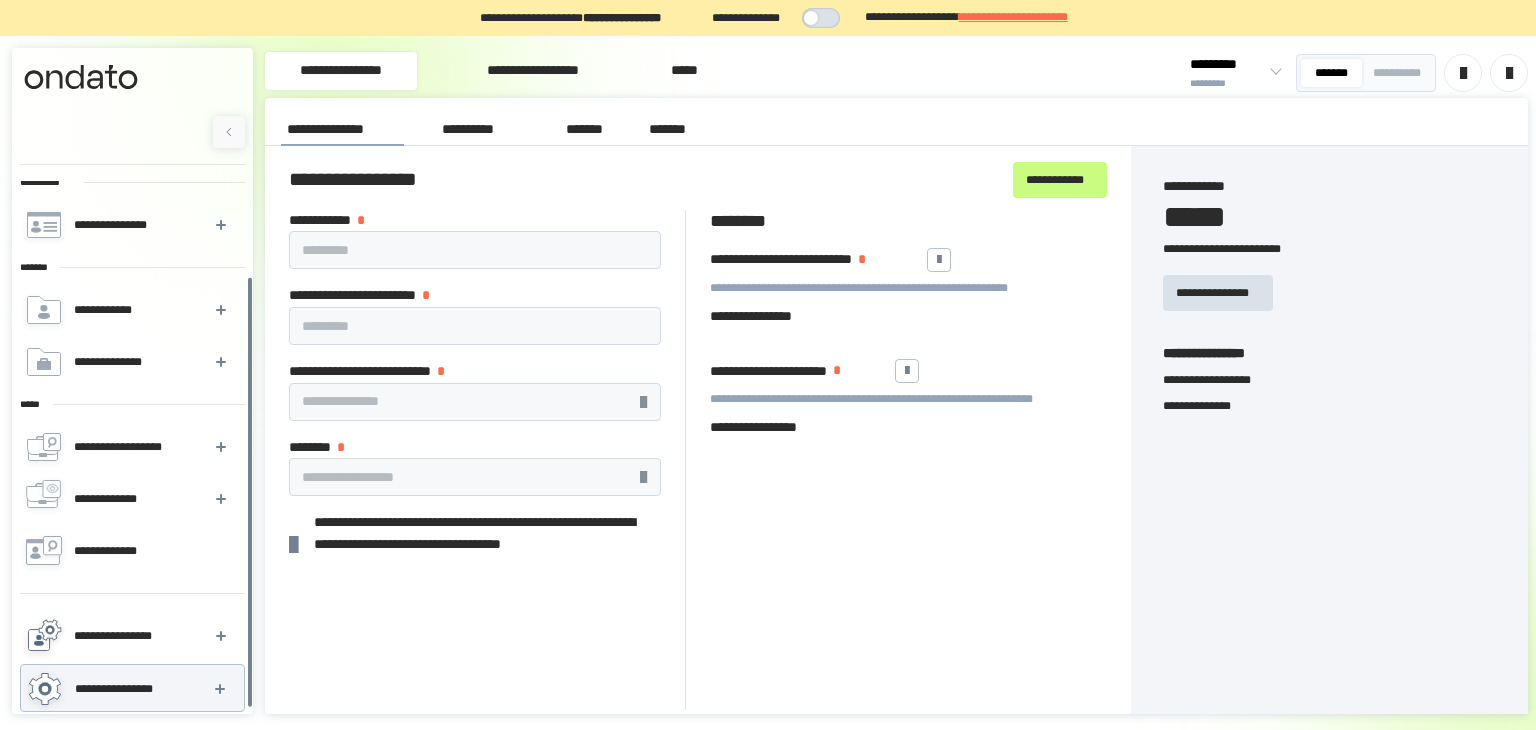 click on "**********" at bounding box center (118, 636) 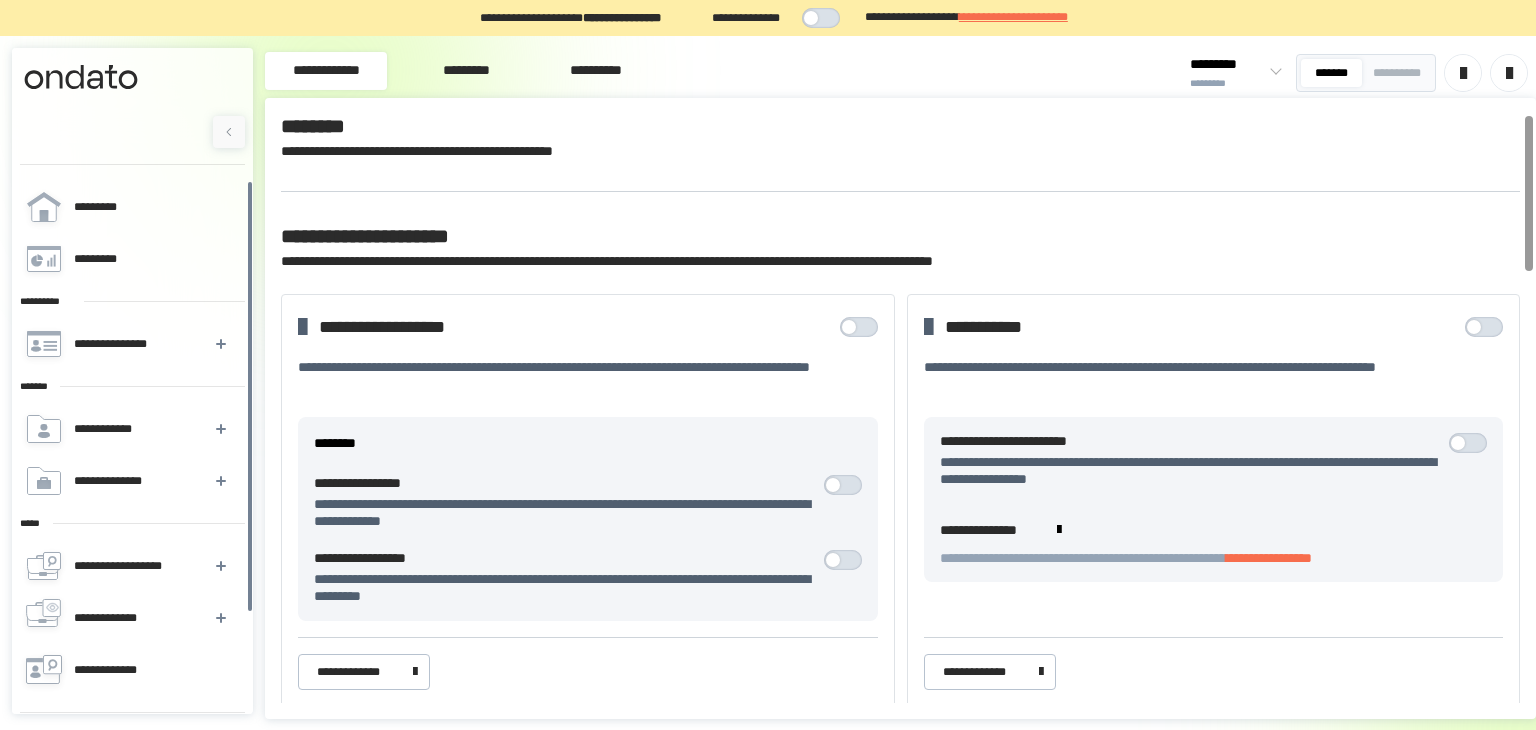 click on "*********" at bounding box center (466, 71) 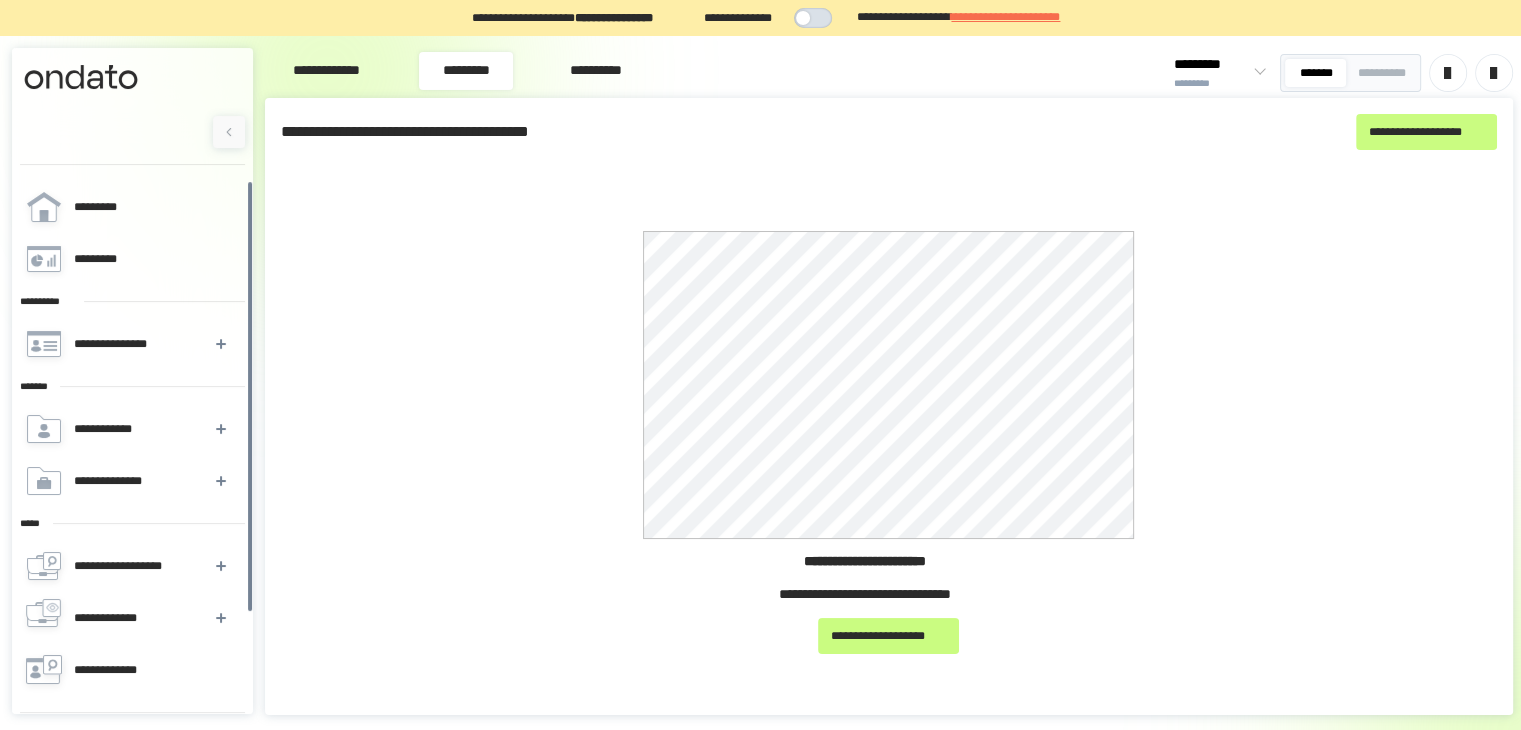 click on "**********" at bounding box center (595, 71) 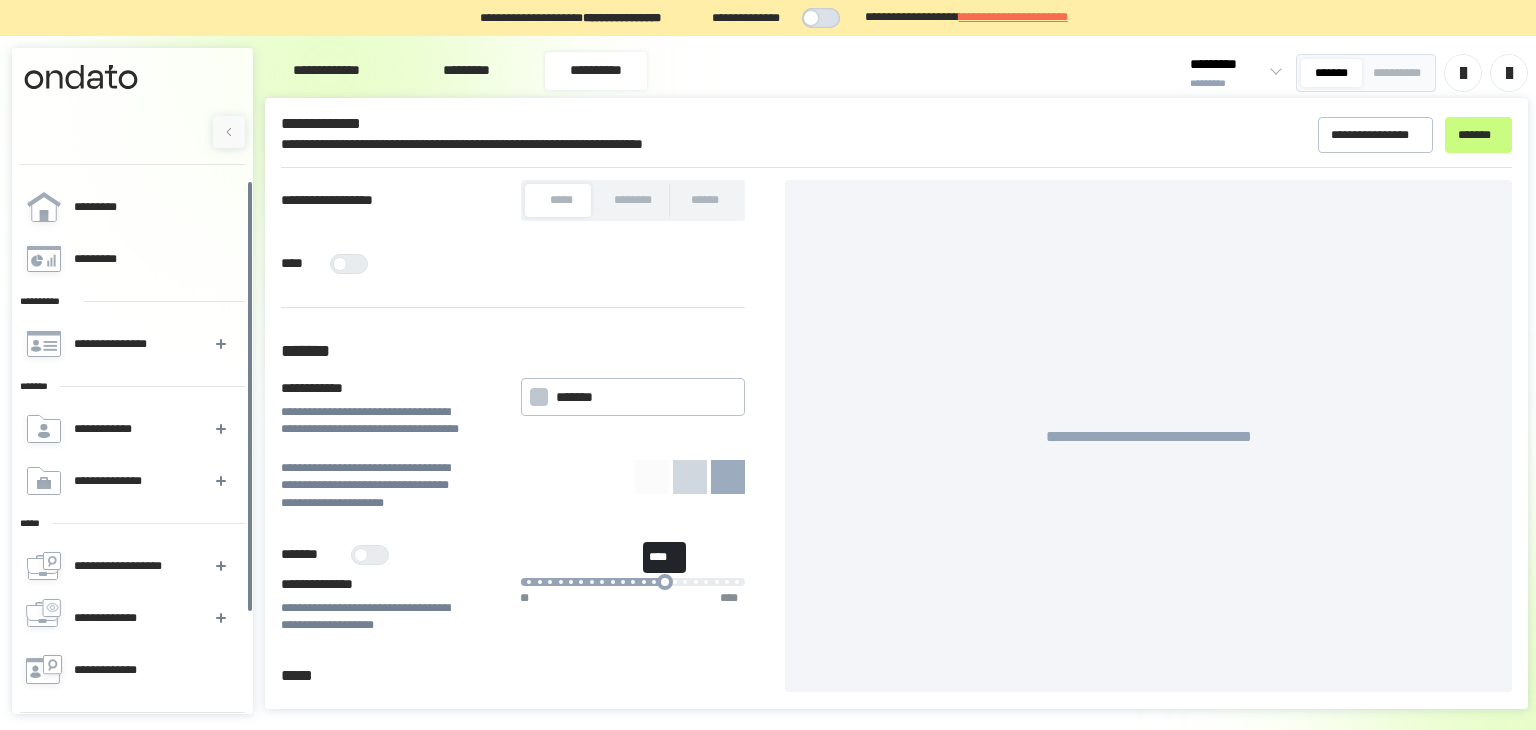 click on "*********" at bounding box center (466, 71) 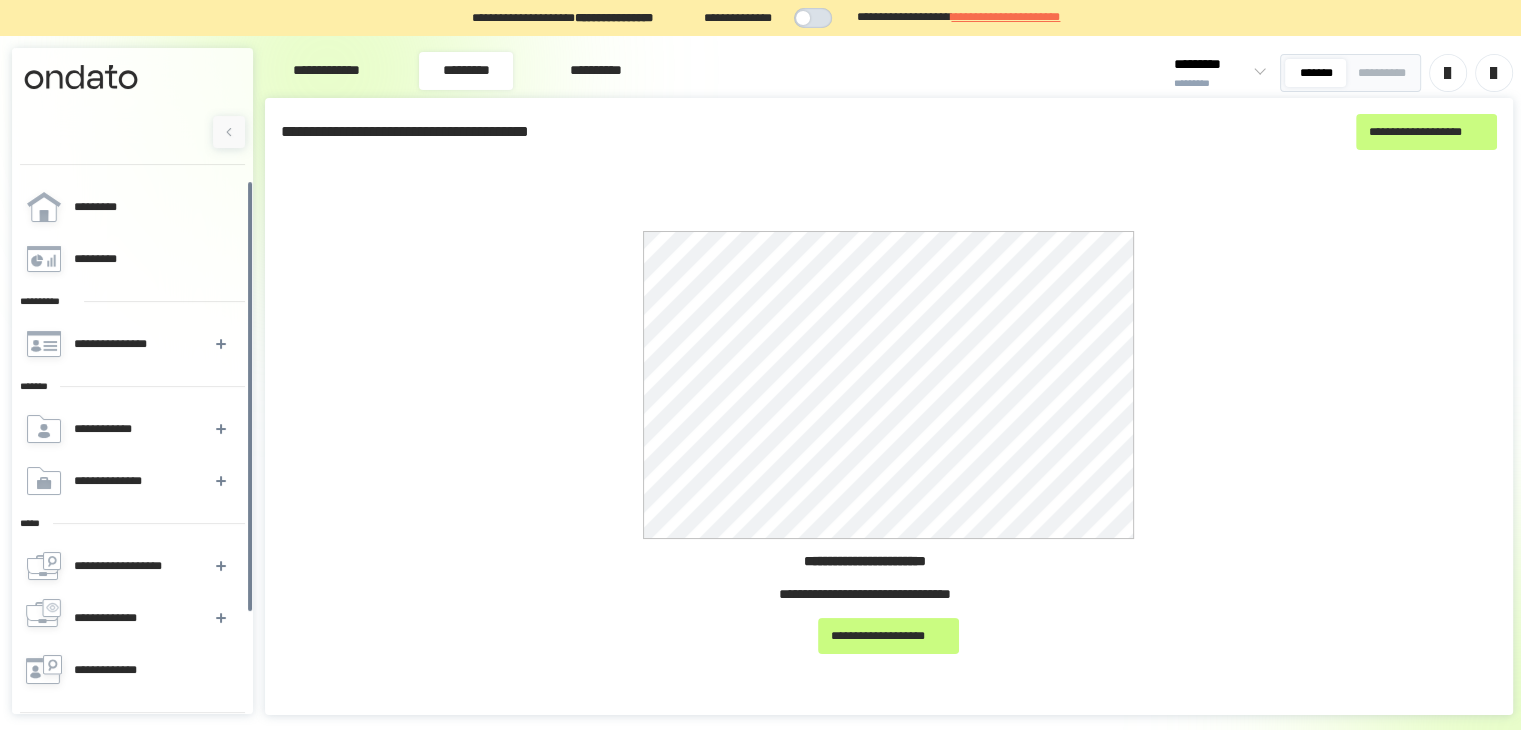 click on "**********" at bounding box center (326, 71) 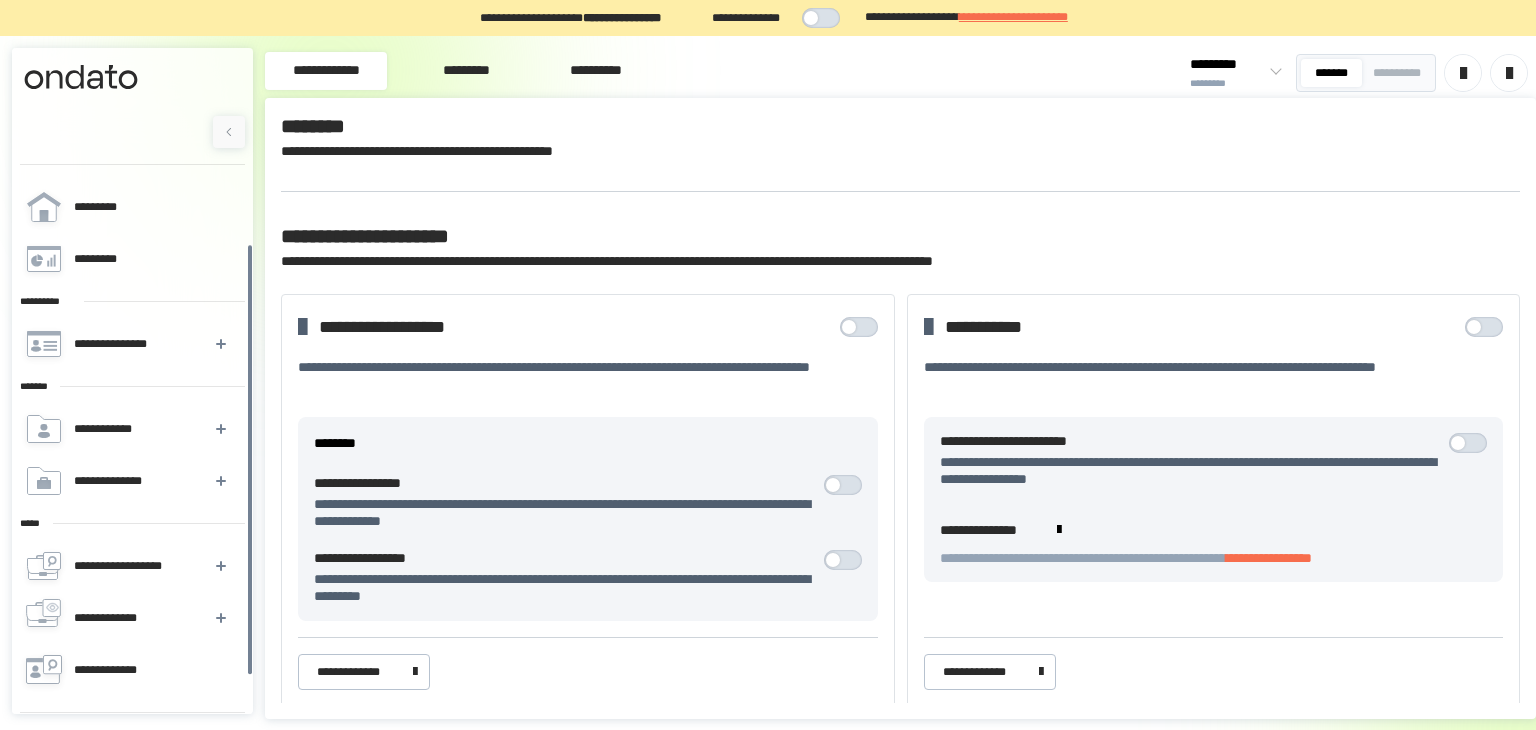 scroll, scrollTop: 119, scrollLeft: 0, axis: vertical 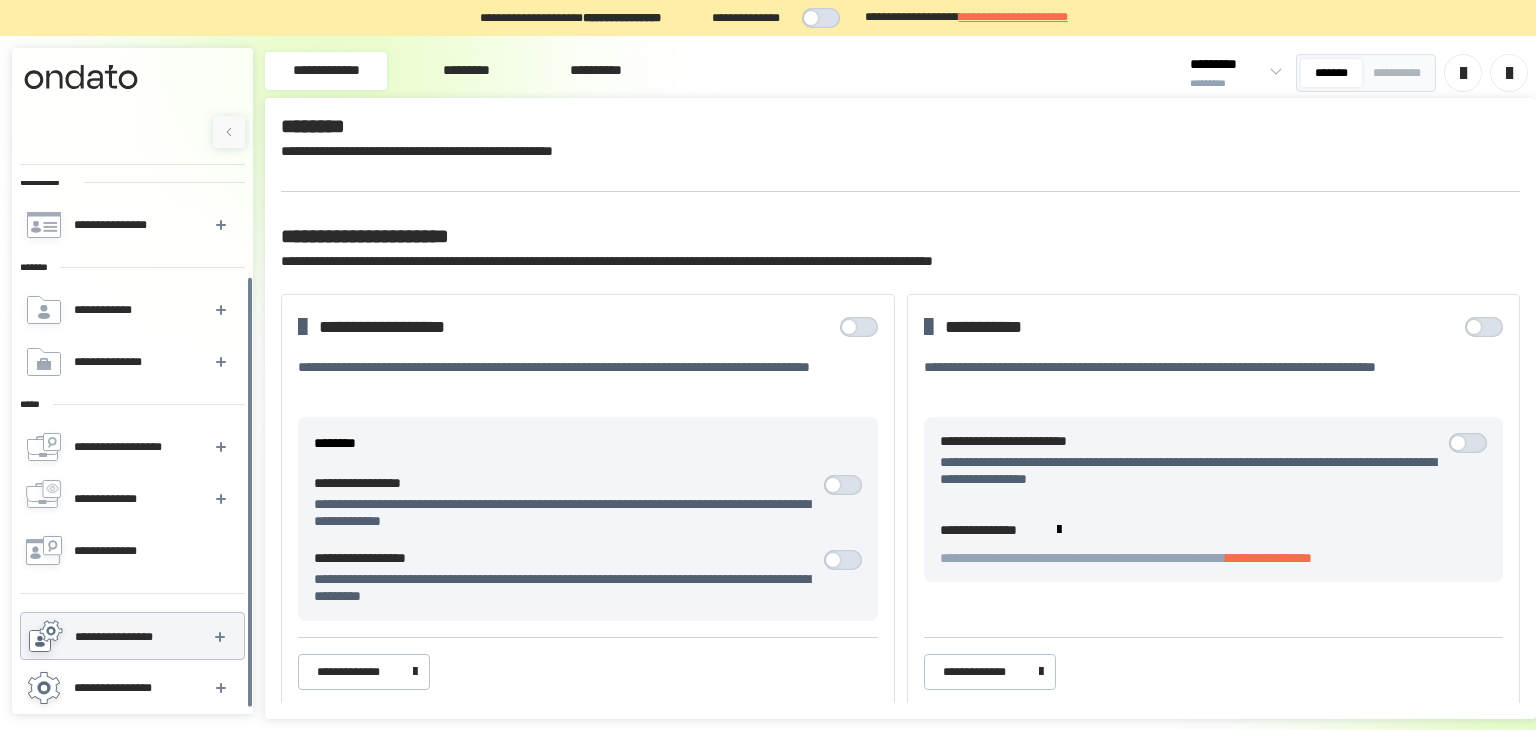 click on "**********" at bounding box center [131, 688] 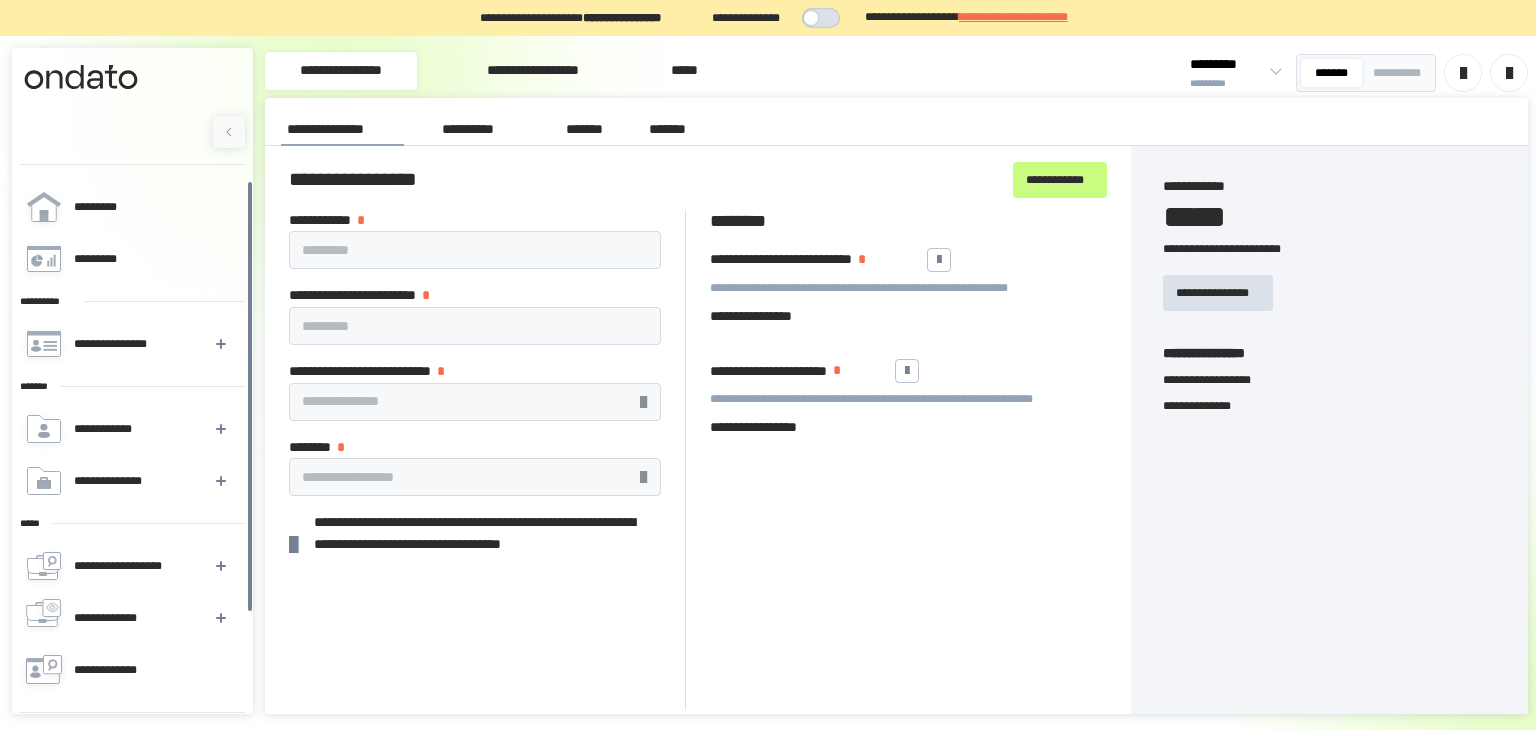 click on "**********" at bounding box center (482, 129) 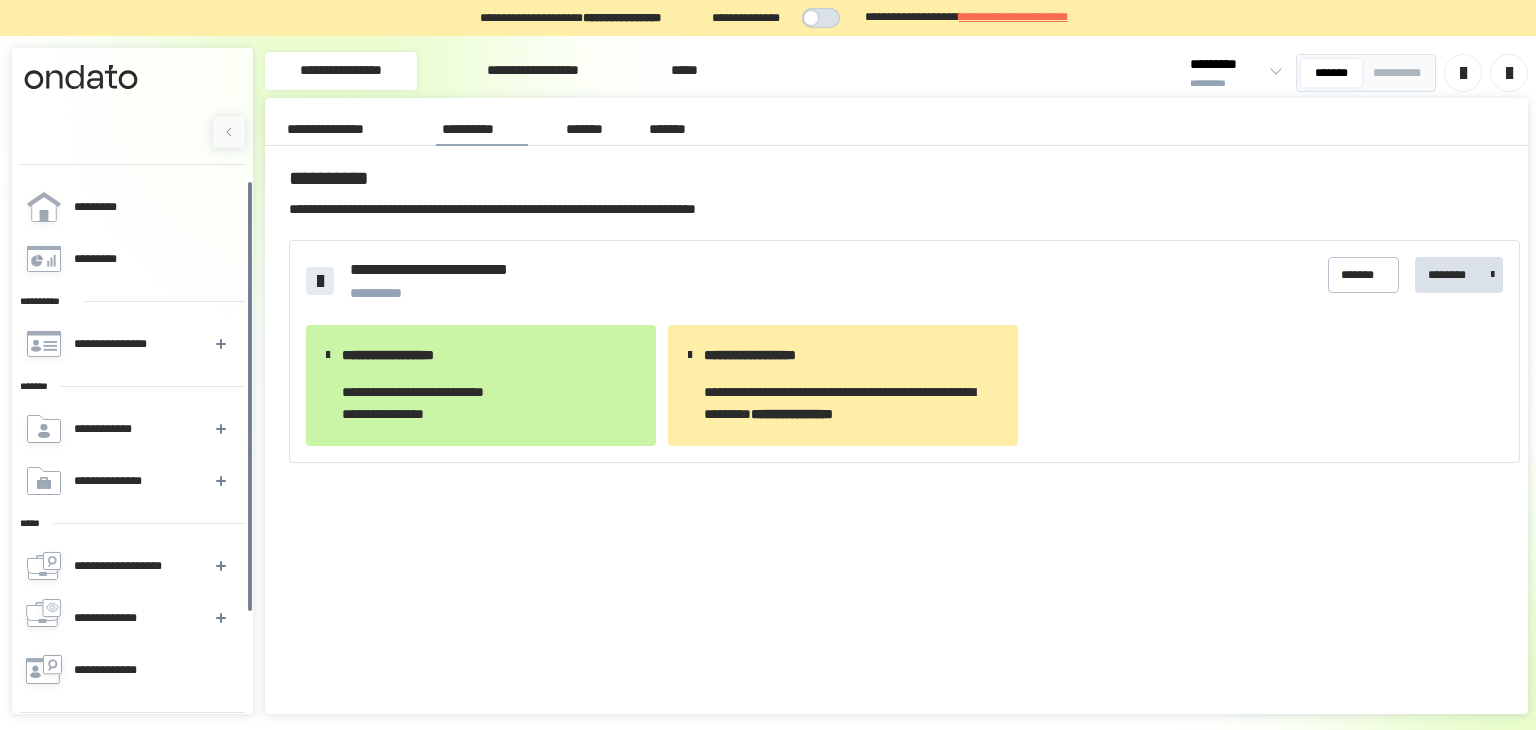 click on "**********" at bounding box center [533, 71] 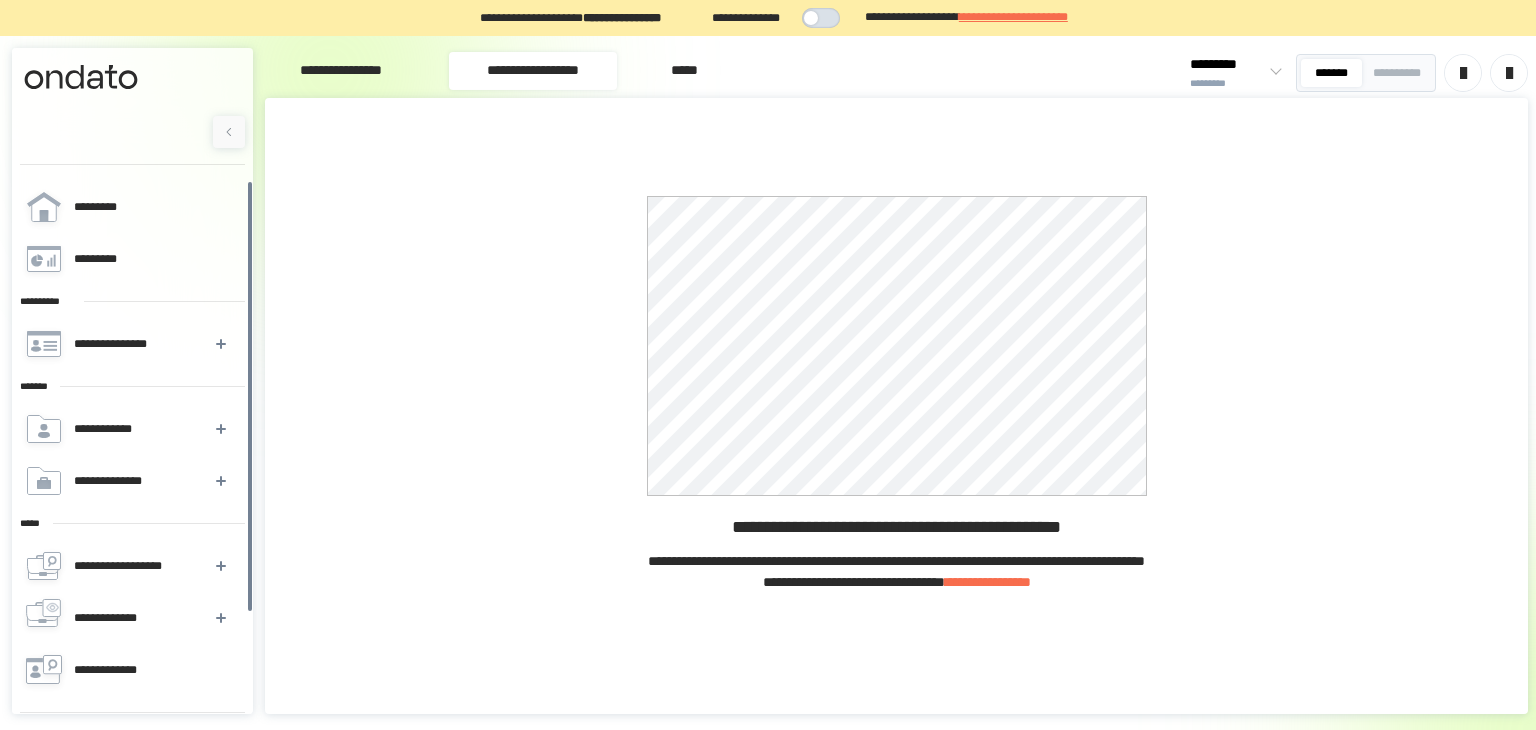 click on "*****" at bounding box center (684, 71) 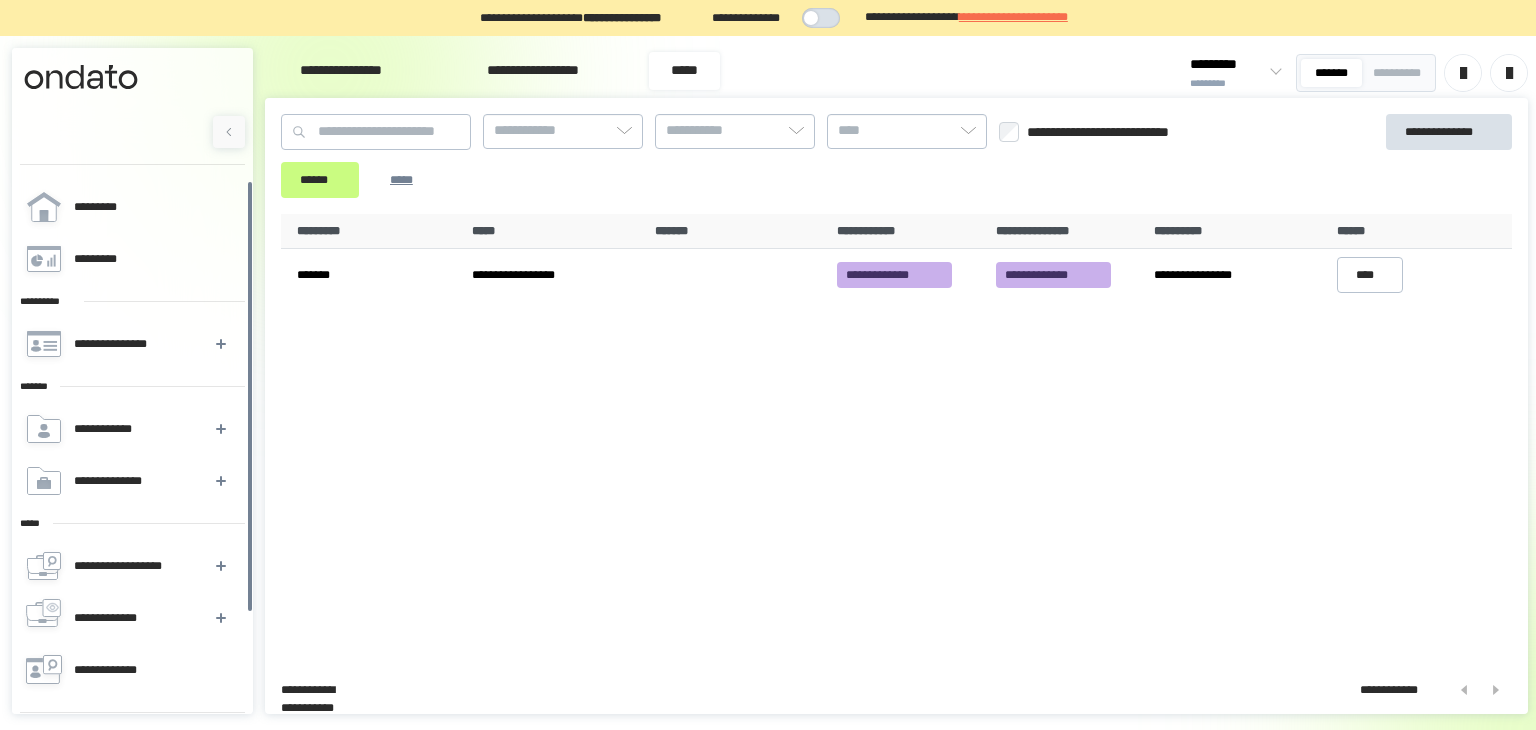 click on "**********" at bounding box center (533, 71) 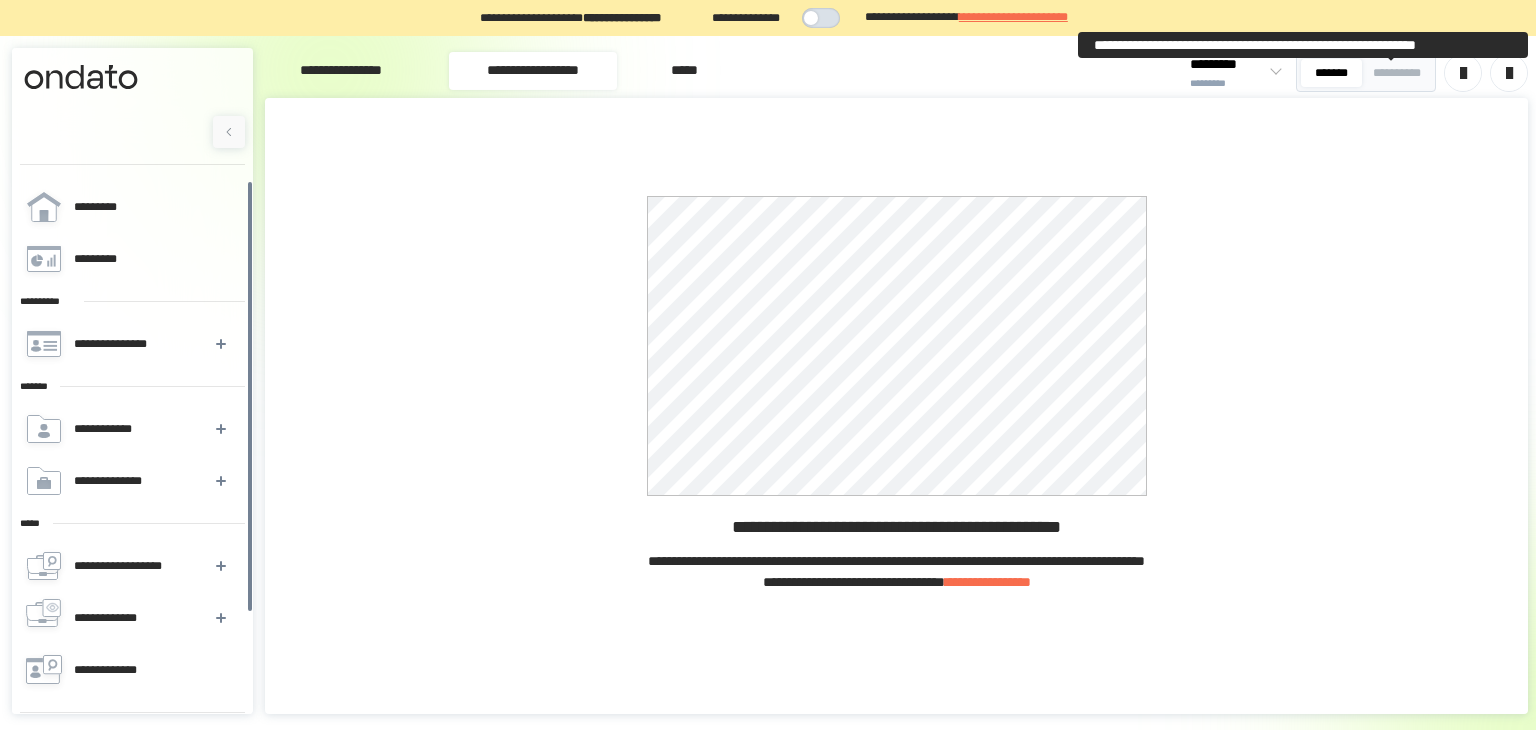 click on "**********" at bounding box center (1397, 73) 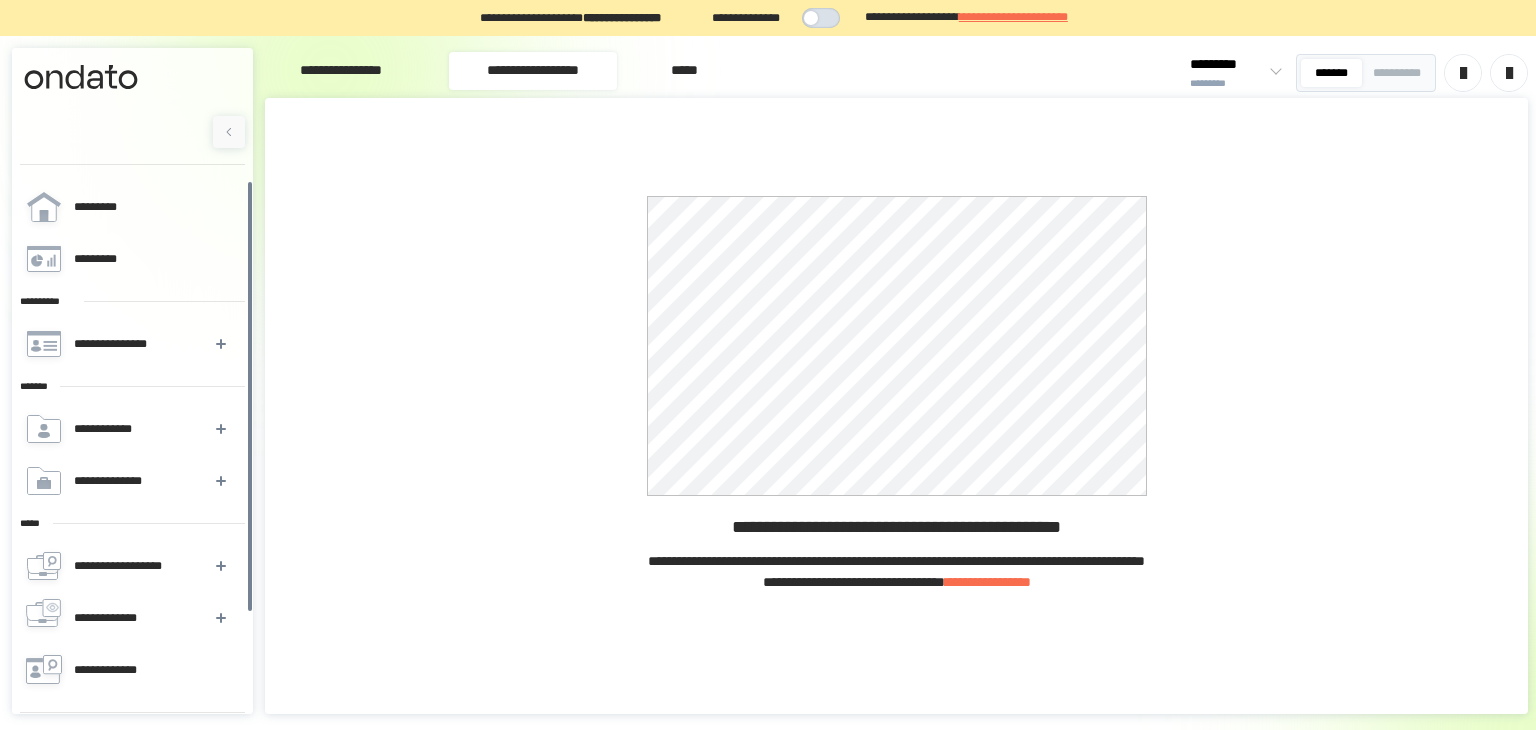 click at bounding box center (1509, 73) 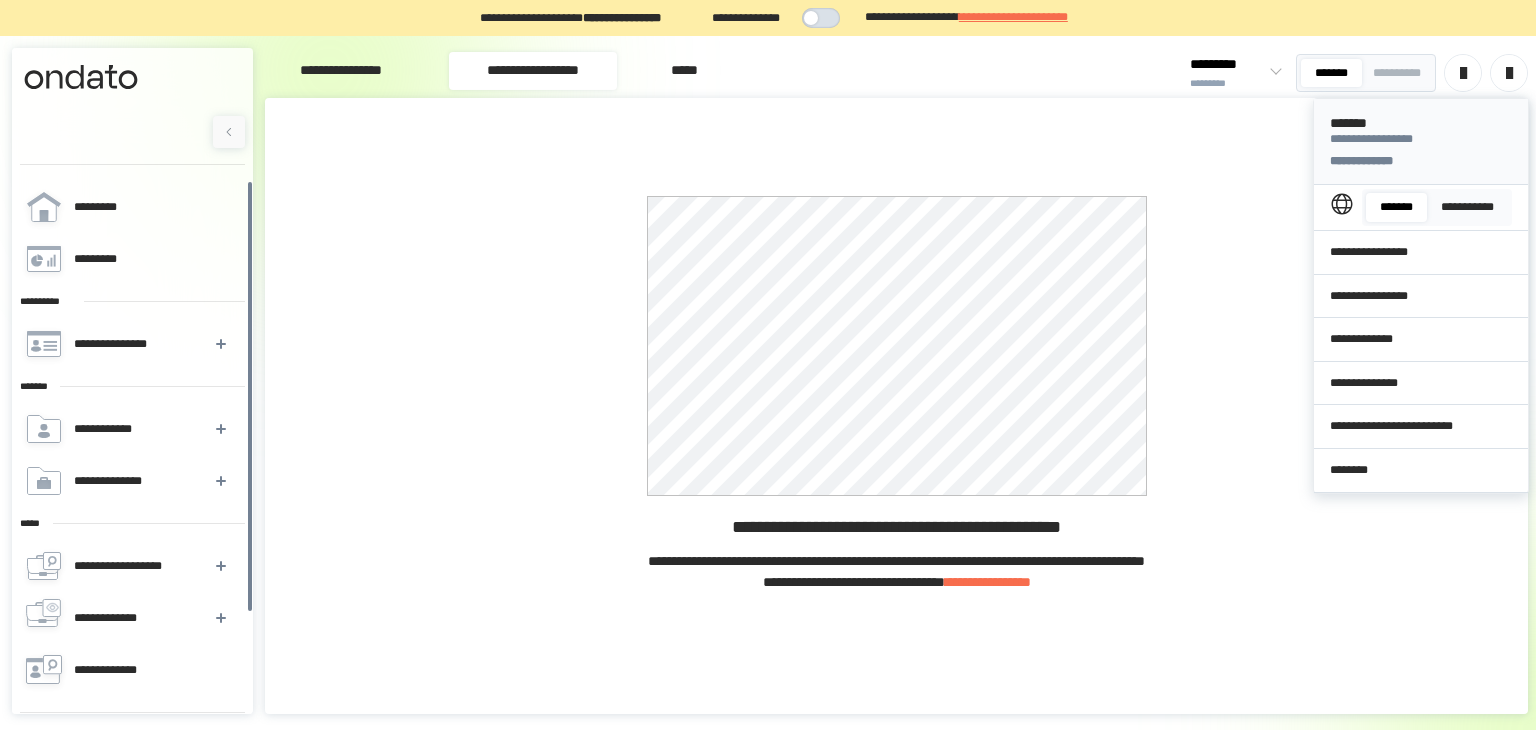 click on "**********" at bounding box center [1421, 296] 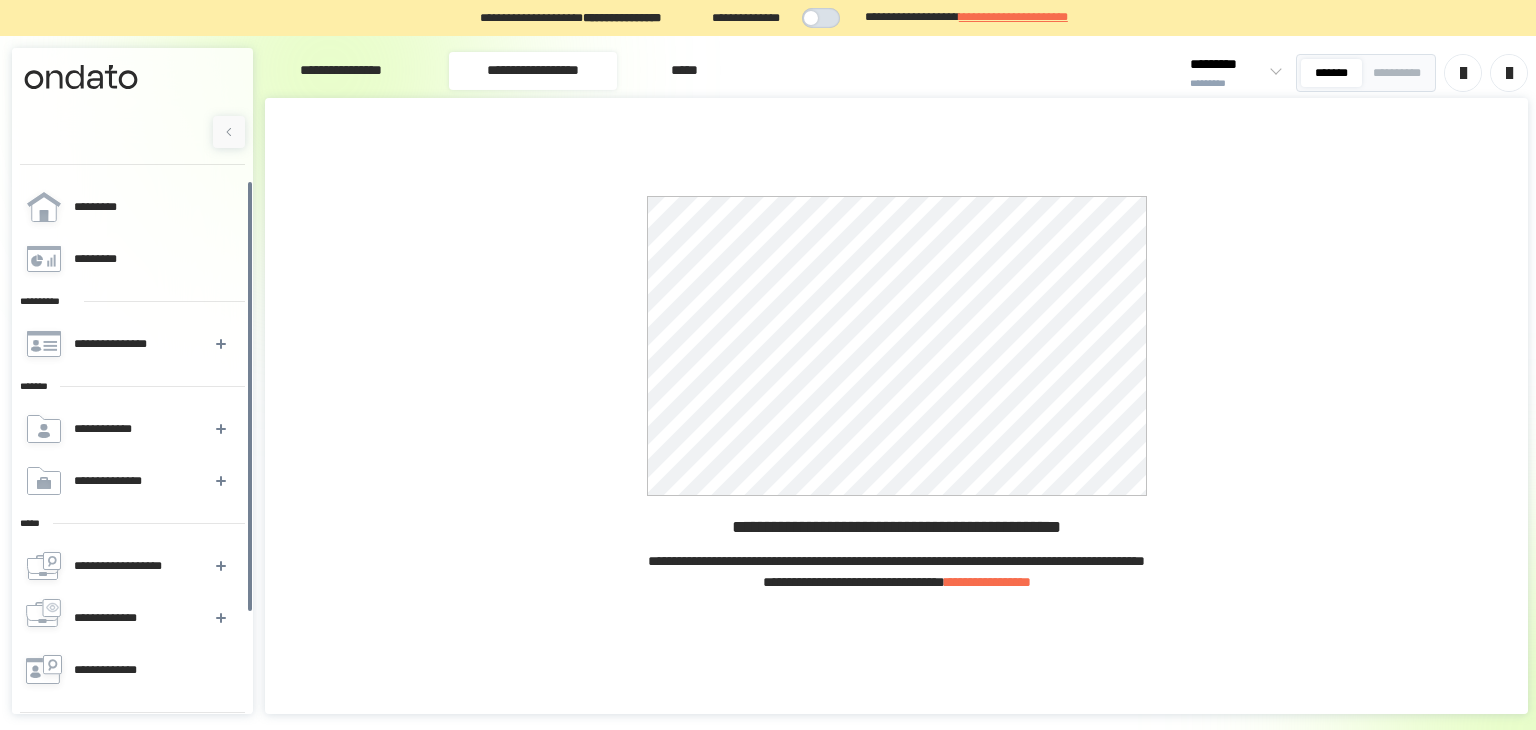 click on "**********" at bounding box center (896, 406) 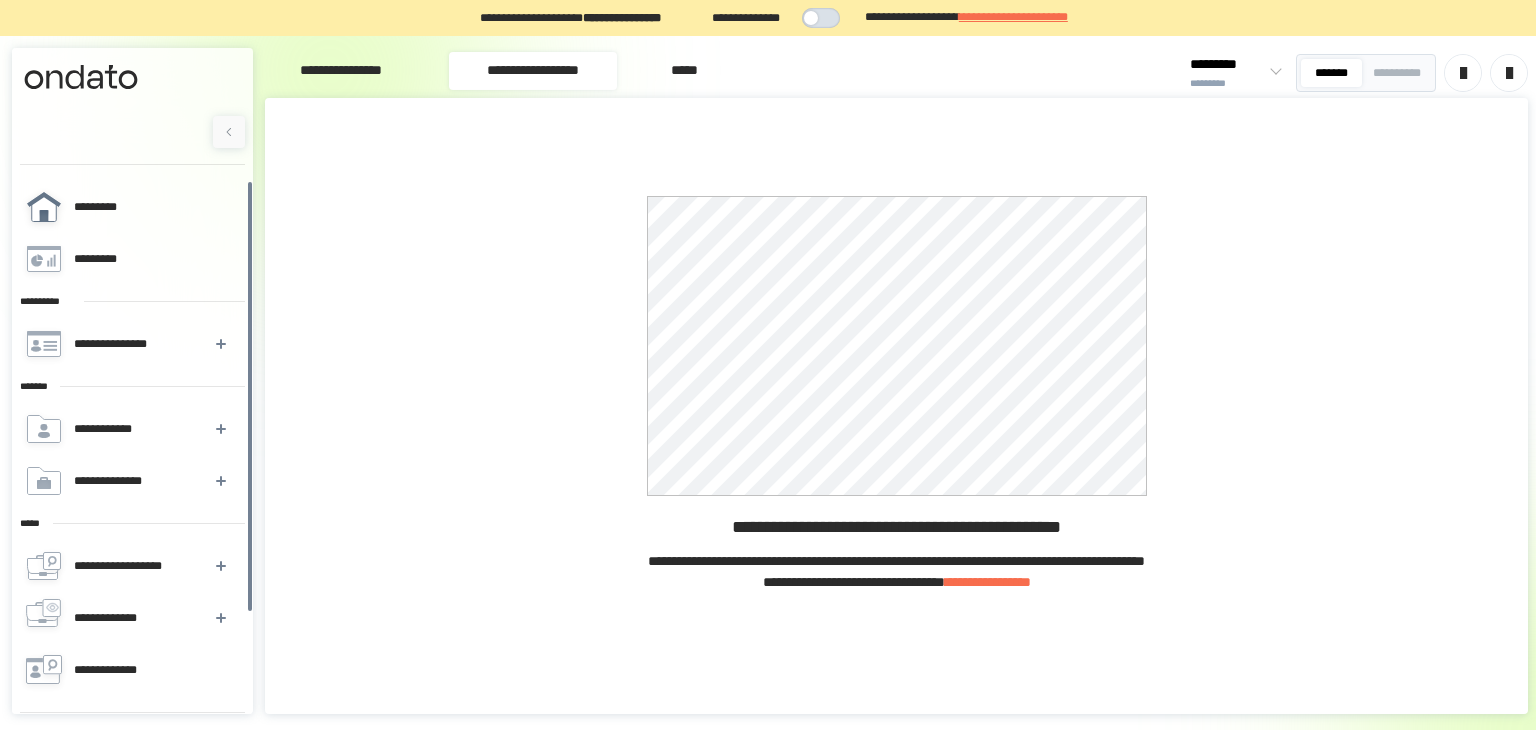 click on "*********" at bounding box center [131, 207] 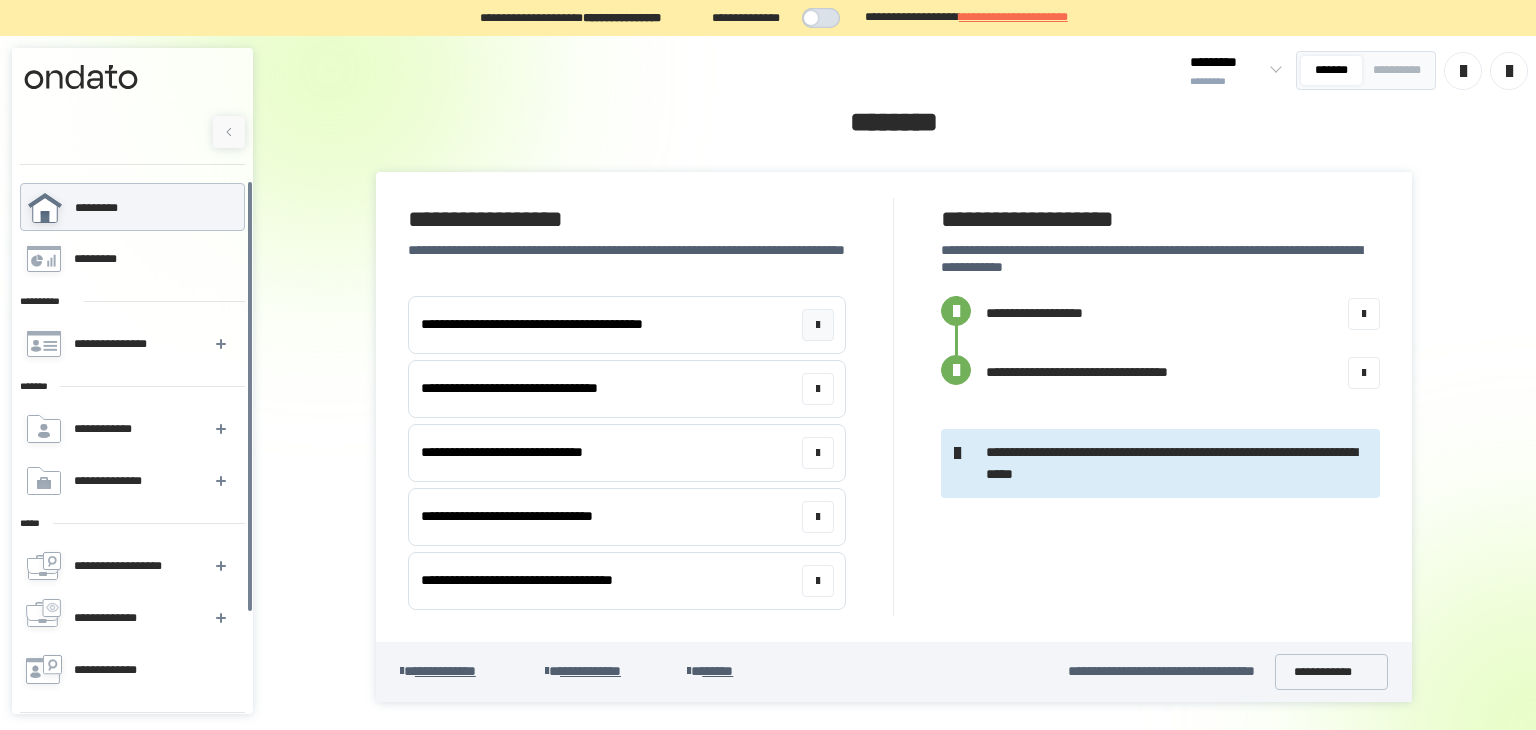 click on "**********" at bounding box center [627, 325] 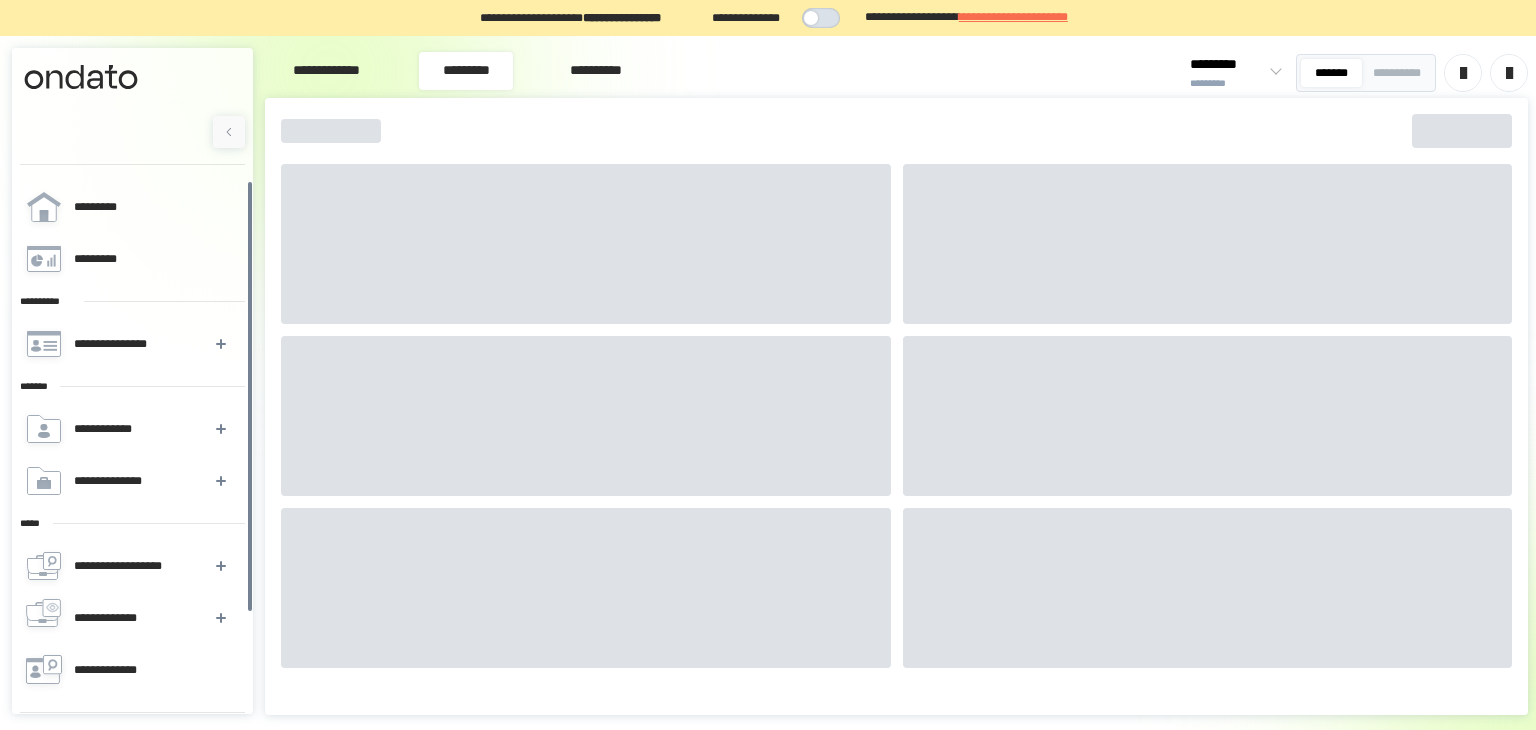 scroll, scrollTop: 0, scrollLeft: 0, axis: both 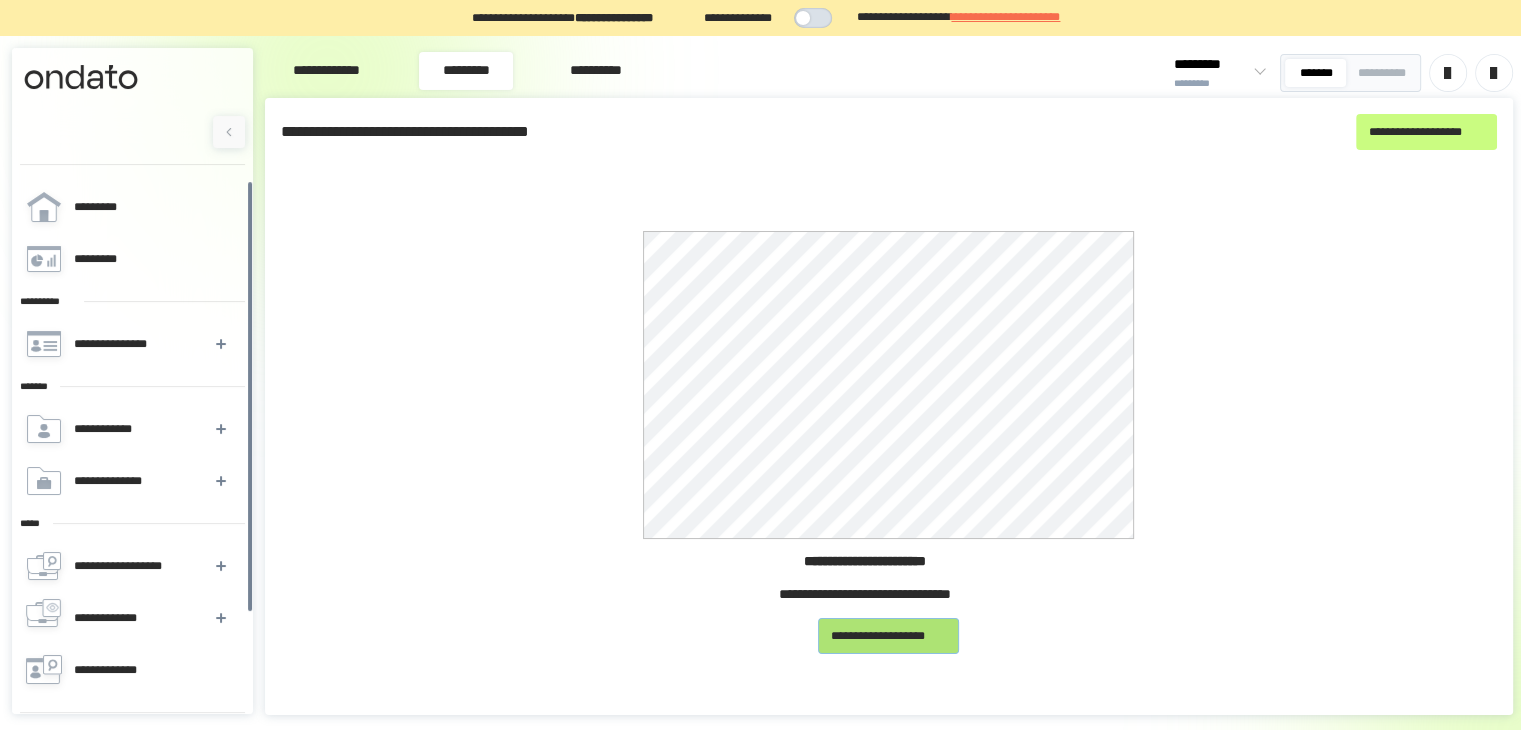 click on "**********" at bounding box center (888, 636) 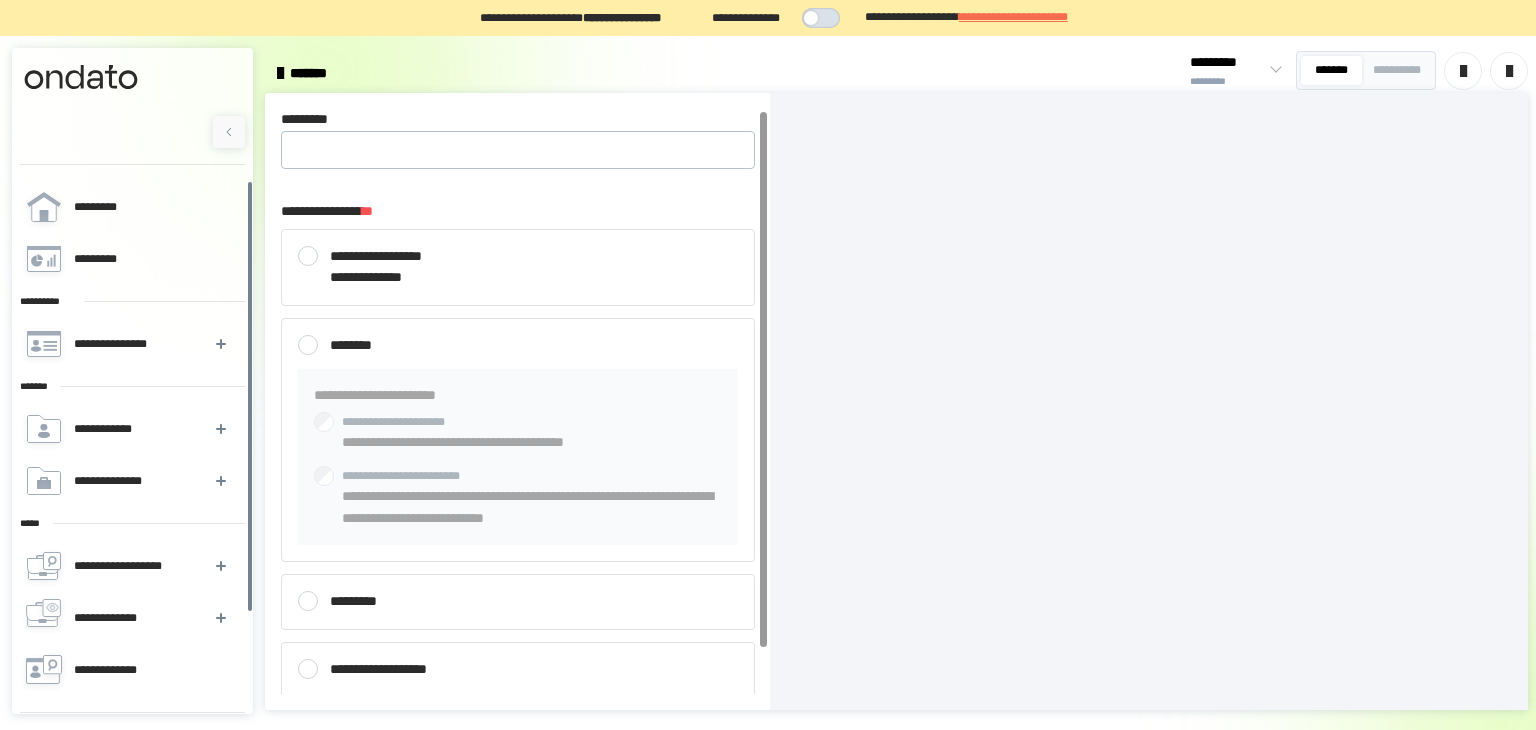 click on "**********" at bounding box center [518, 267] 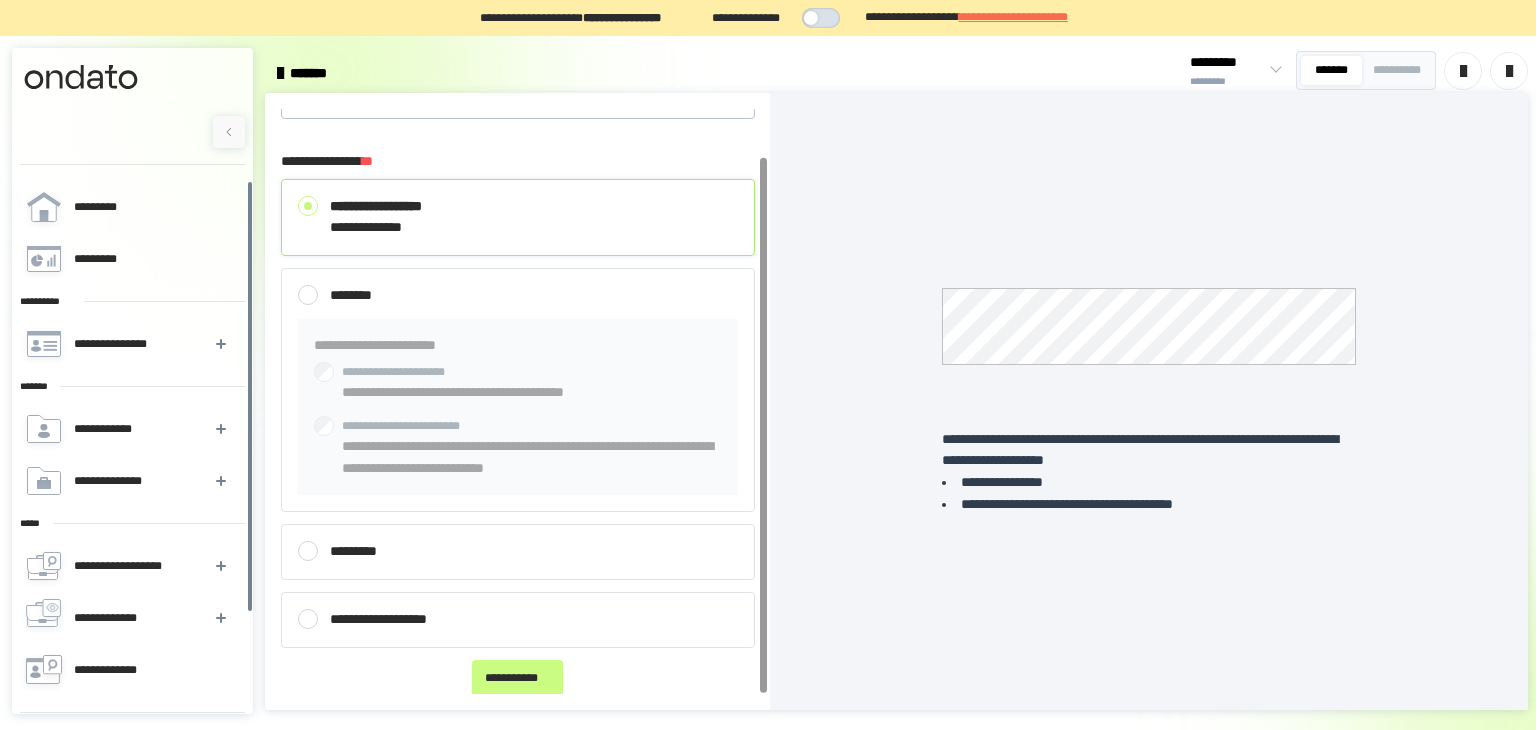 scroll, scrollTop: 0, scrollLeft: 0, axis: both 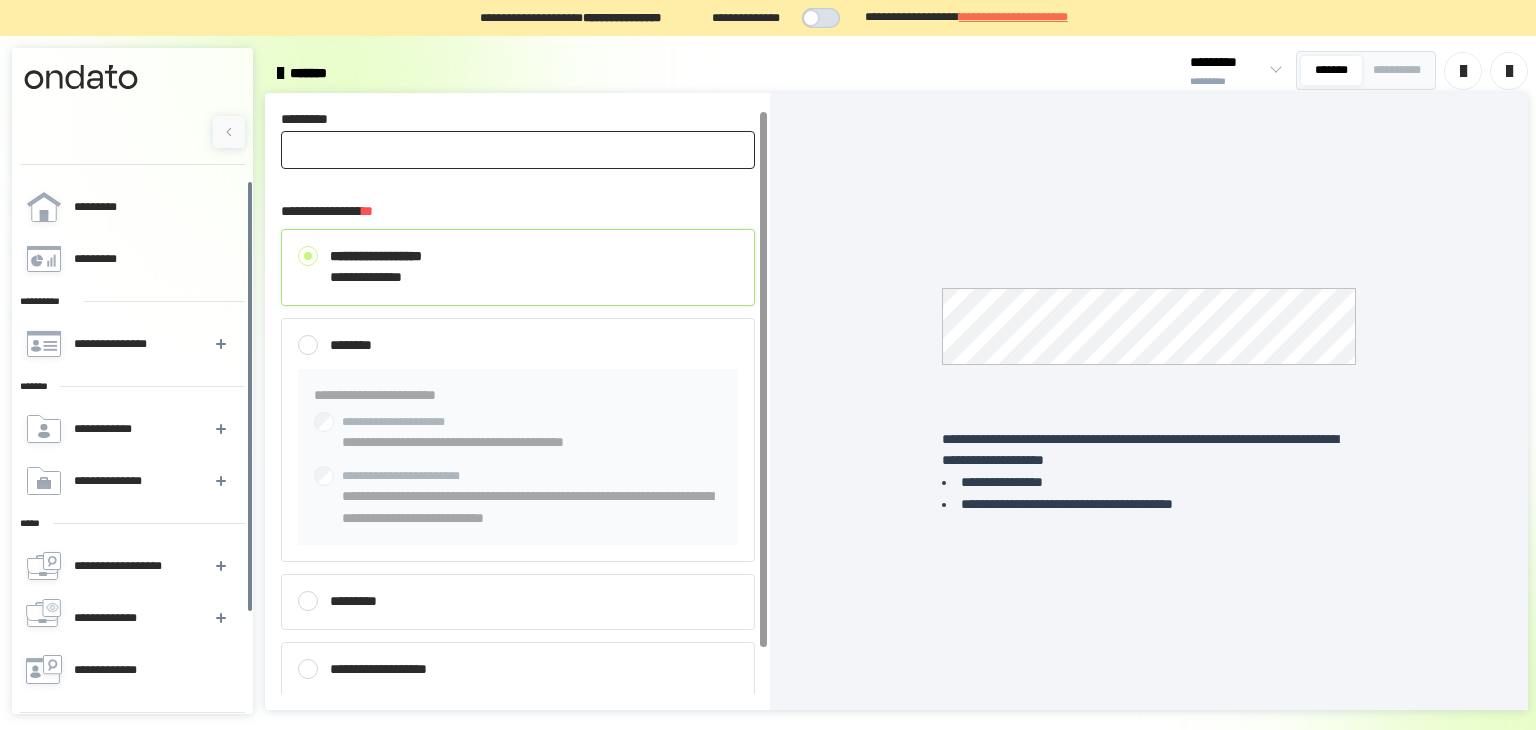 click on "*********" at bounding box center (518, 150) 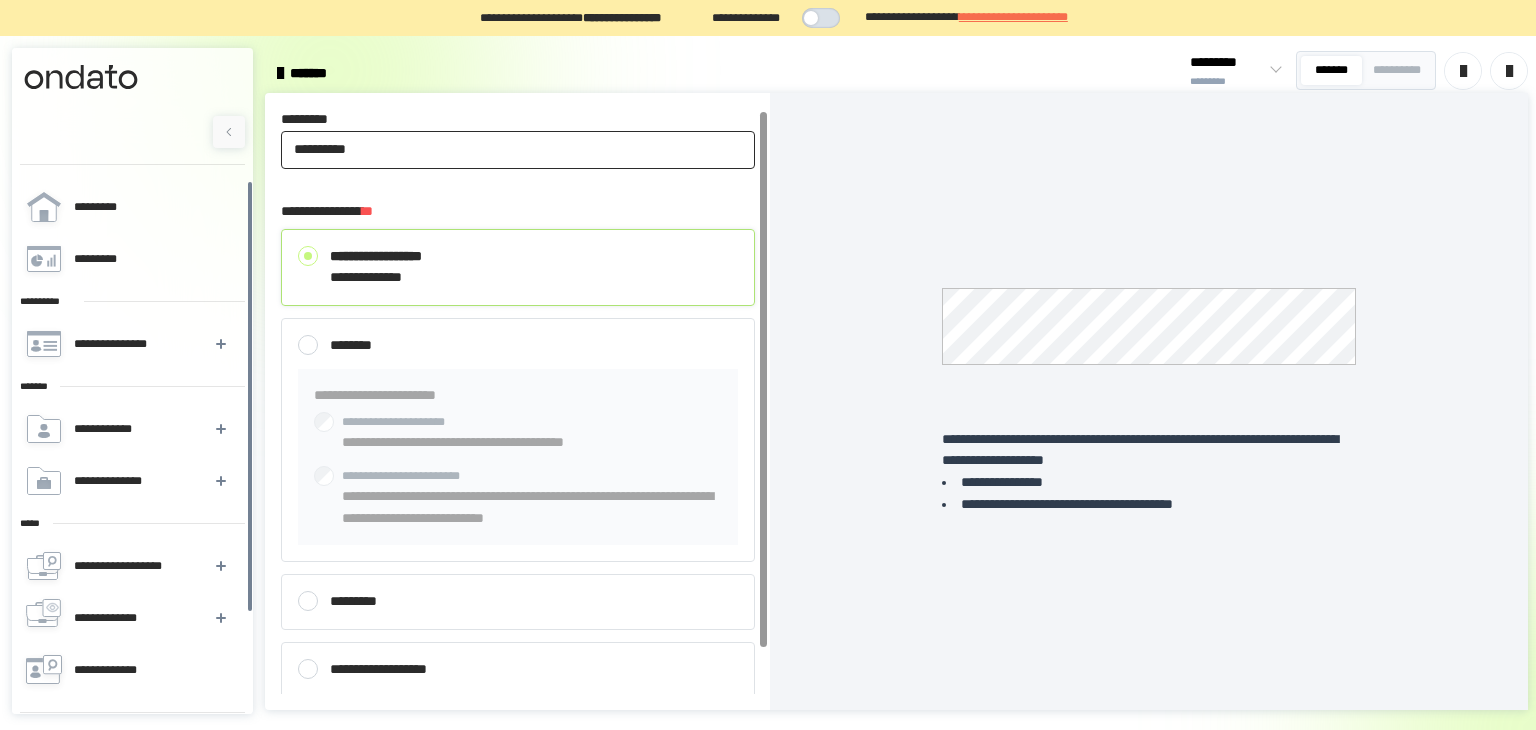 scroll, scrollTop: 50, scrollLeft: 0, axis: vertical 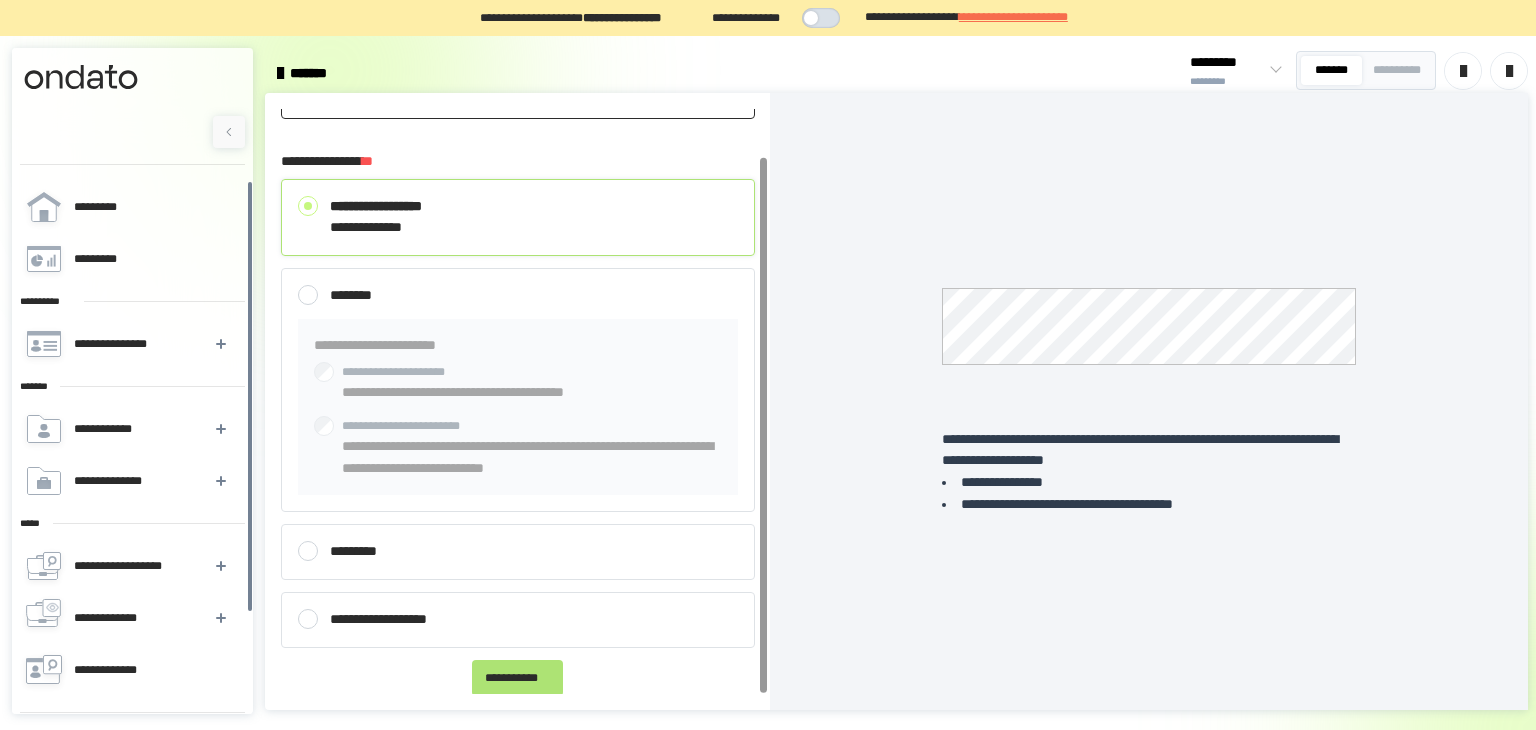 type on "**********" 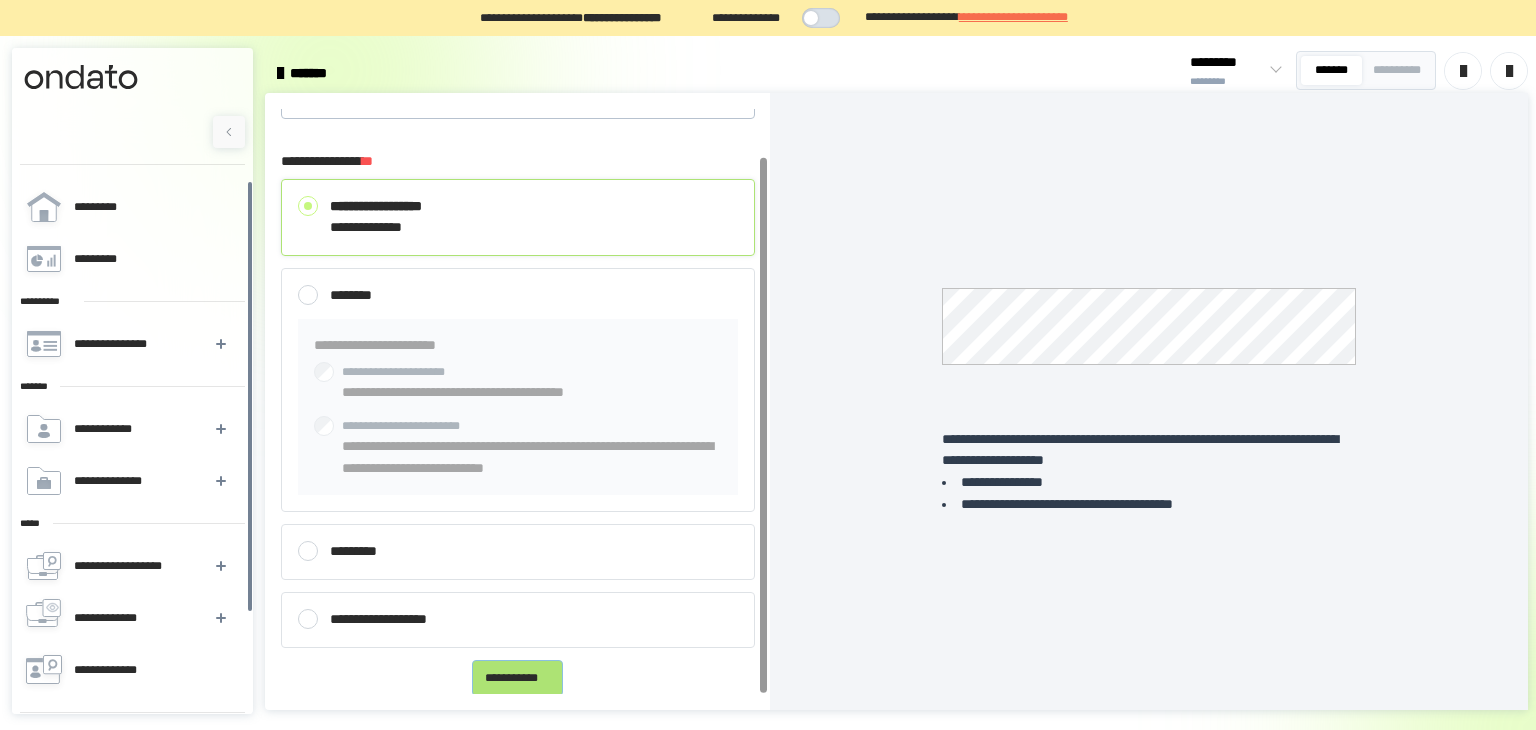 click on "**********" at bounding box center [517, 678] 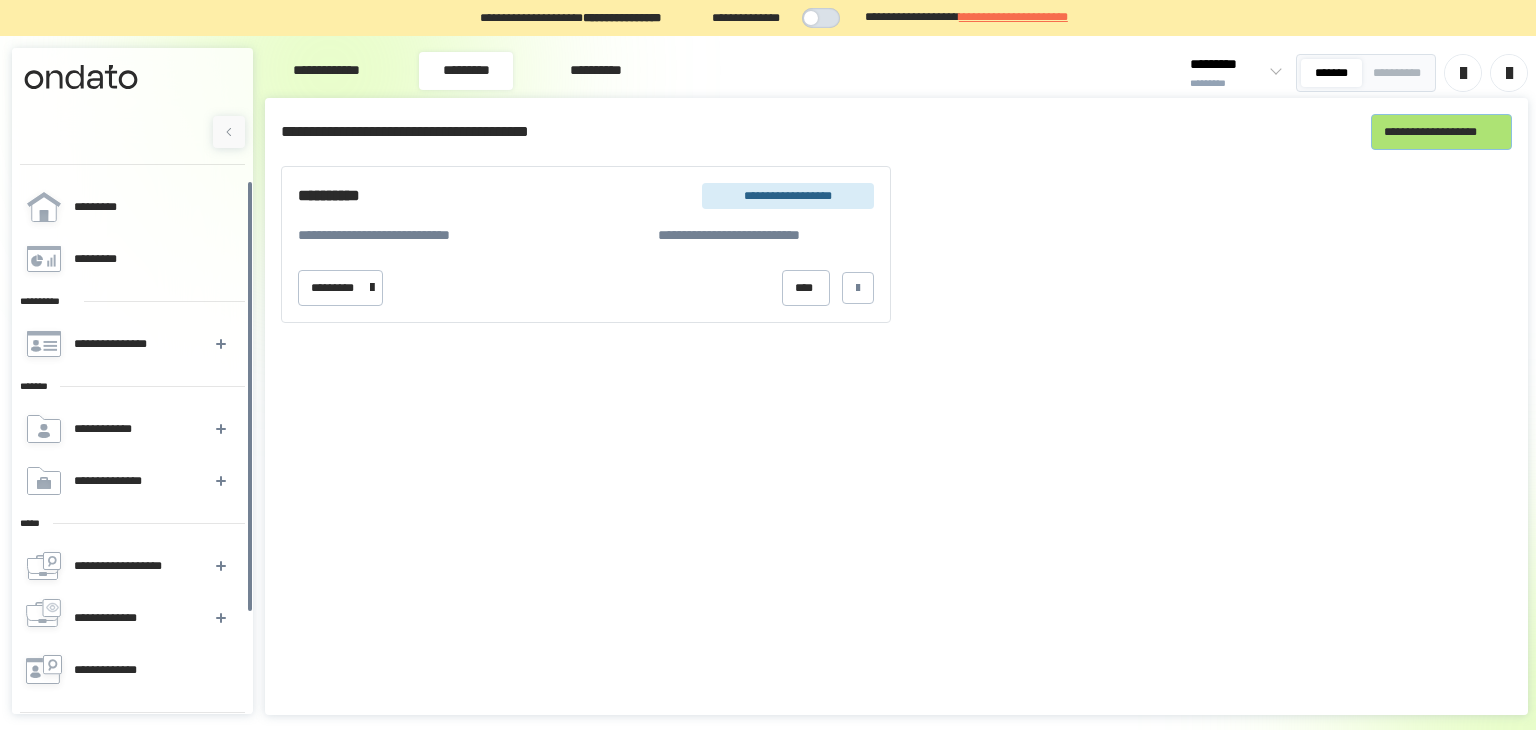 click on "**********" at bounding box center [1441, 132] 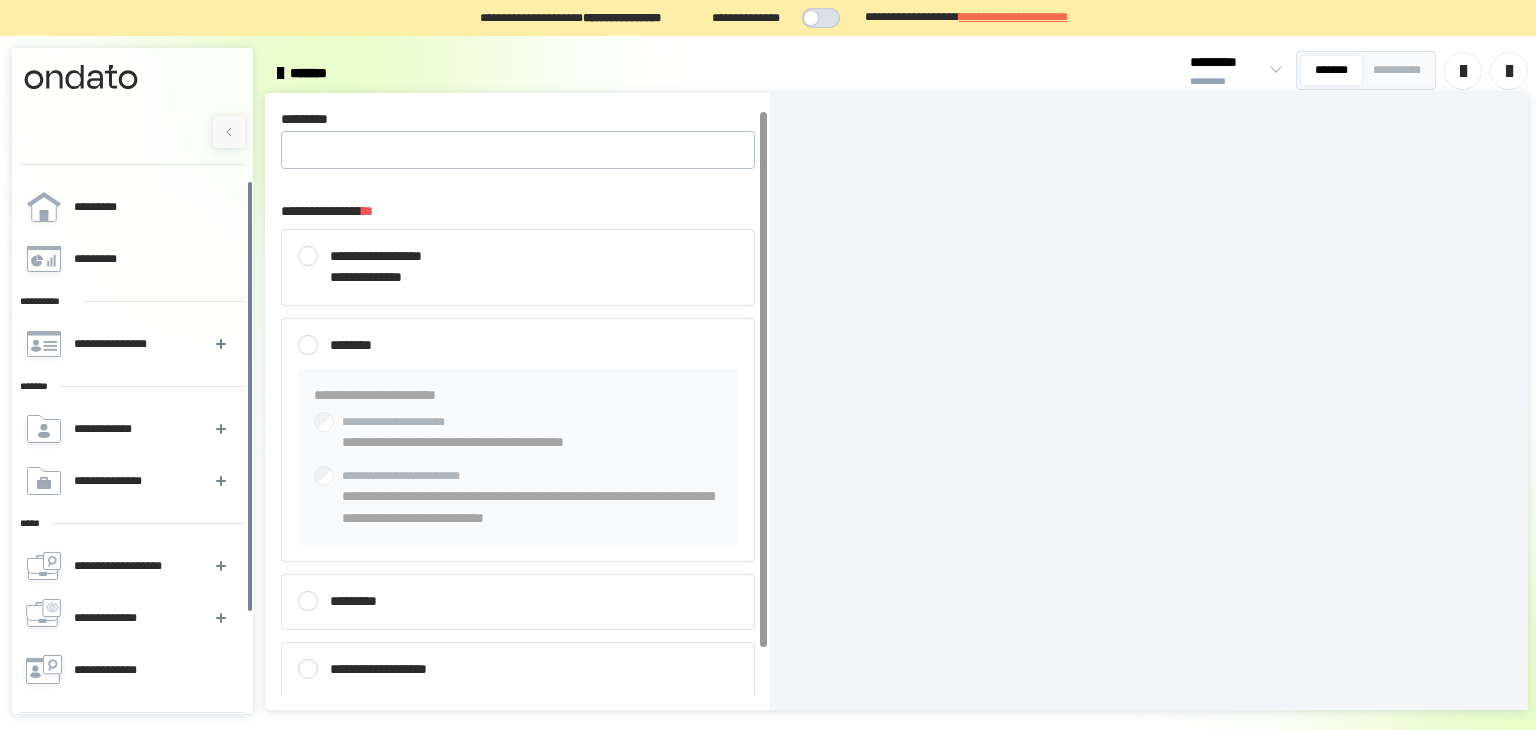 click on "[SSN]" at bounding box center [518, 346] 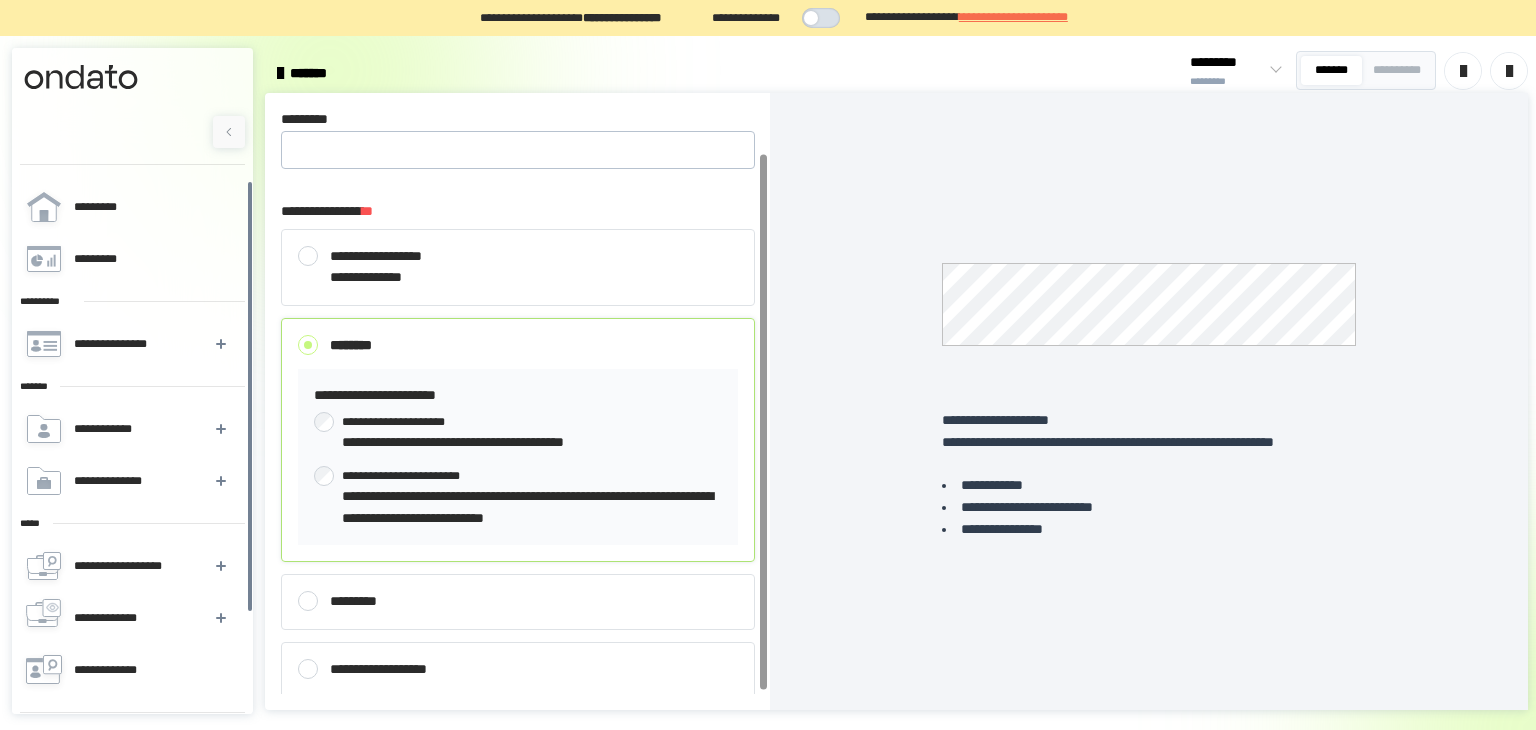 scroll, scrollTop: 50, scrollLeft: 0, axis: vertical 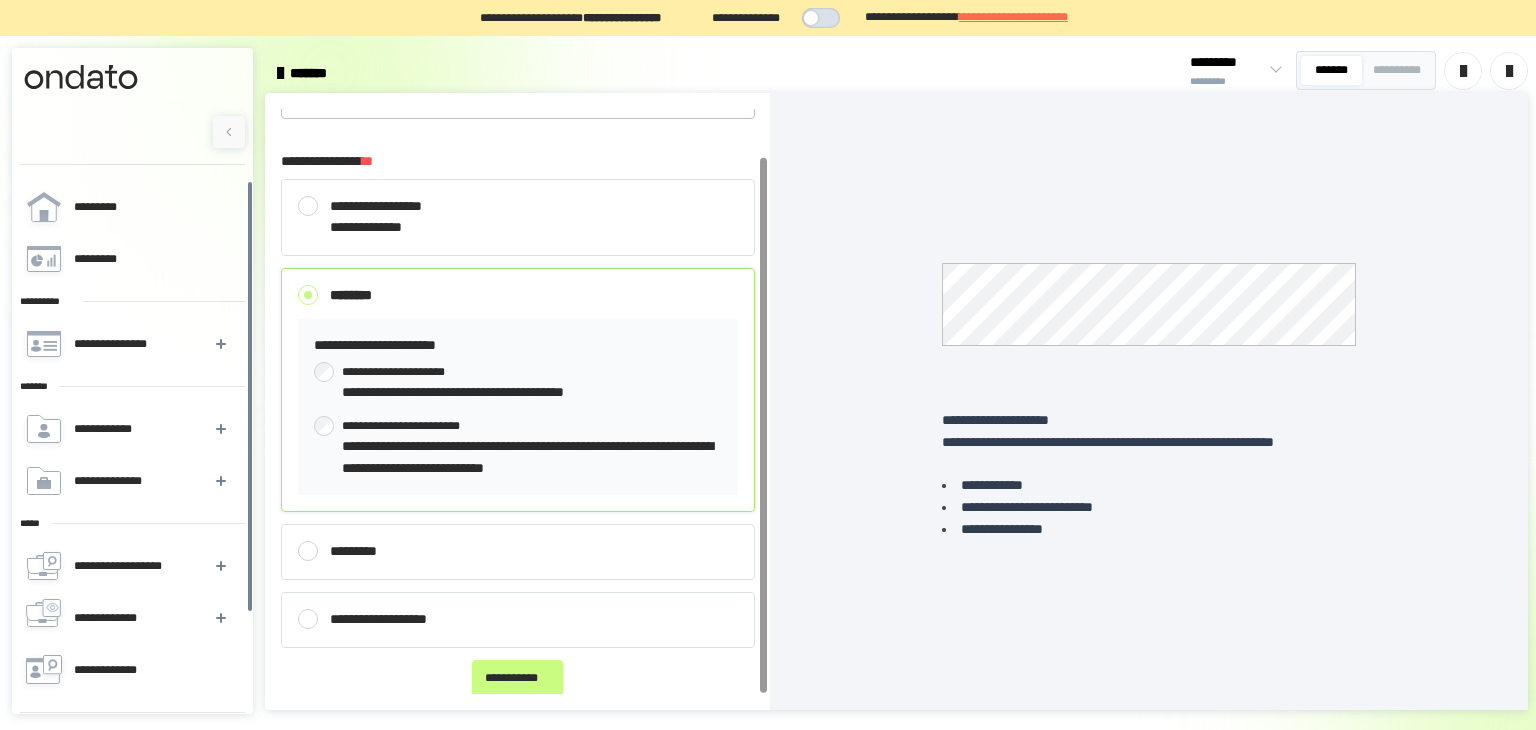 click on "**********" at bounding box center [528, 426] 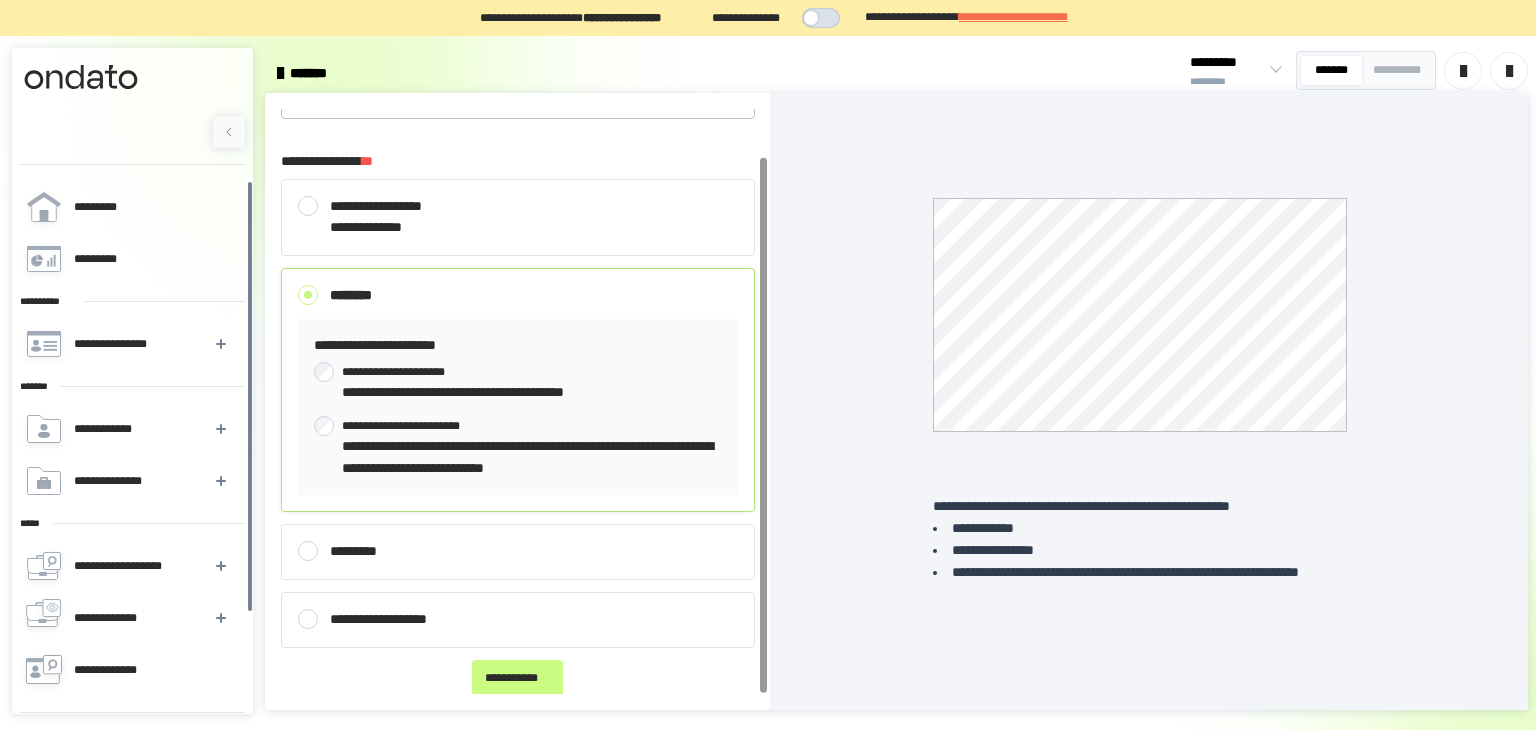 click on "**********" at bounding box center [478, 372] 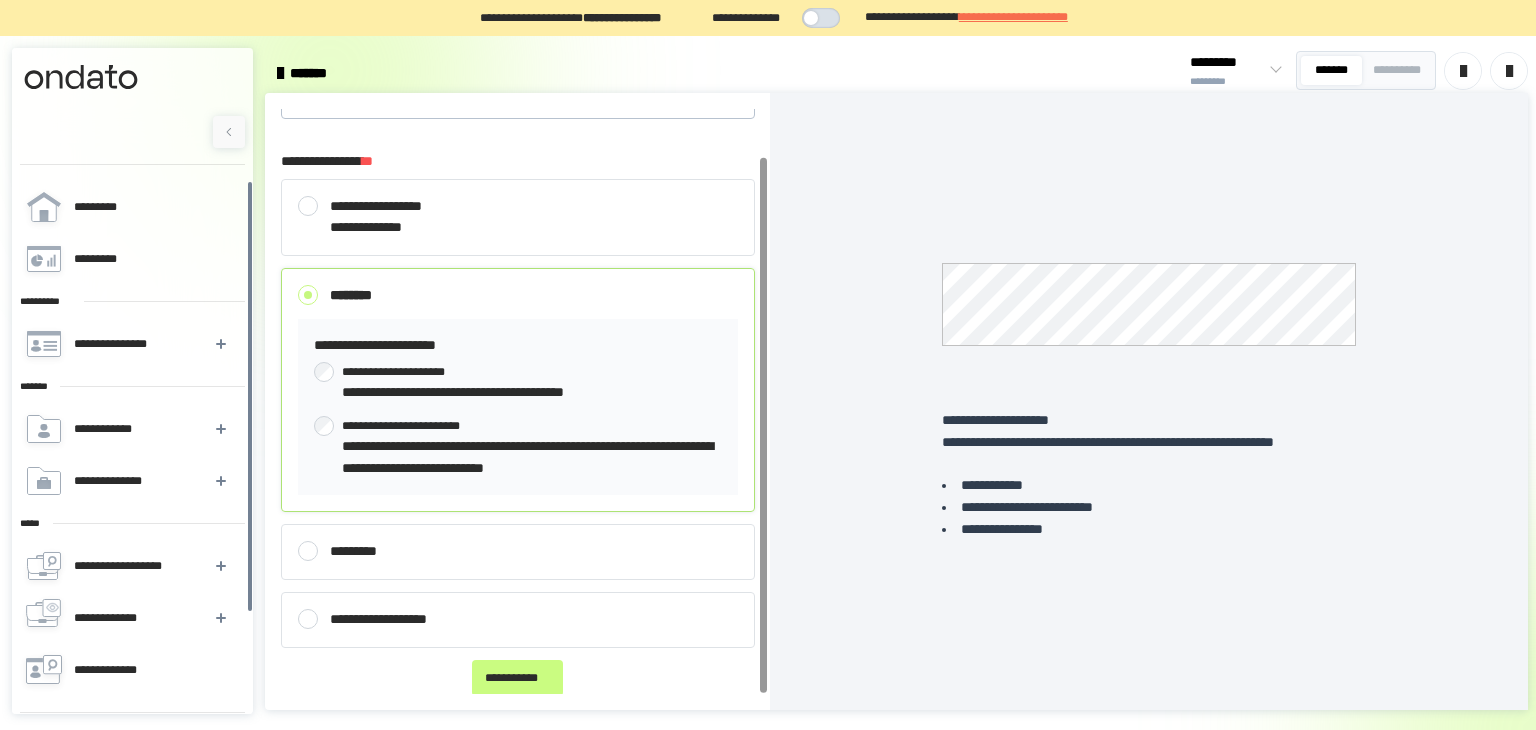 click on "**********" at bounding box center (528, 426) 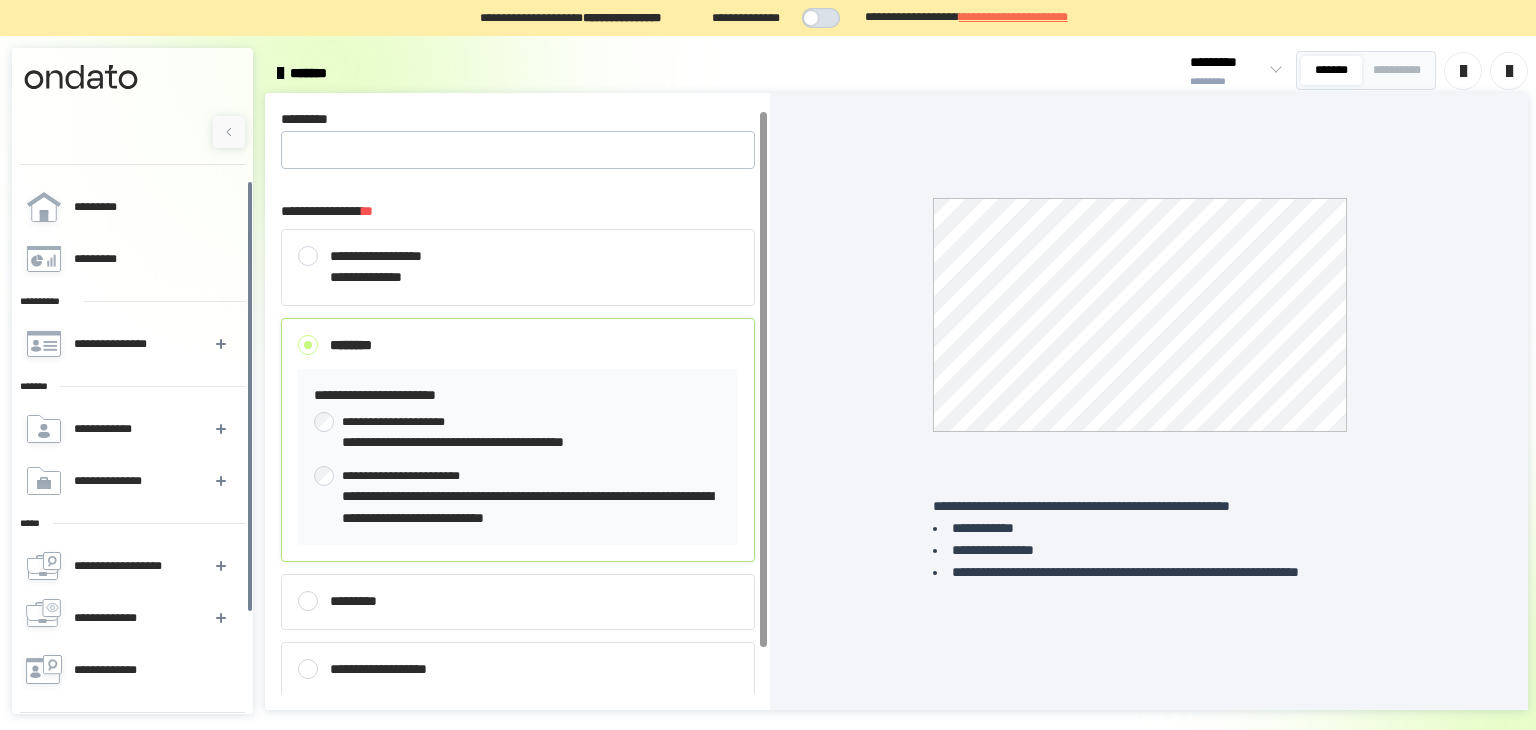 scroll, scrollTop: 50, scrollLeft: 0, axis: vertical 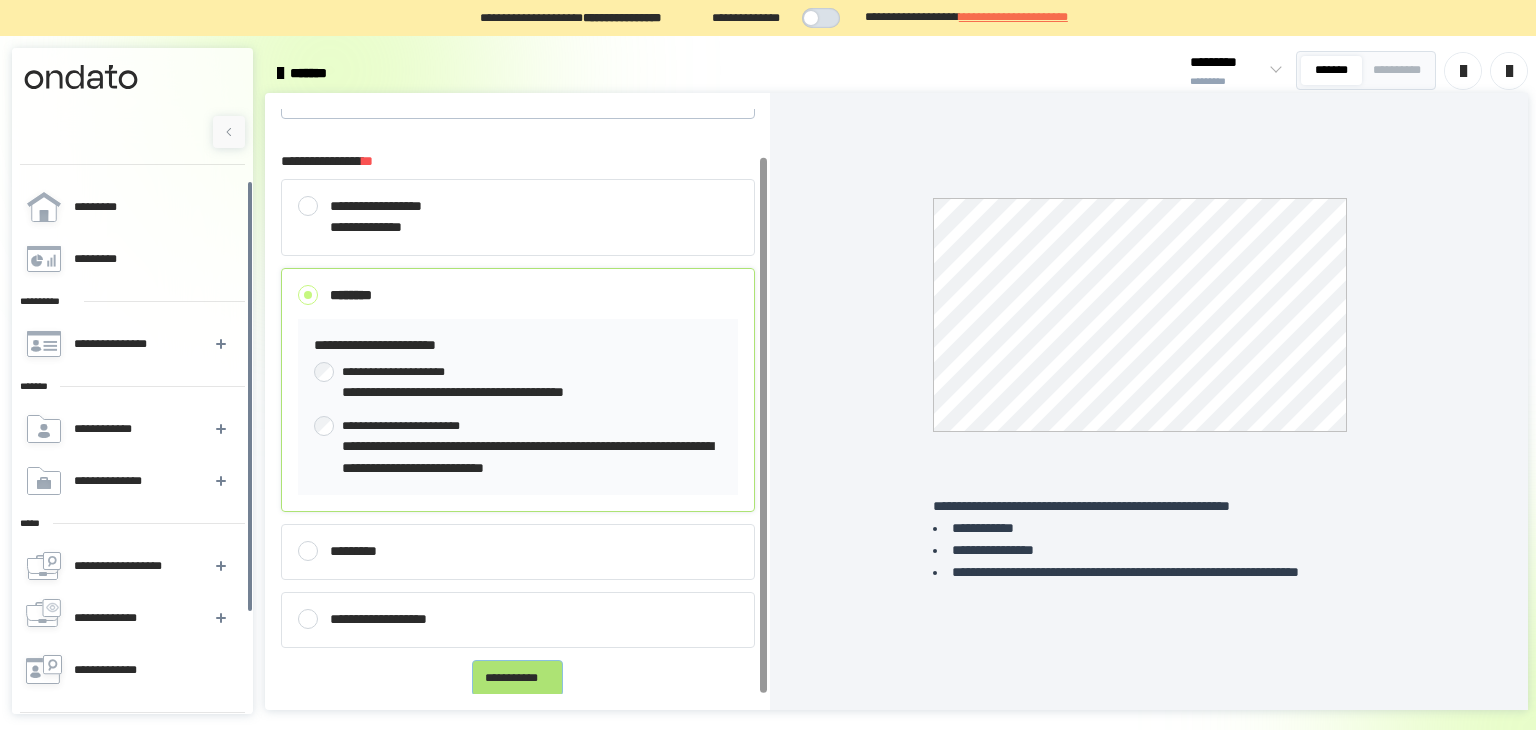 click on "**********" at bounding box center [517, 678] 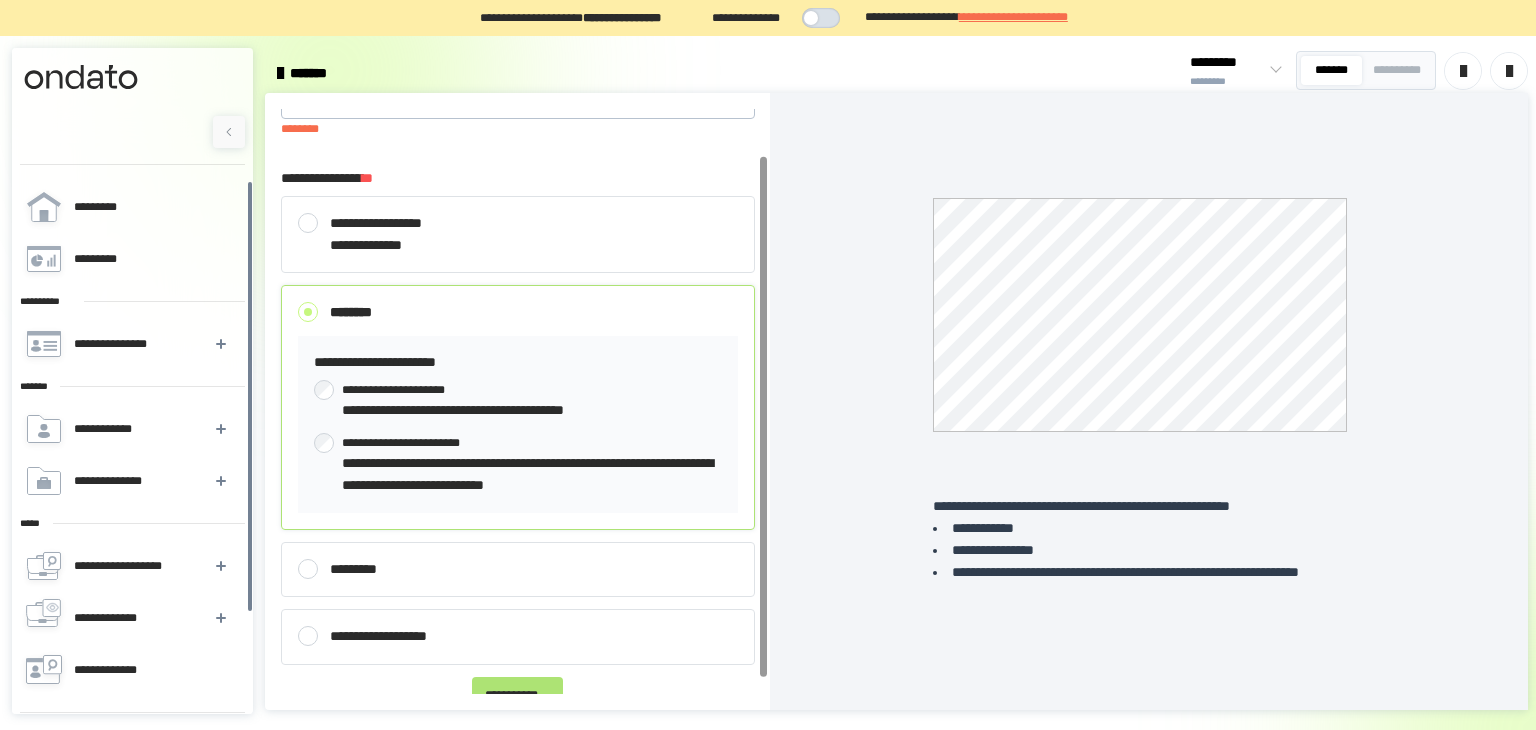scroll, scrollTop: 0, scrollLeft: 0, axis: both 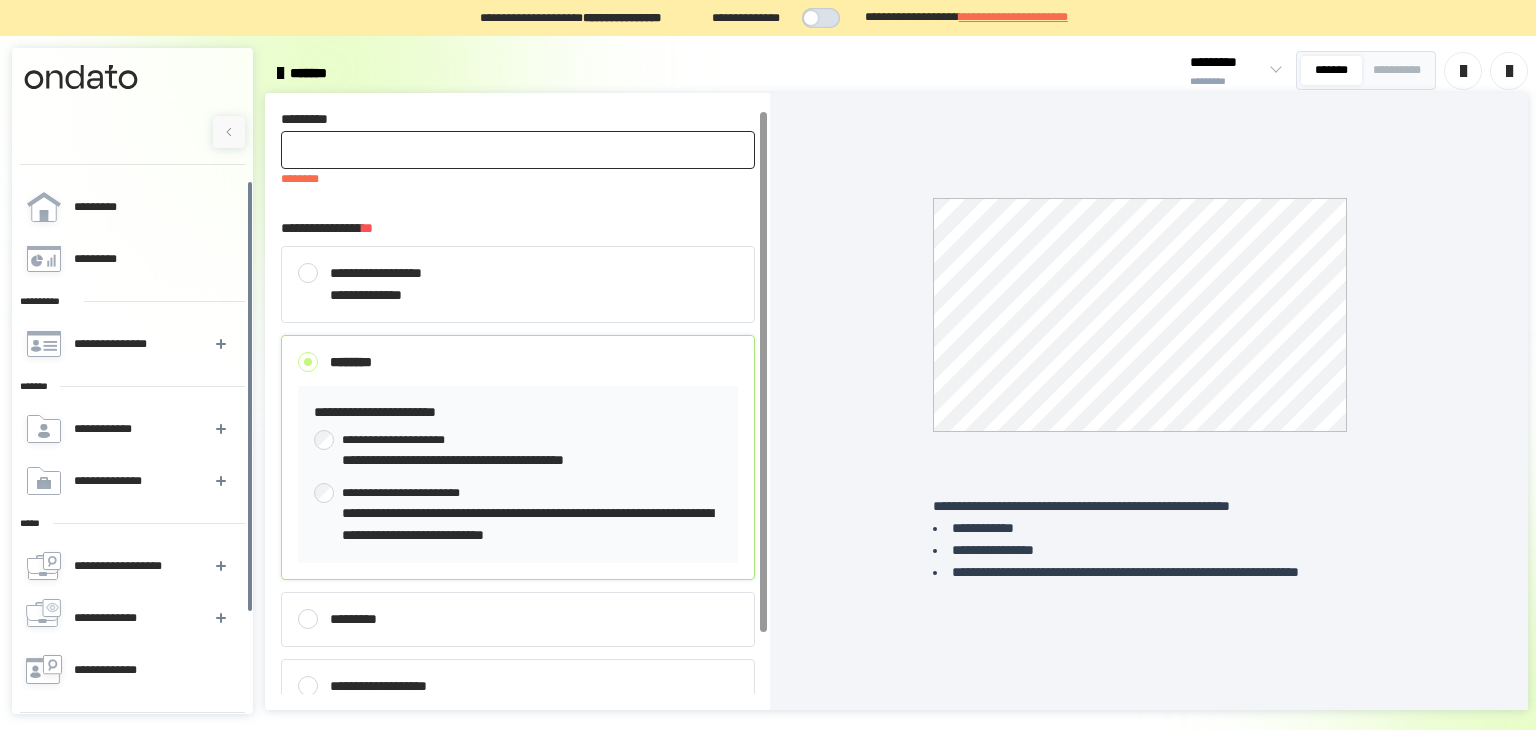 click on "*********" at bounding box center [518, 150] 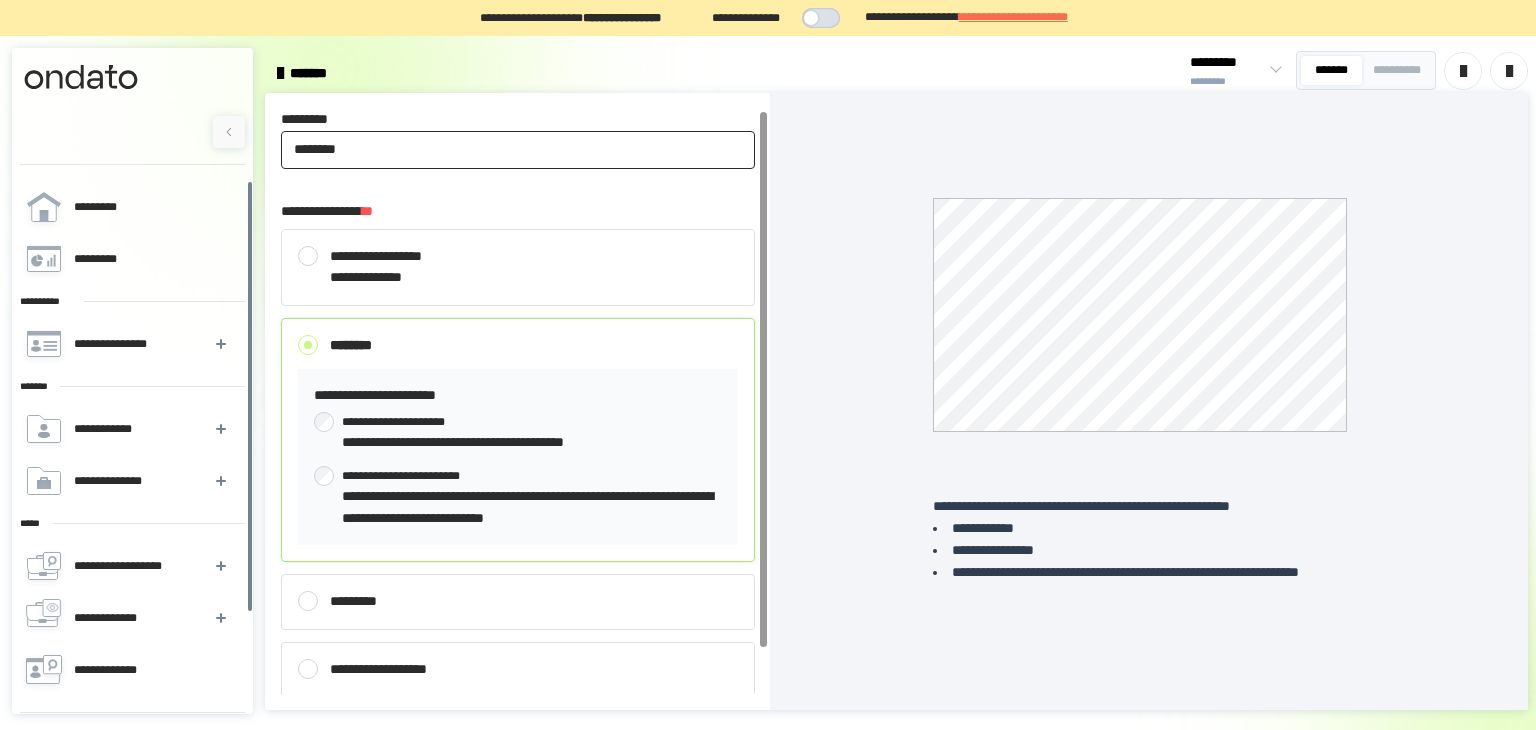 type on "[SSN]" 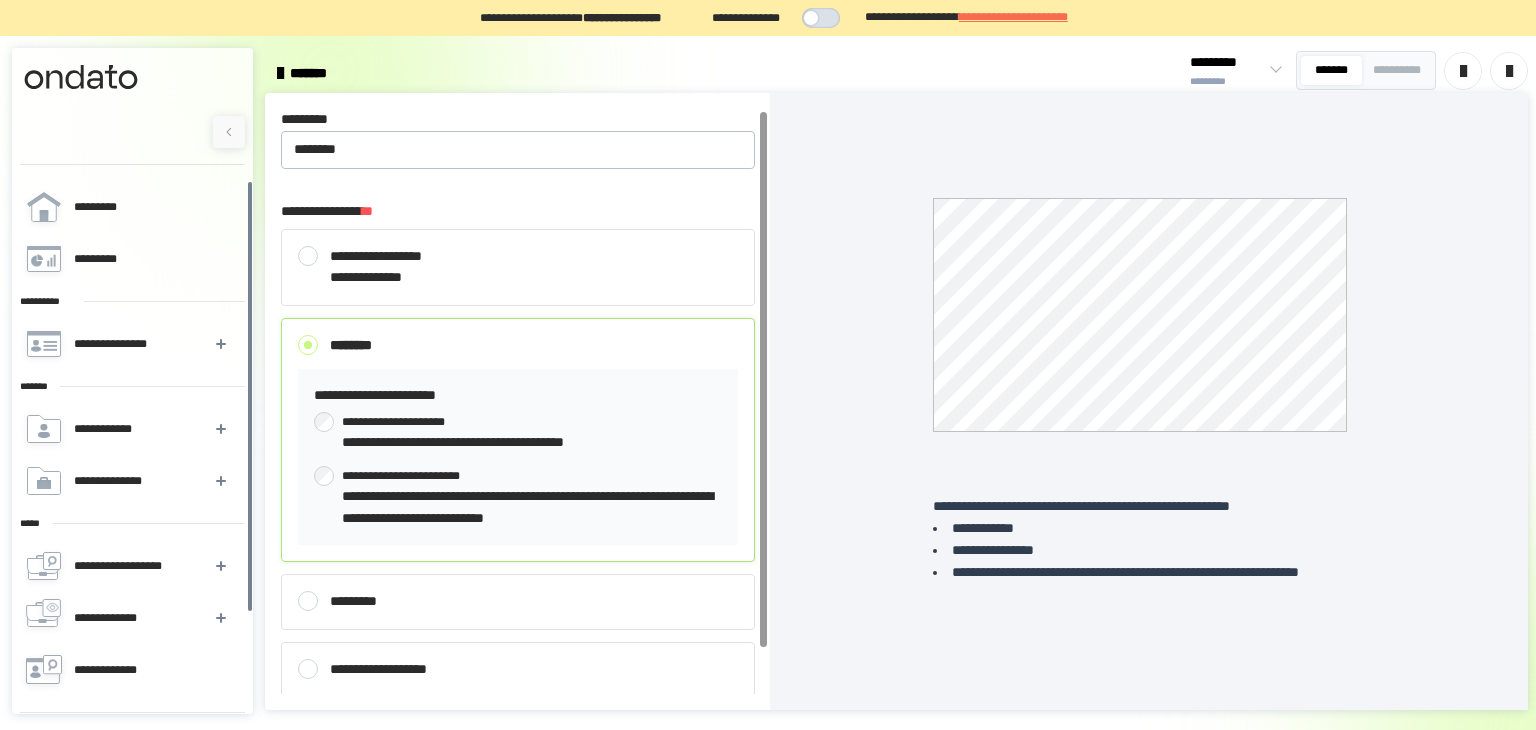 click on "**********" at bounding box center [518, 403] 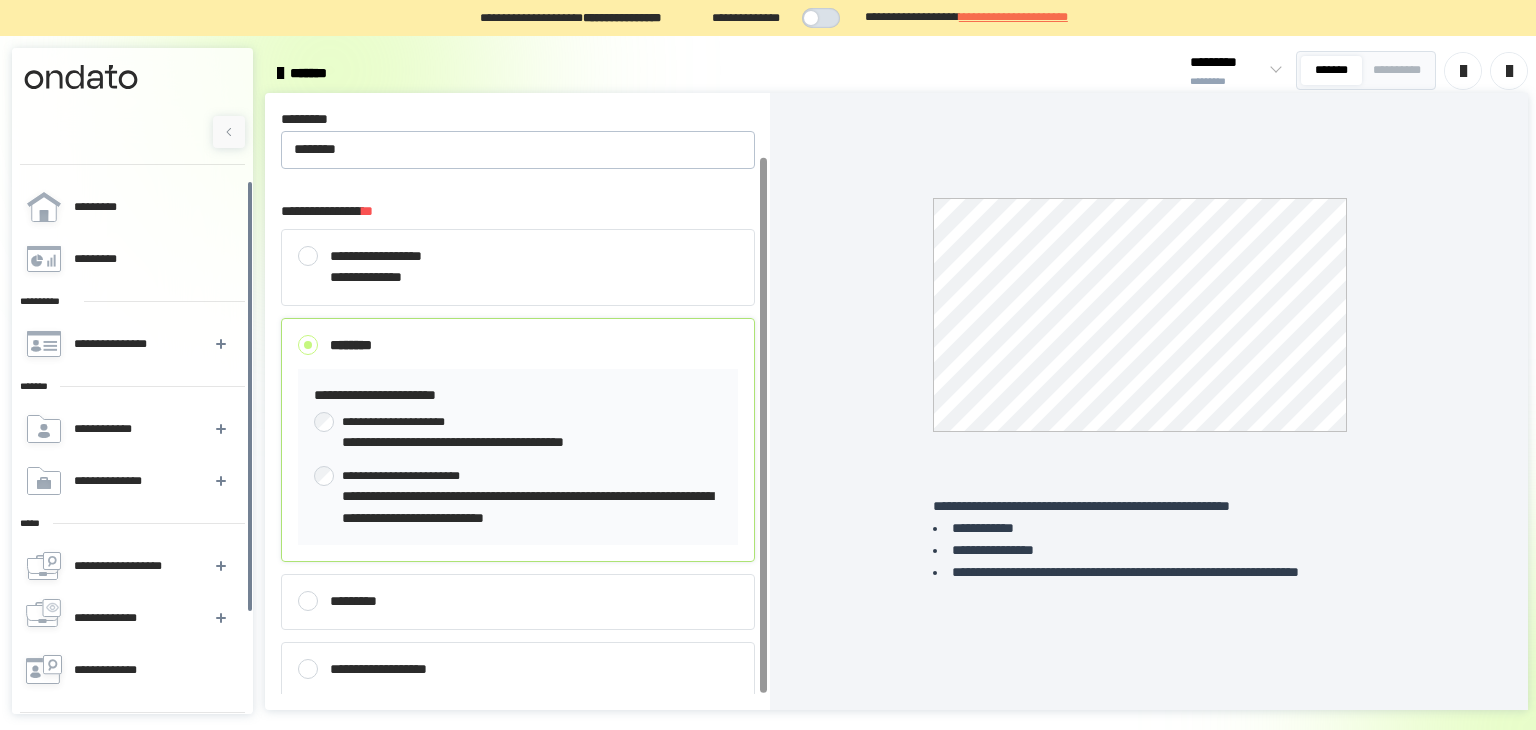 scroll, scrollTop: 50, scrollLeft: 0, axis: vertical 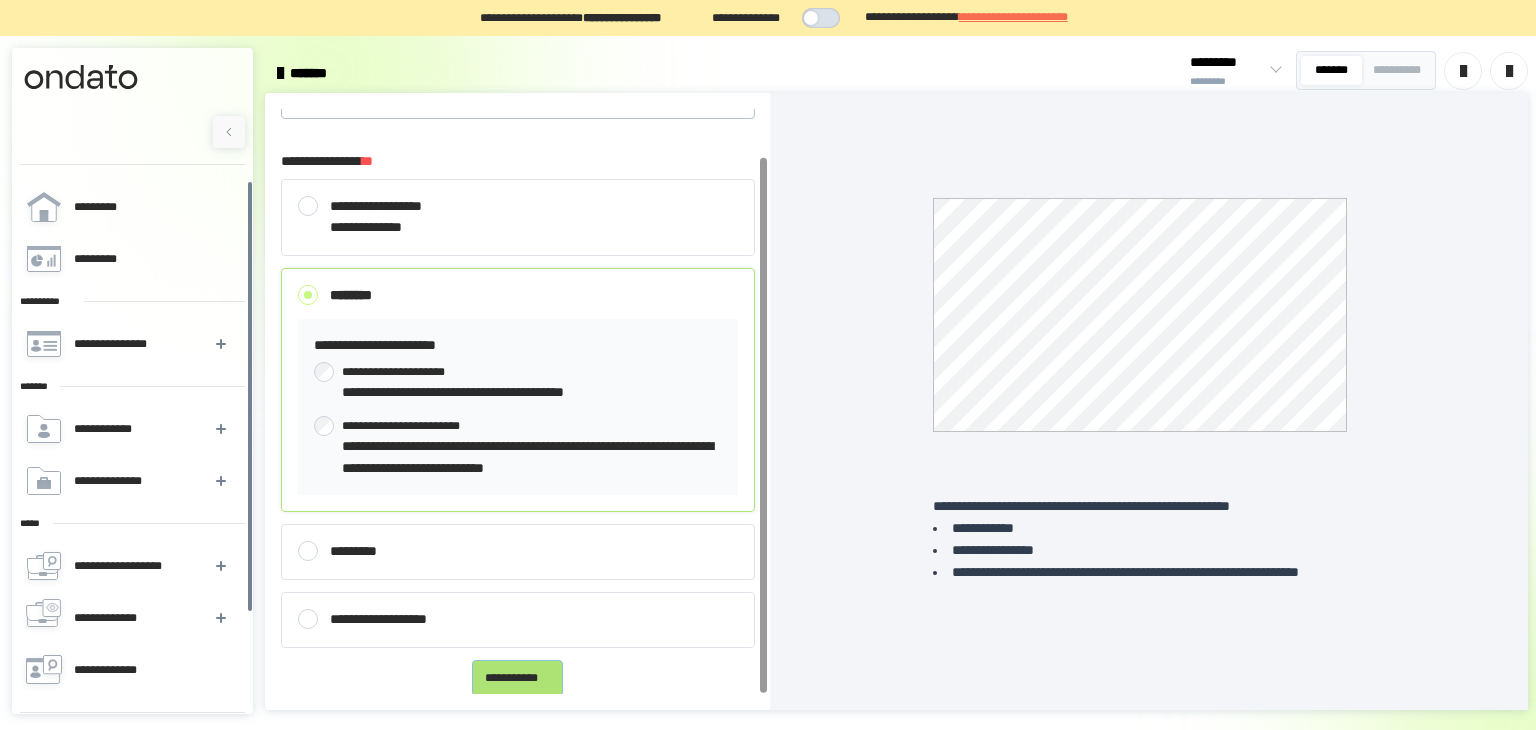 click on "**********" at bounding box center [517, 678] 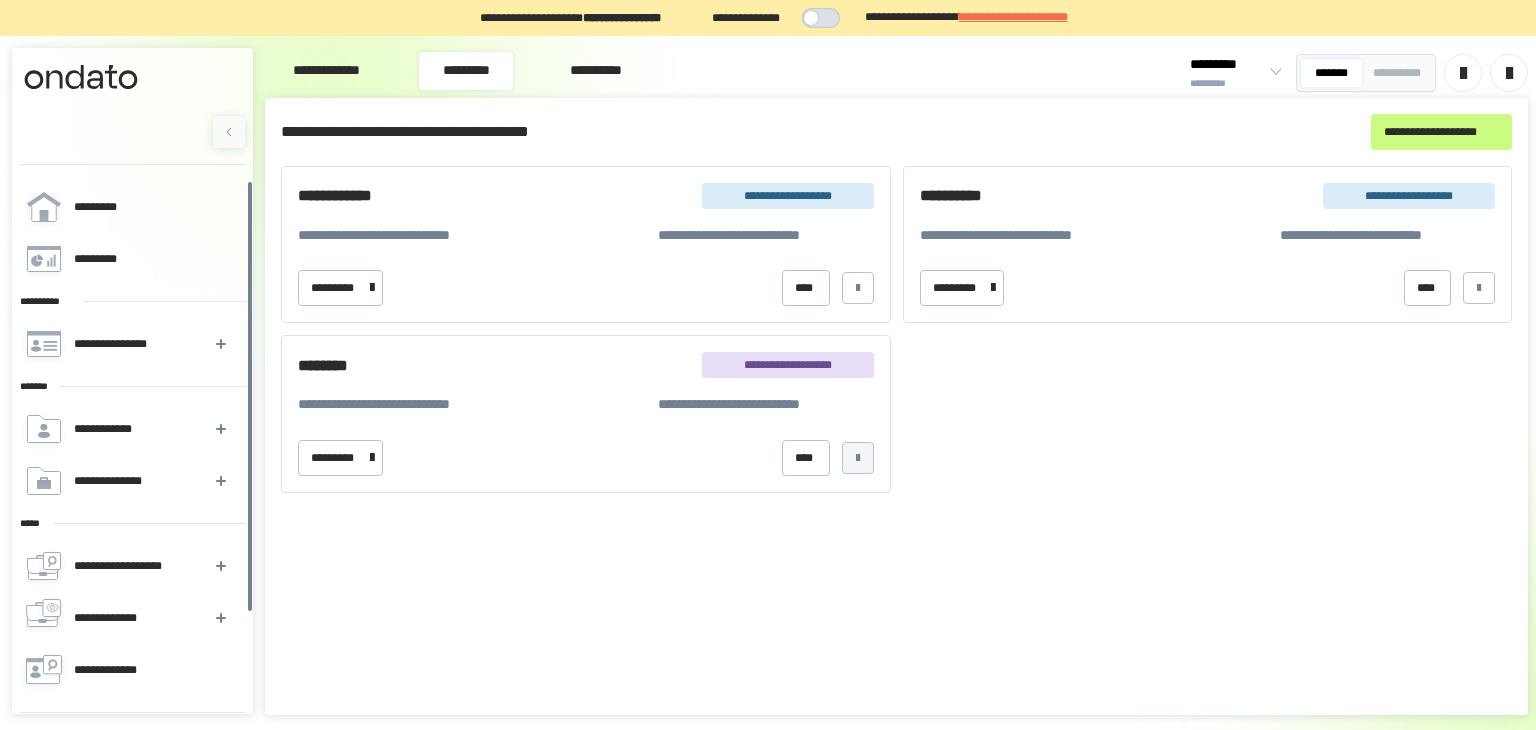 click at bounding box center (858, 458) 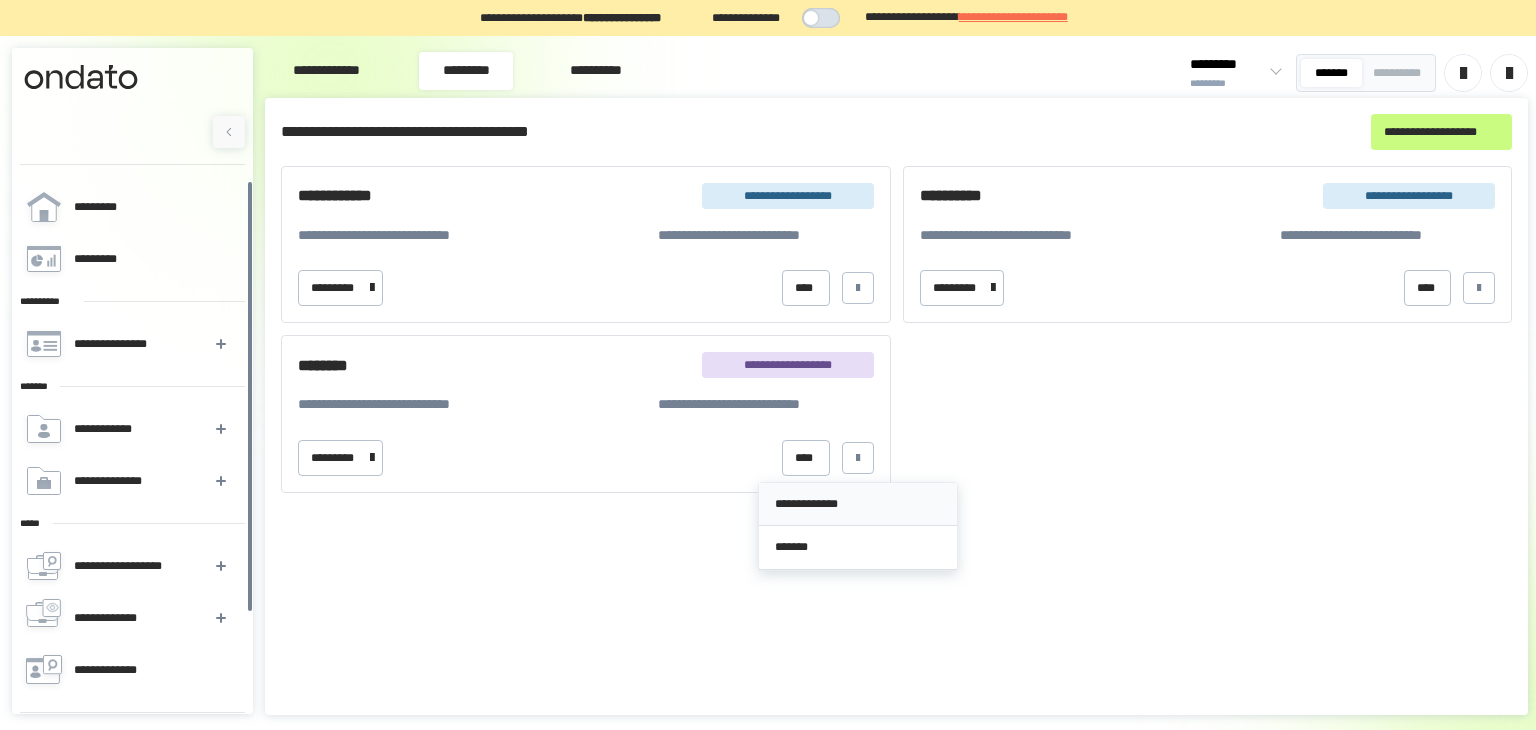 click on "**********" at bounding box center [858, 504] 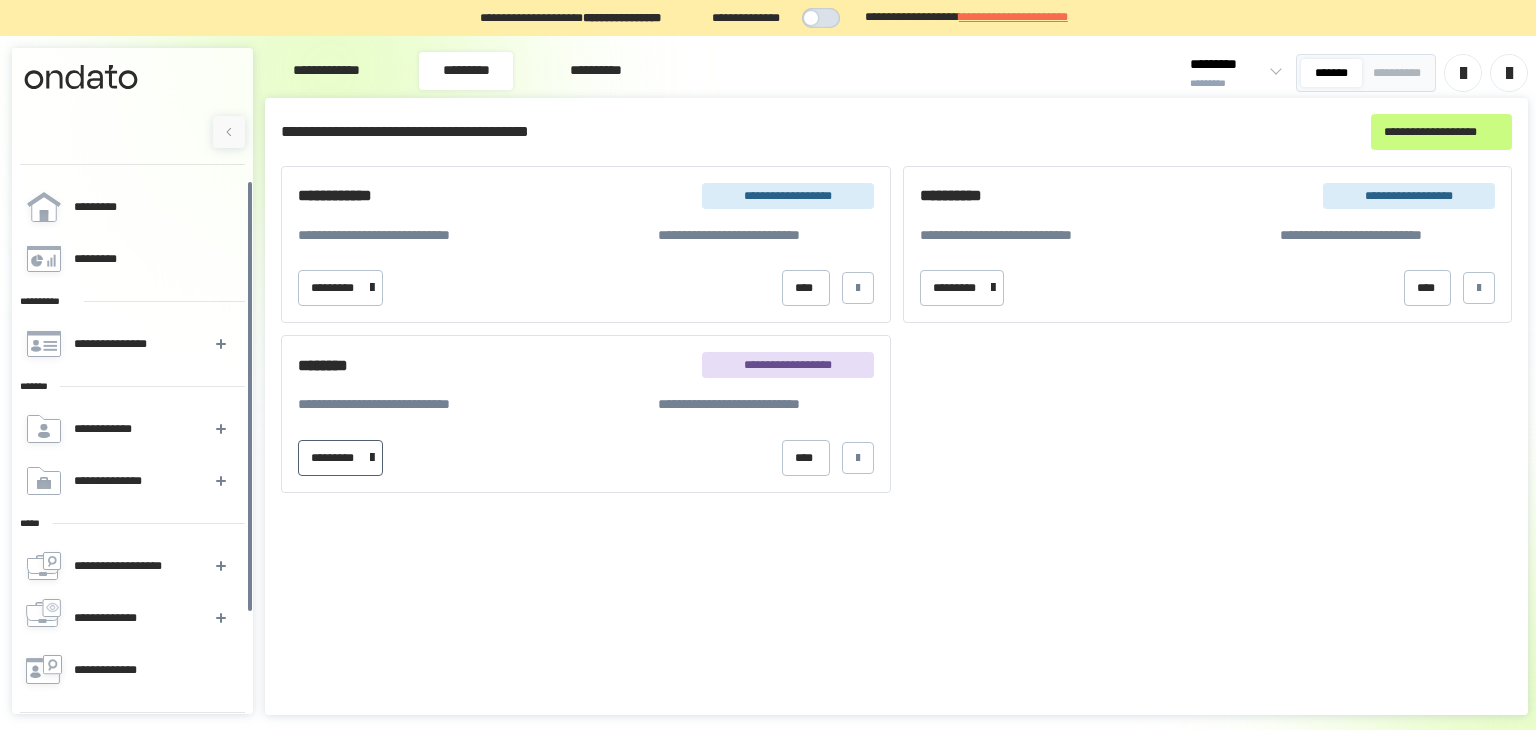 click on "*********" at bounding box center [337, 458] 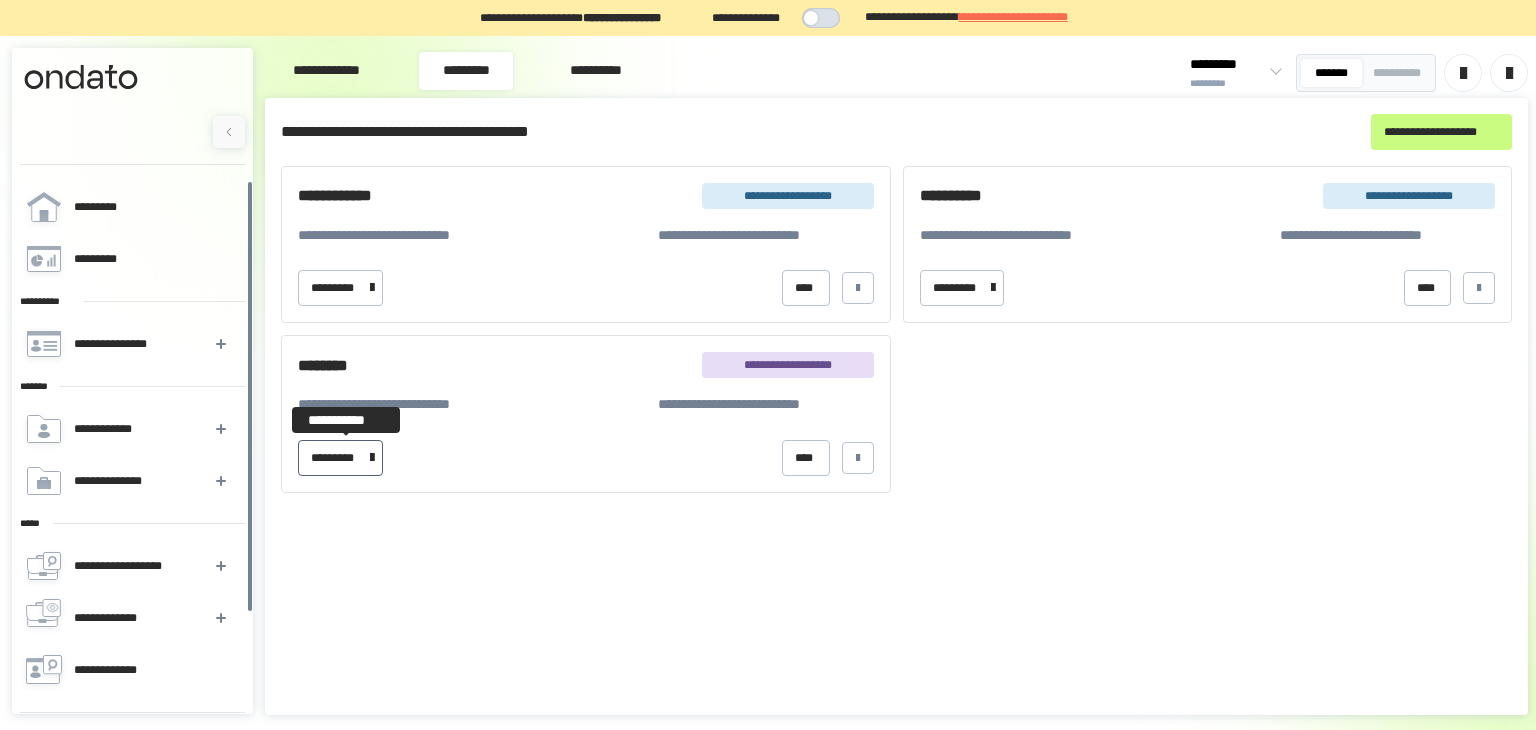 click on "*********" at bounding box center [337, 458] 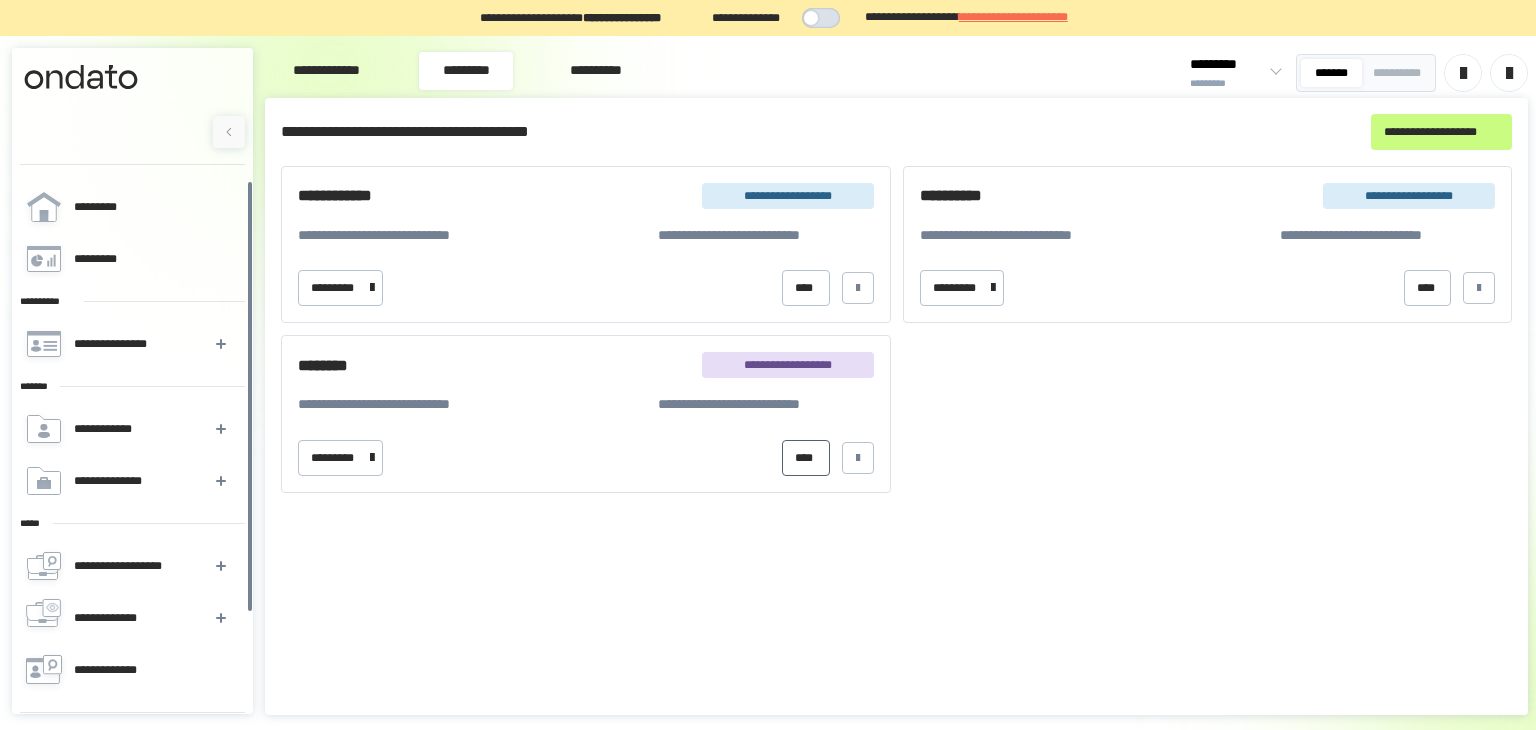 click on "****" at bounding box center (805, 458) 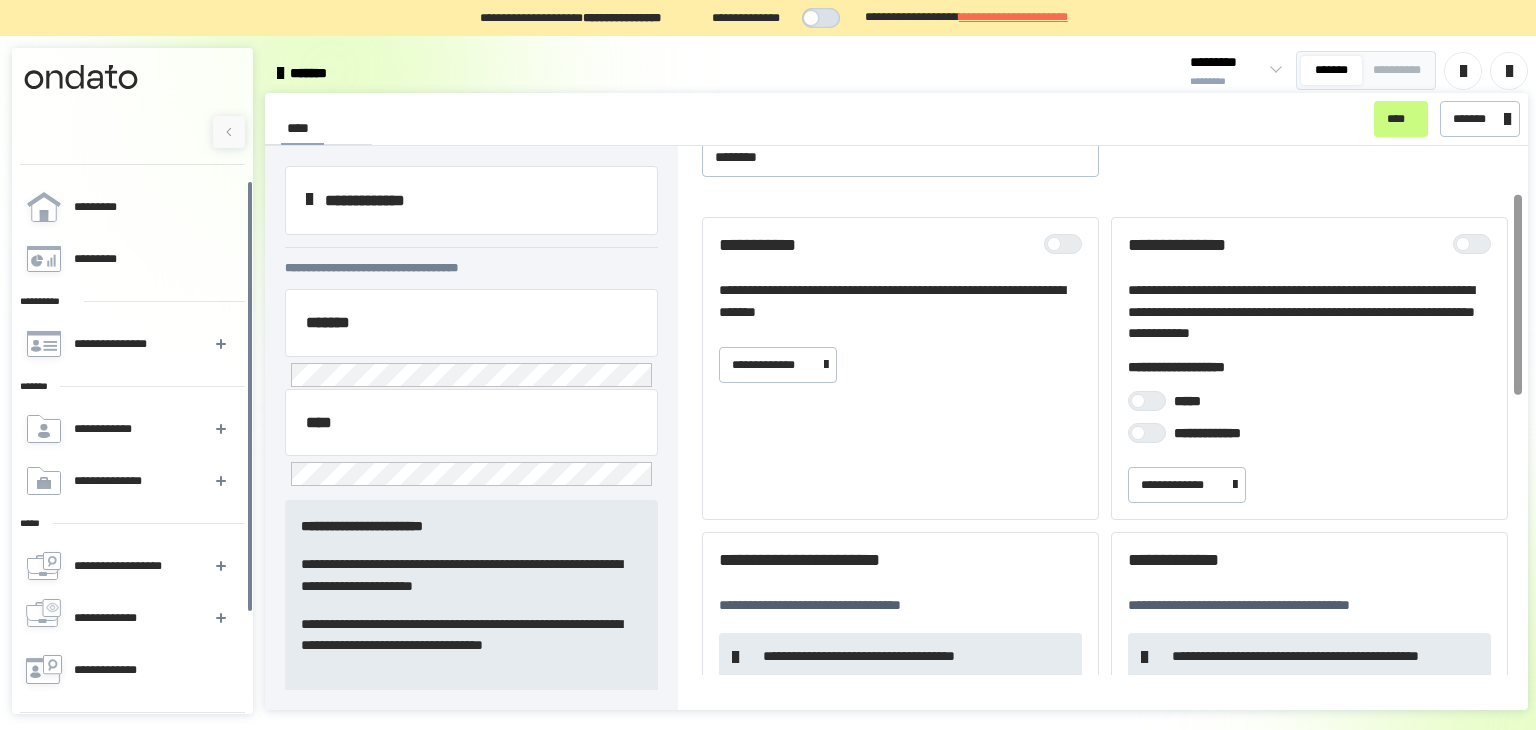 scroll, scrollTop: 124, scrollLeft: 0, axis: vertical 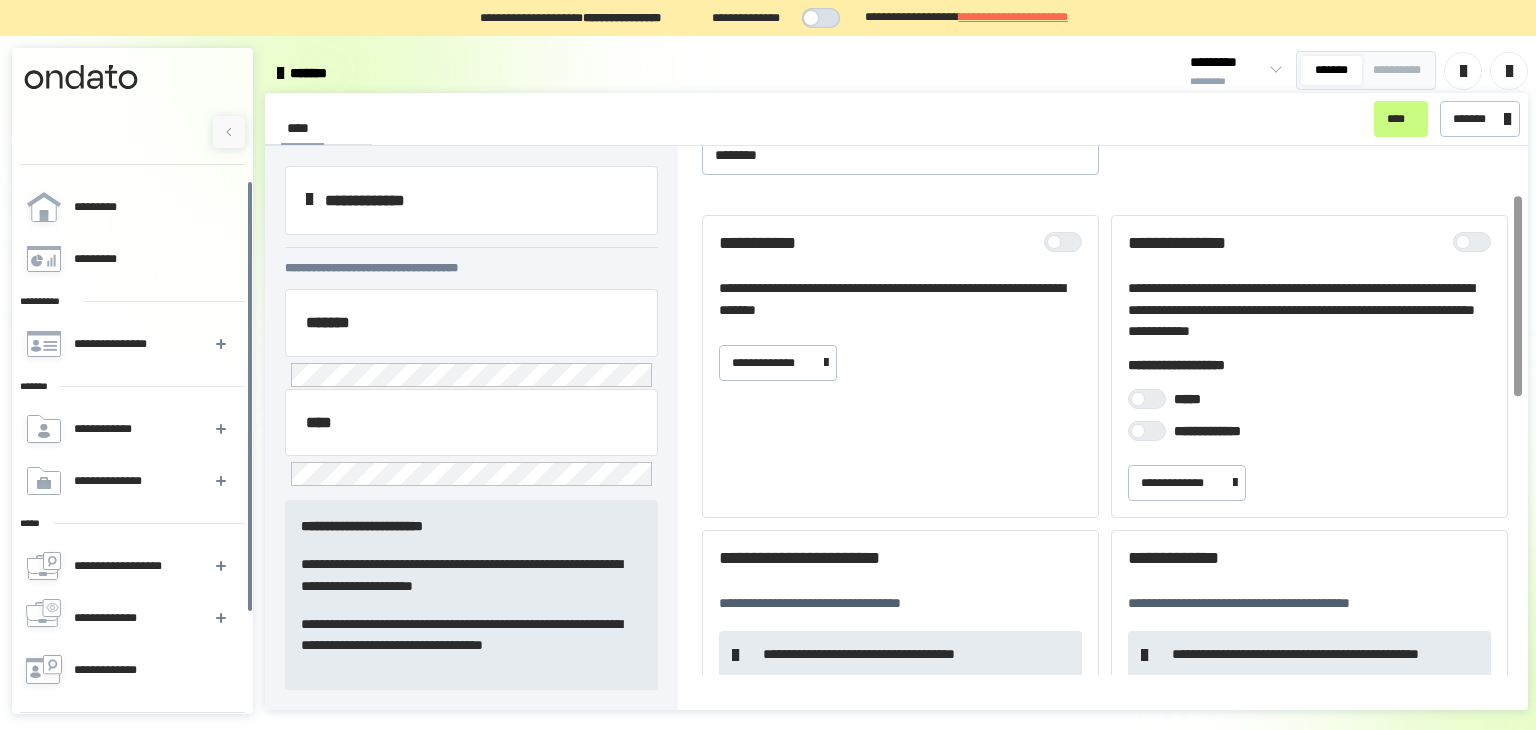 click at bounding box center (1073, 242) 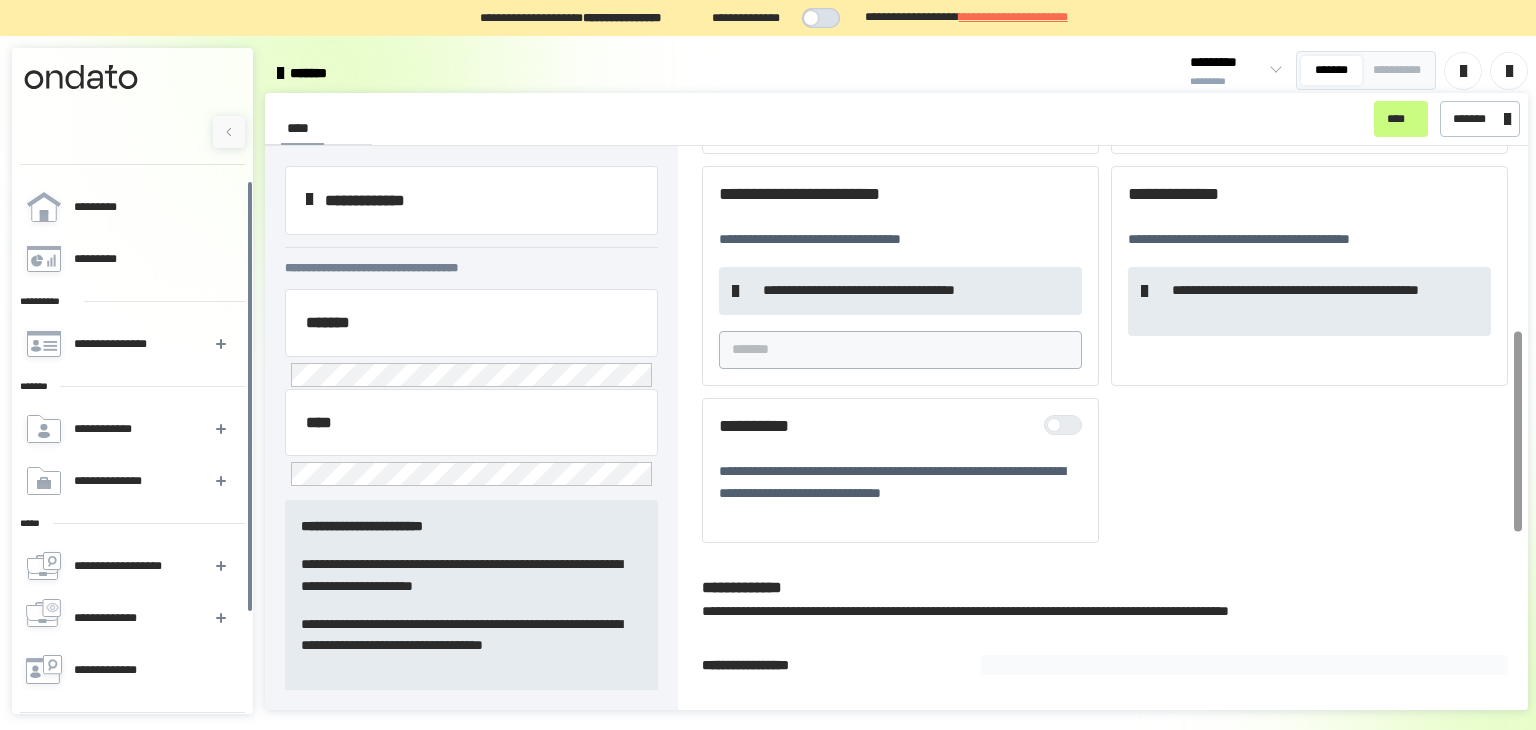 scroll, scrollTop: 488, scrollLeft: 0, axis: vertical 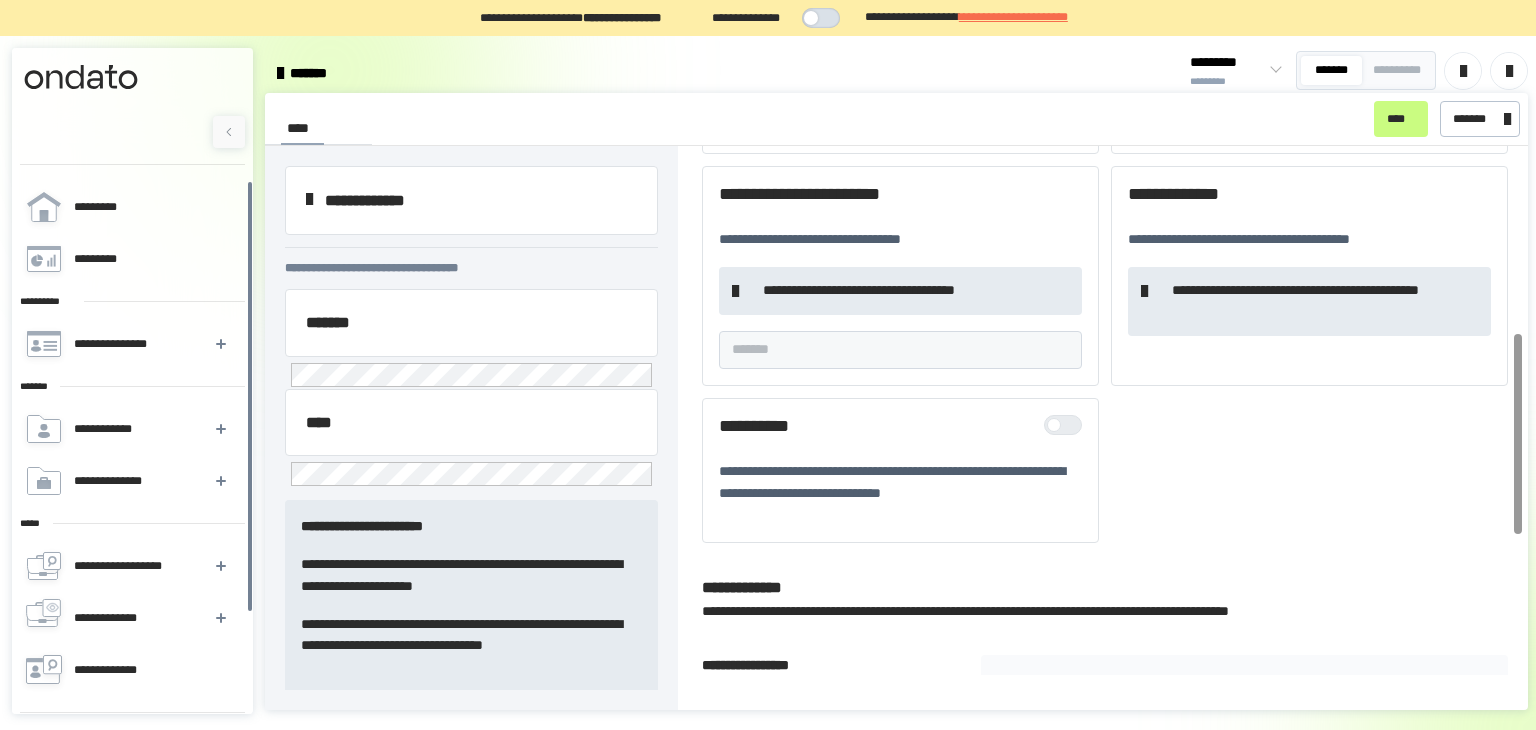 click at bounding box center [1054, 425] 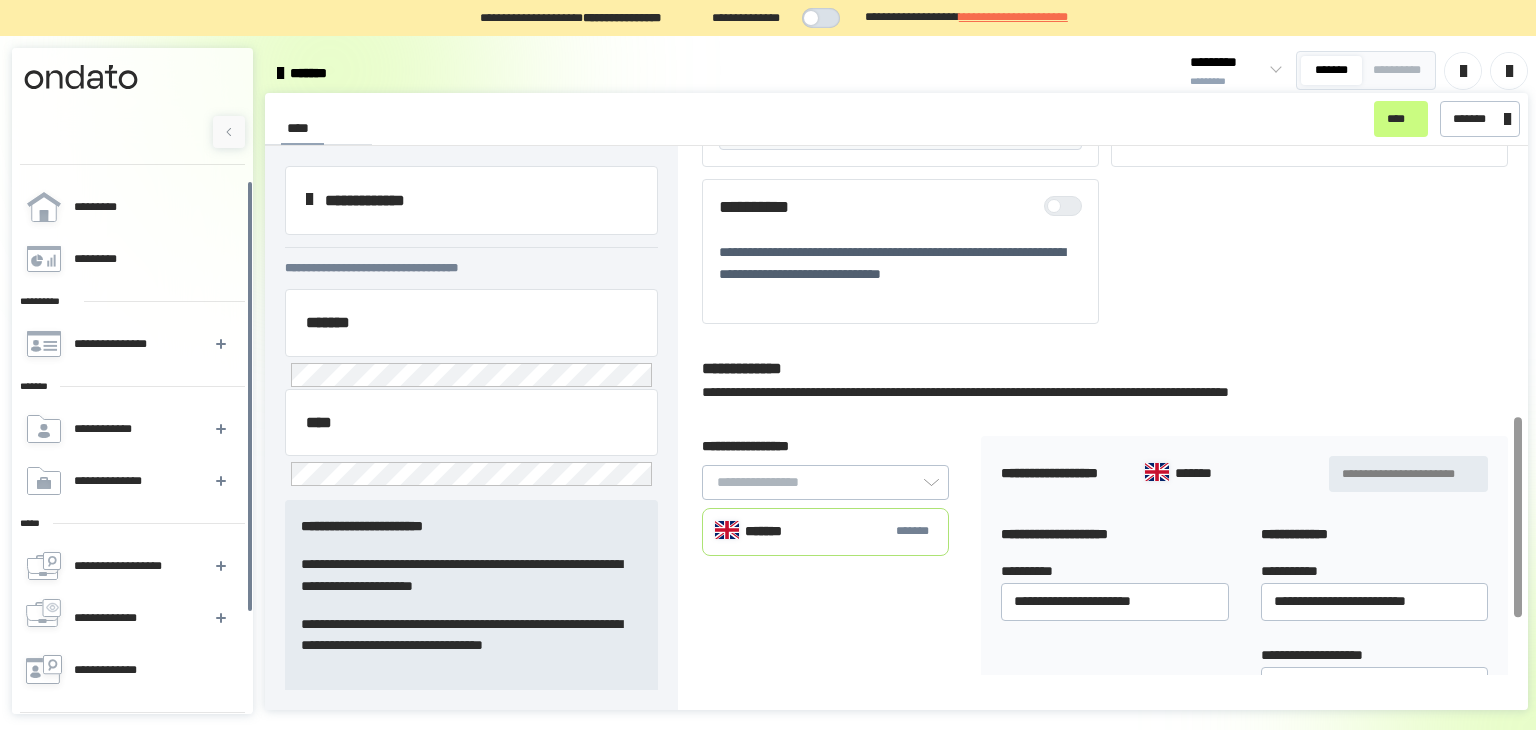 scroll, scrollTop: 855, scrollLeft: 0, axis: vertical 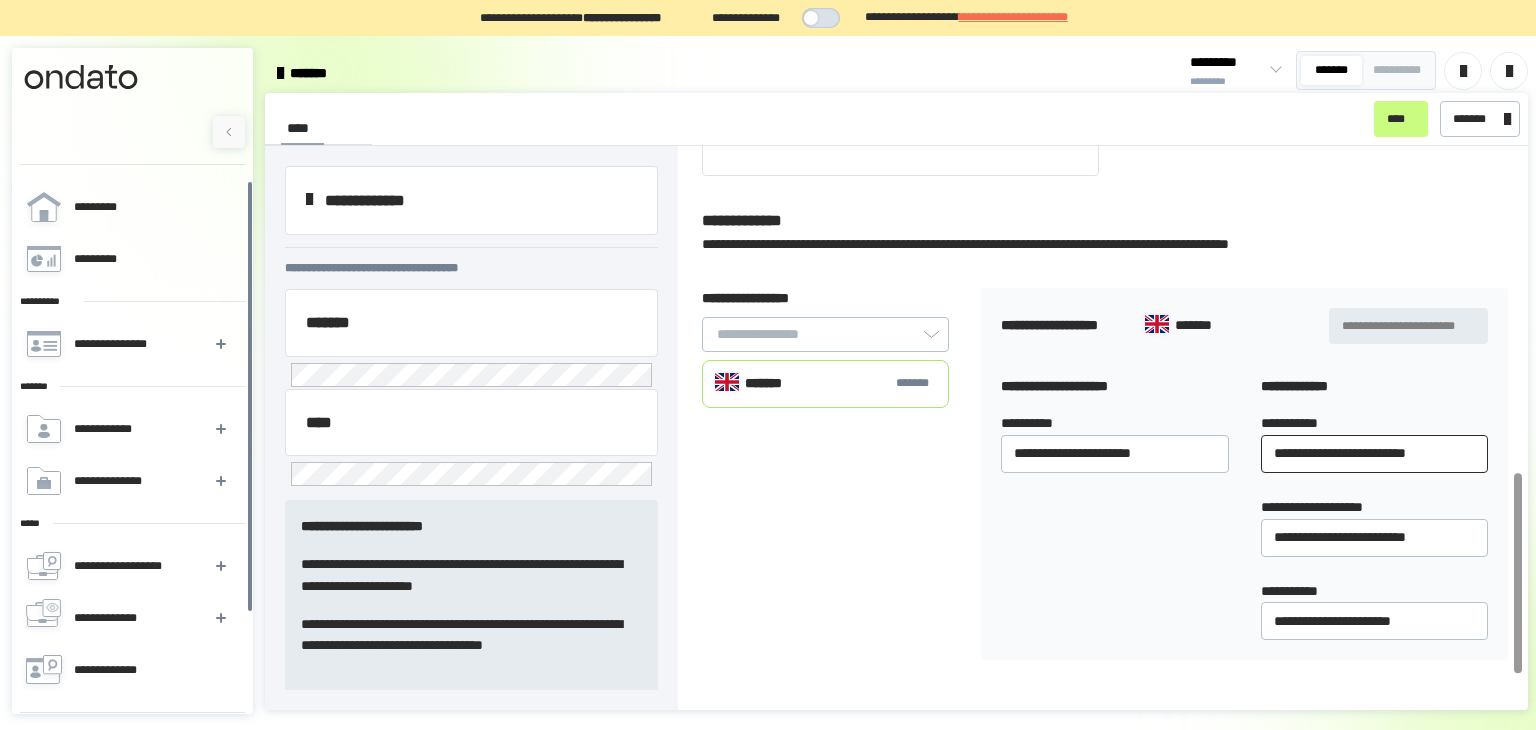click on "**********" at bounding box center (1374, 454) 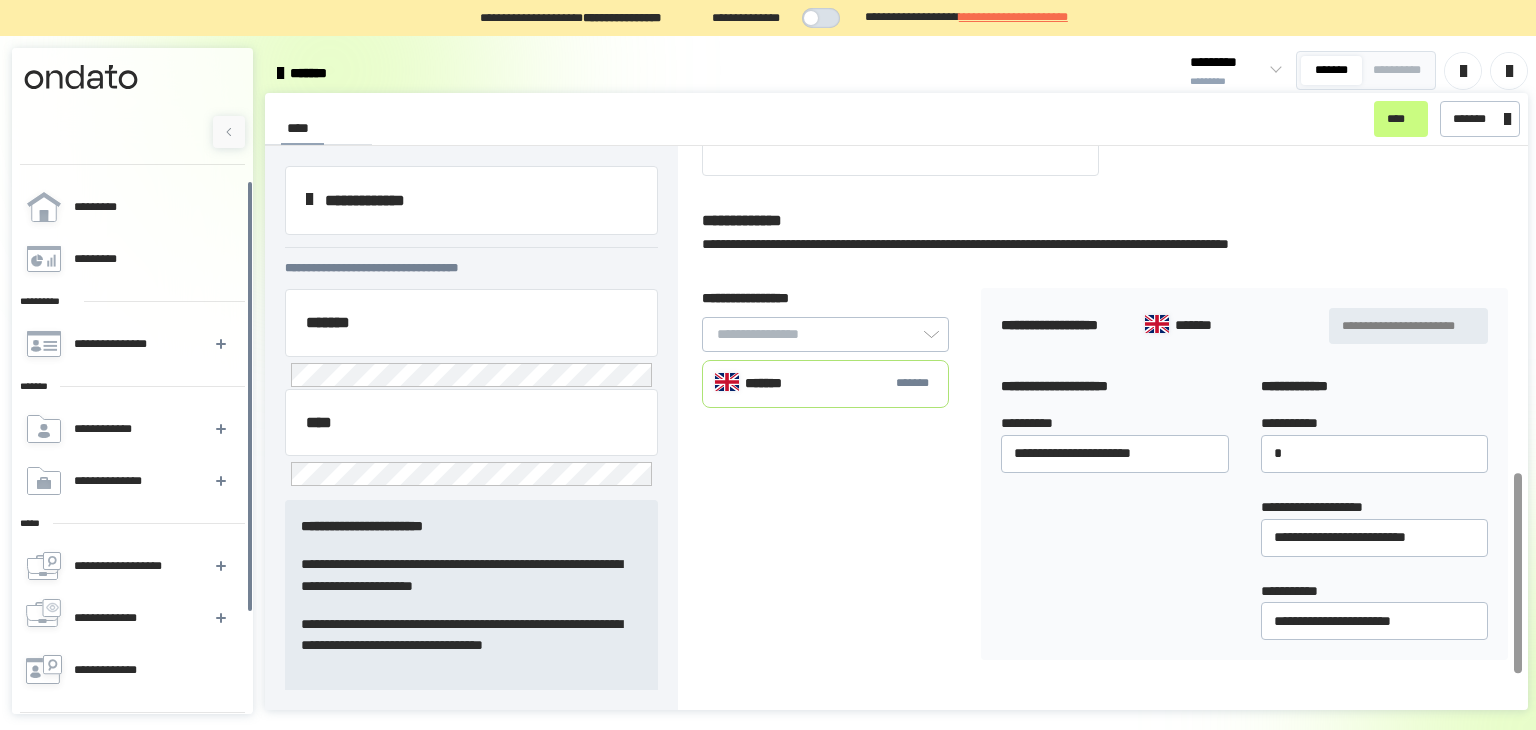 click on "**********" at bounding box center [1114, 508] 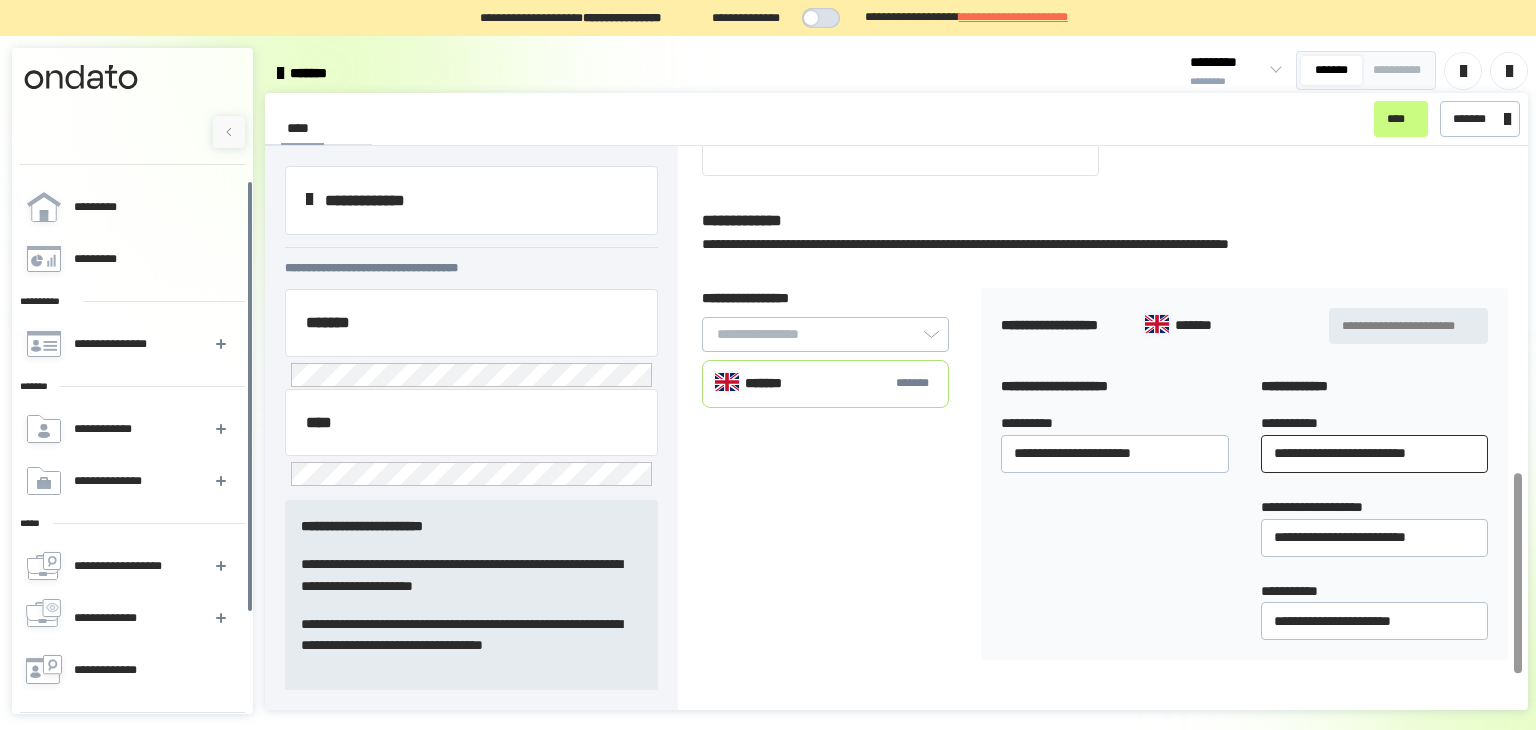 type on "**********" 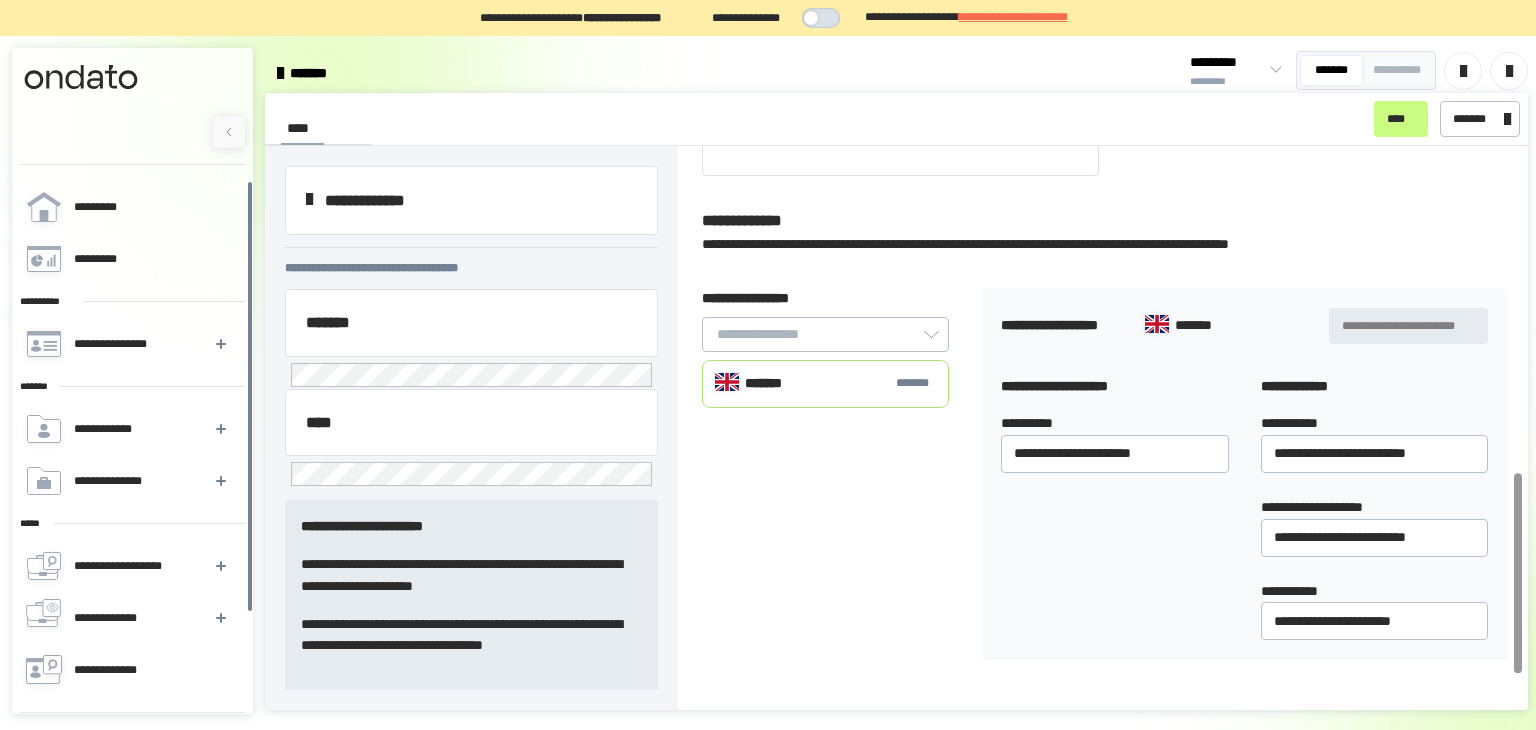 click on "**********" at bounding box center [1114, 387] 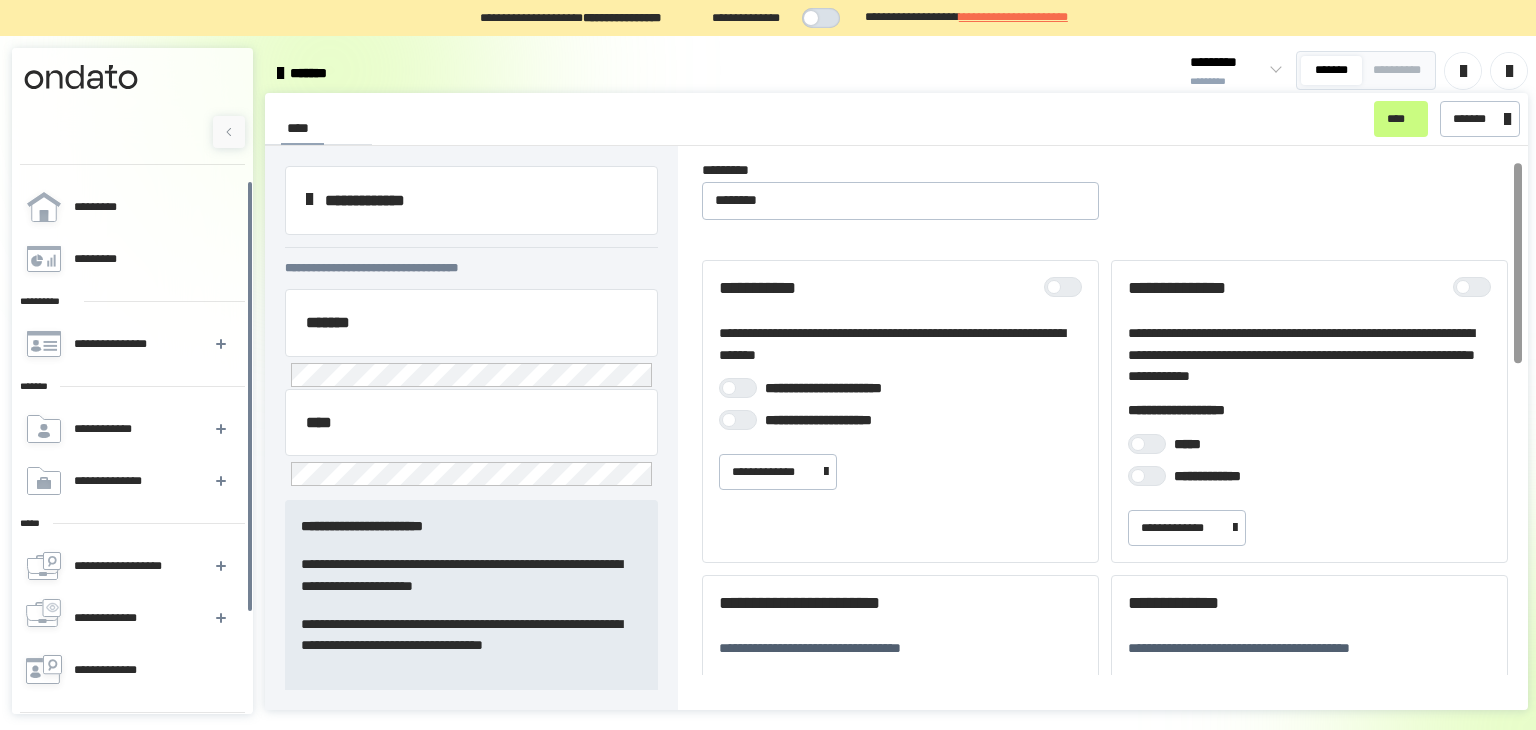 scroll, scrollTop: 0, scrollLeft: 0, axis: both 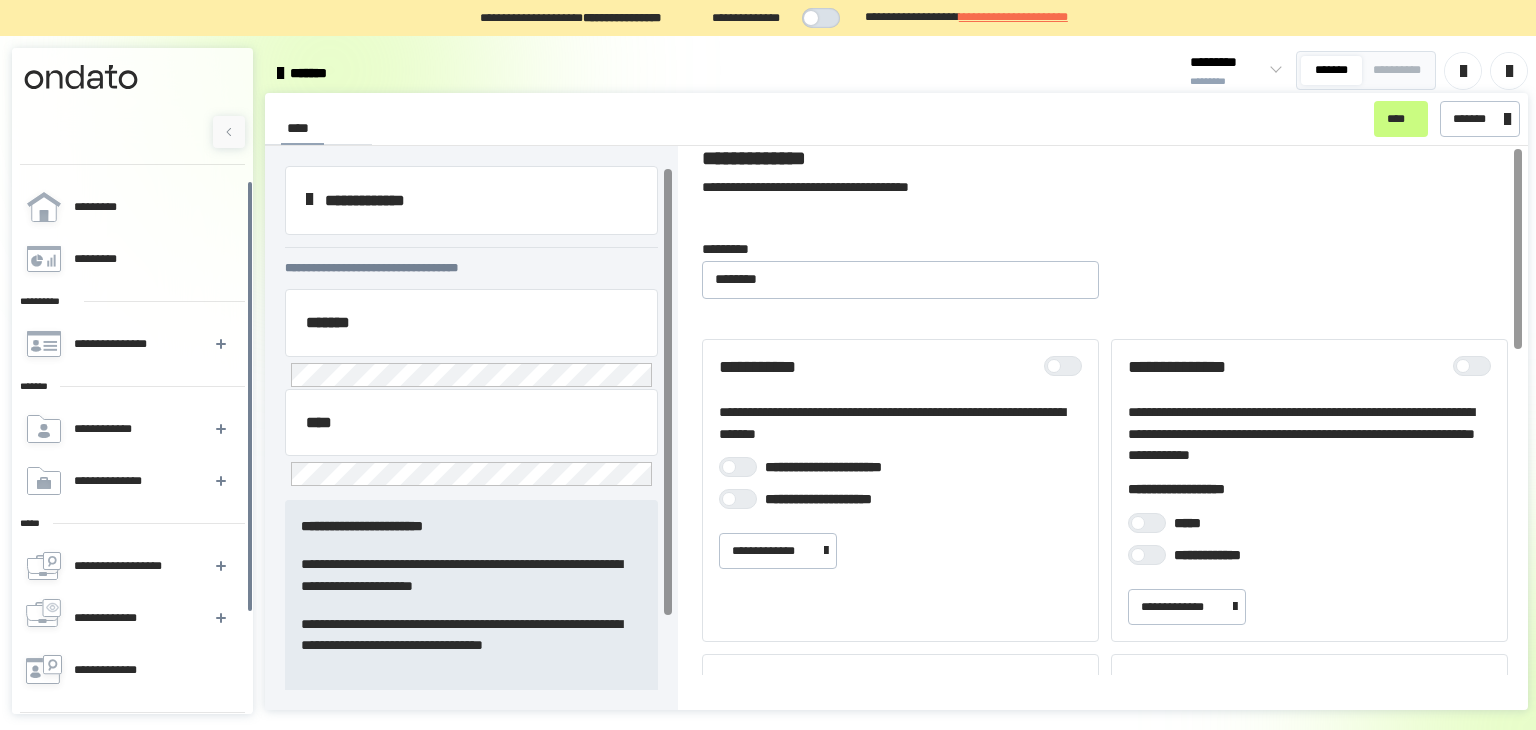 click on "****" at bounding box center [471, 423] 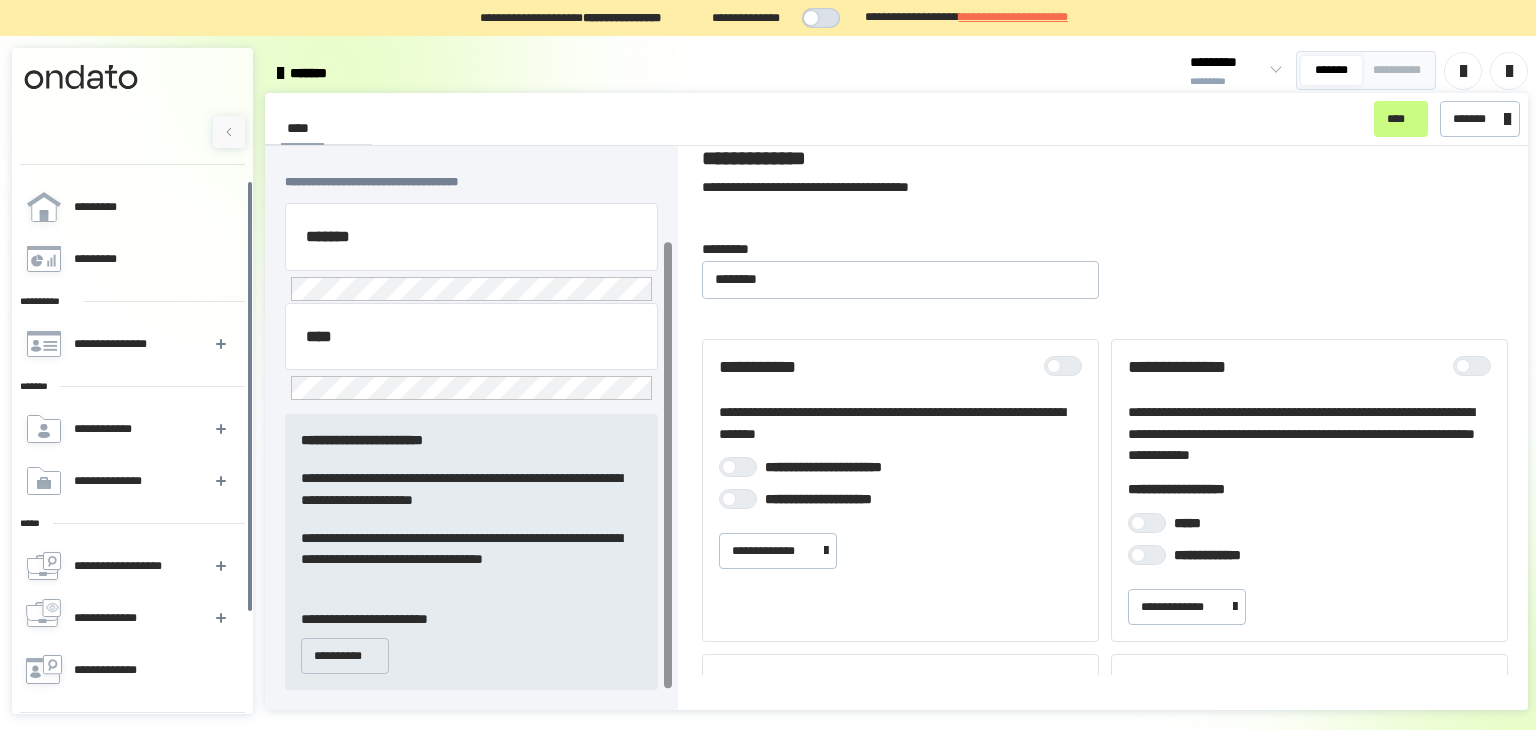 scroll, scrollTop: 0, scrollLeft: 0, axis: both 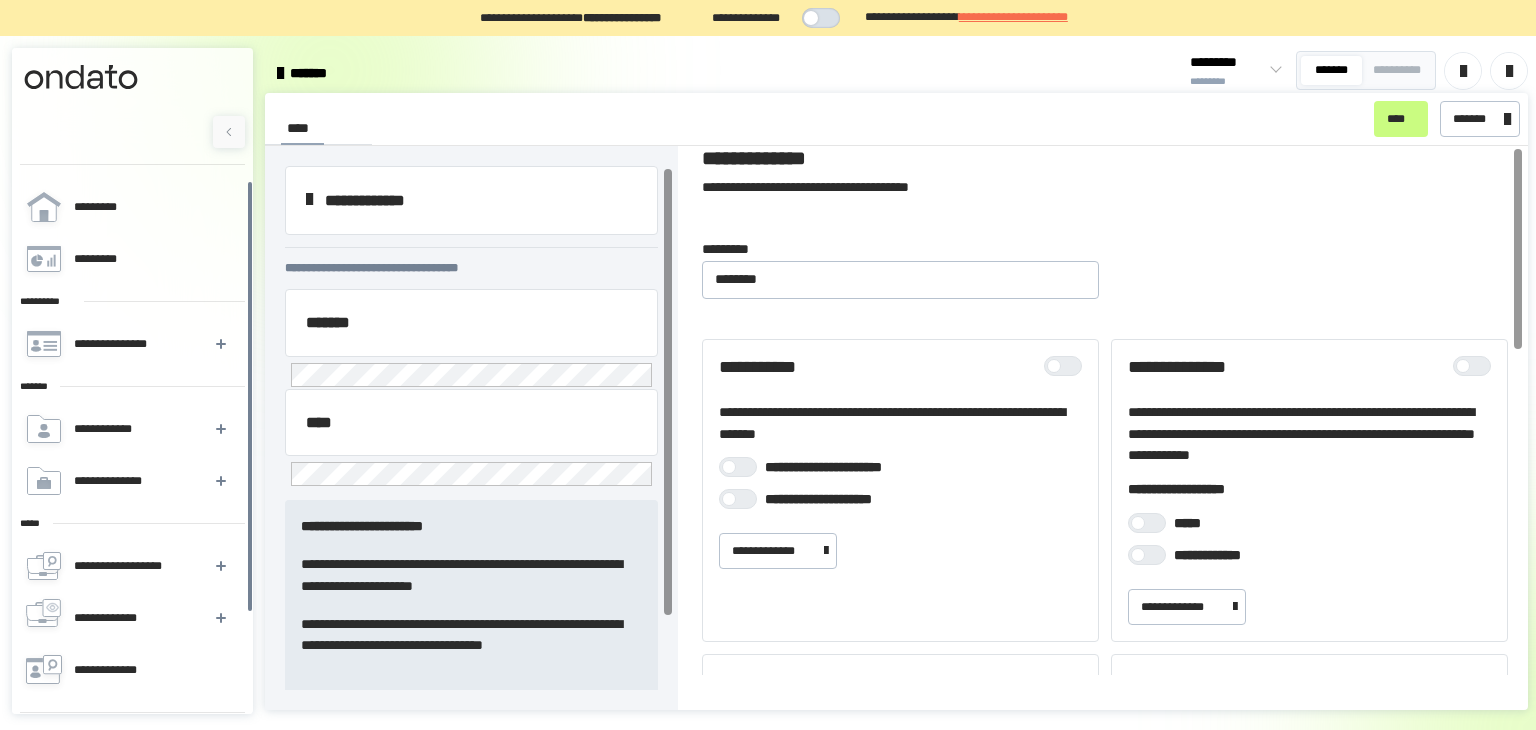 click on "**********" at bounding box center (377, 201) 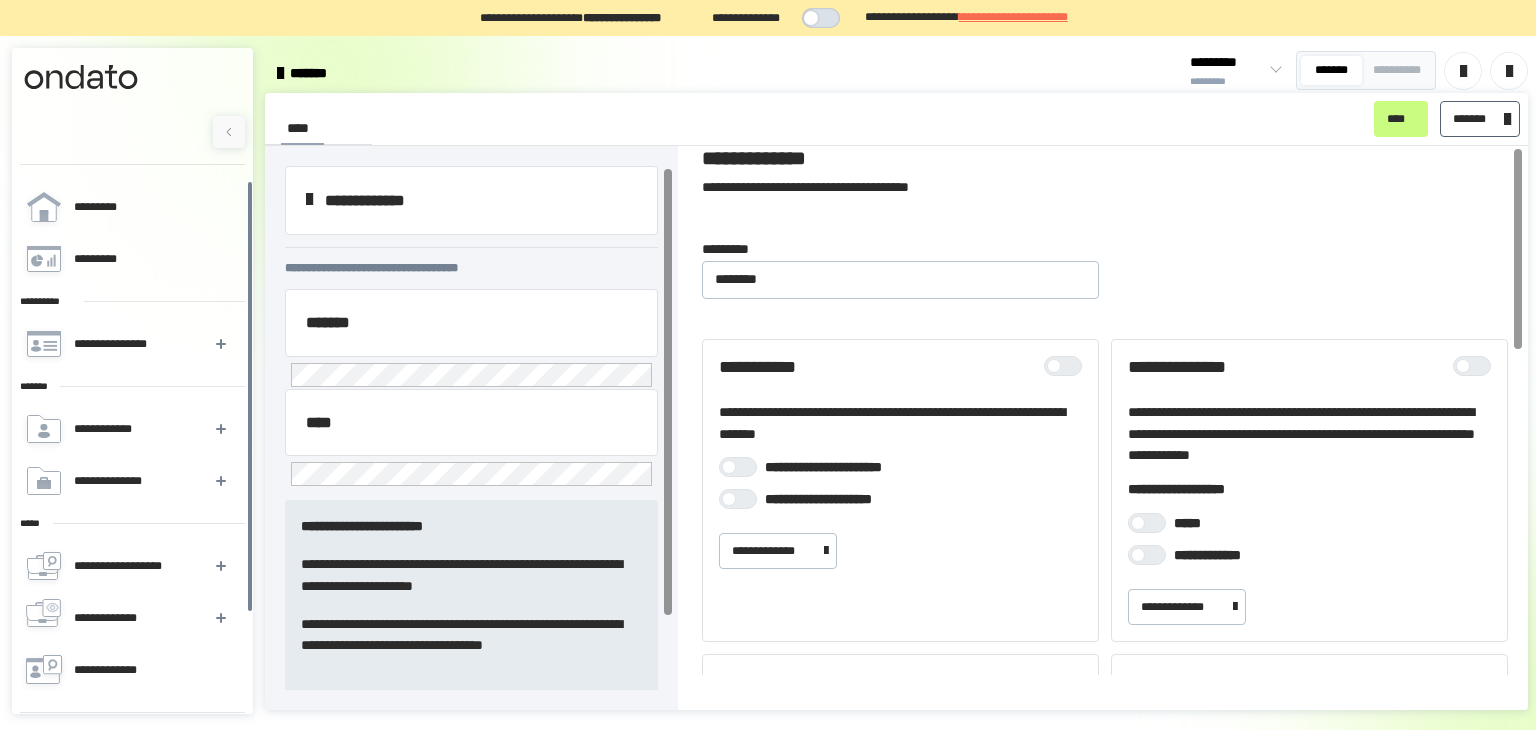 click on "*******" at bounding box center (1480, 119) 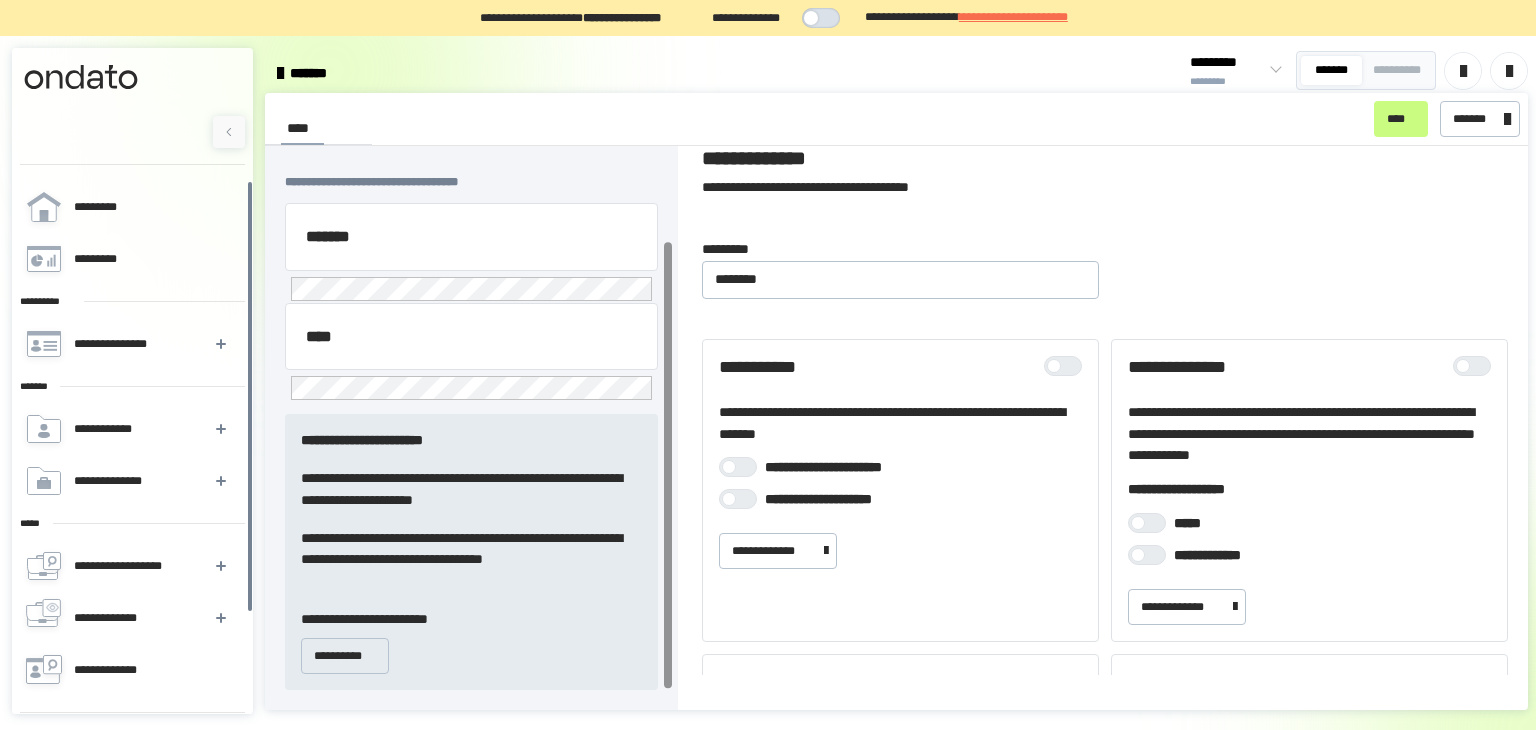 scroll, scrollTop: 0, scrollLeft: 0, axis: both 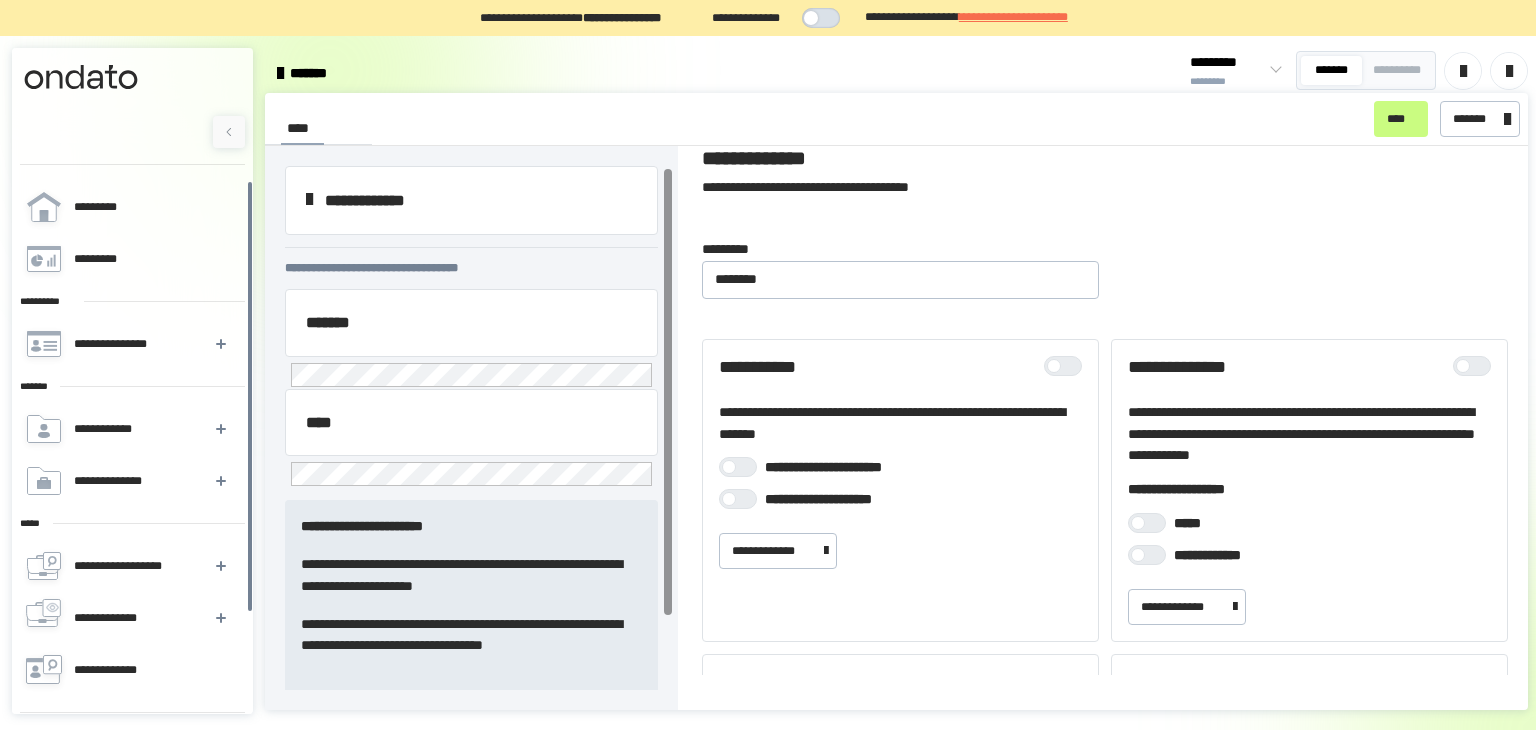 click on "*******" at bounding box center (311, 73) 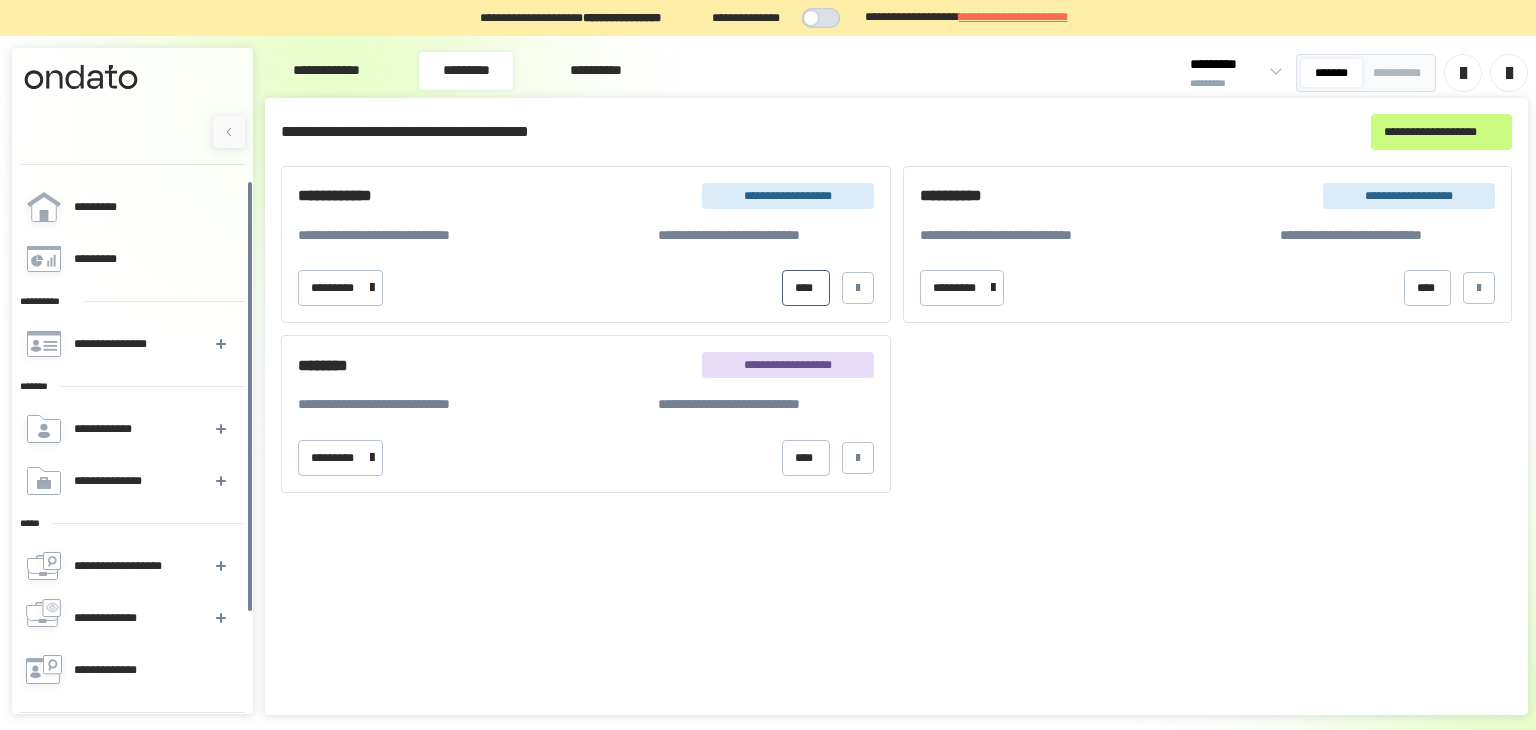 click on "****" at bounding box center (805, 288) 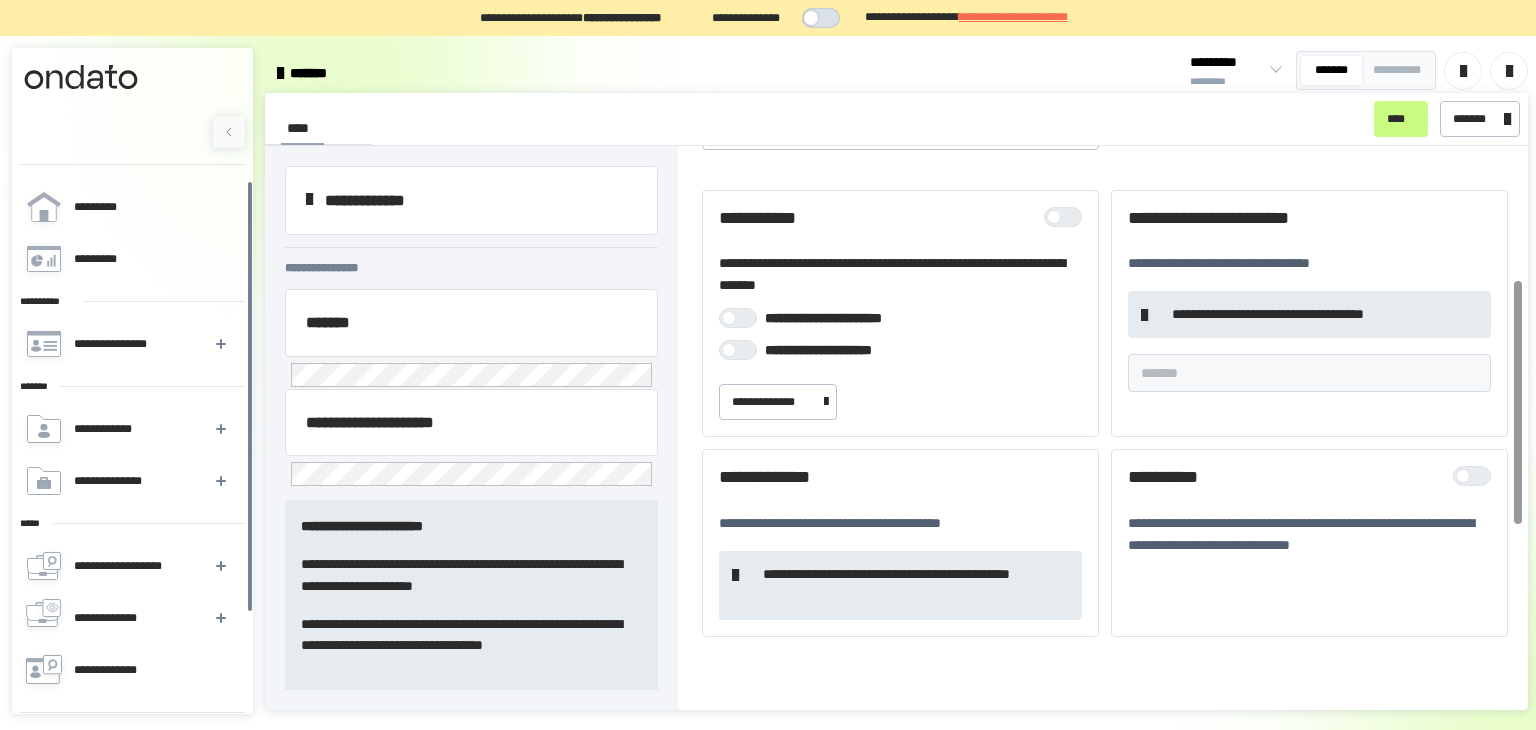 scroll, scrollTop: 0, scrollLeft: 0, axis: both 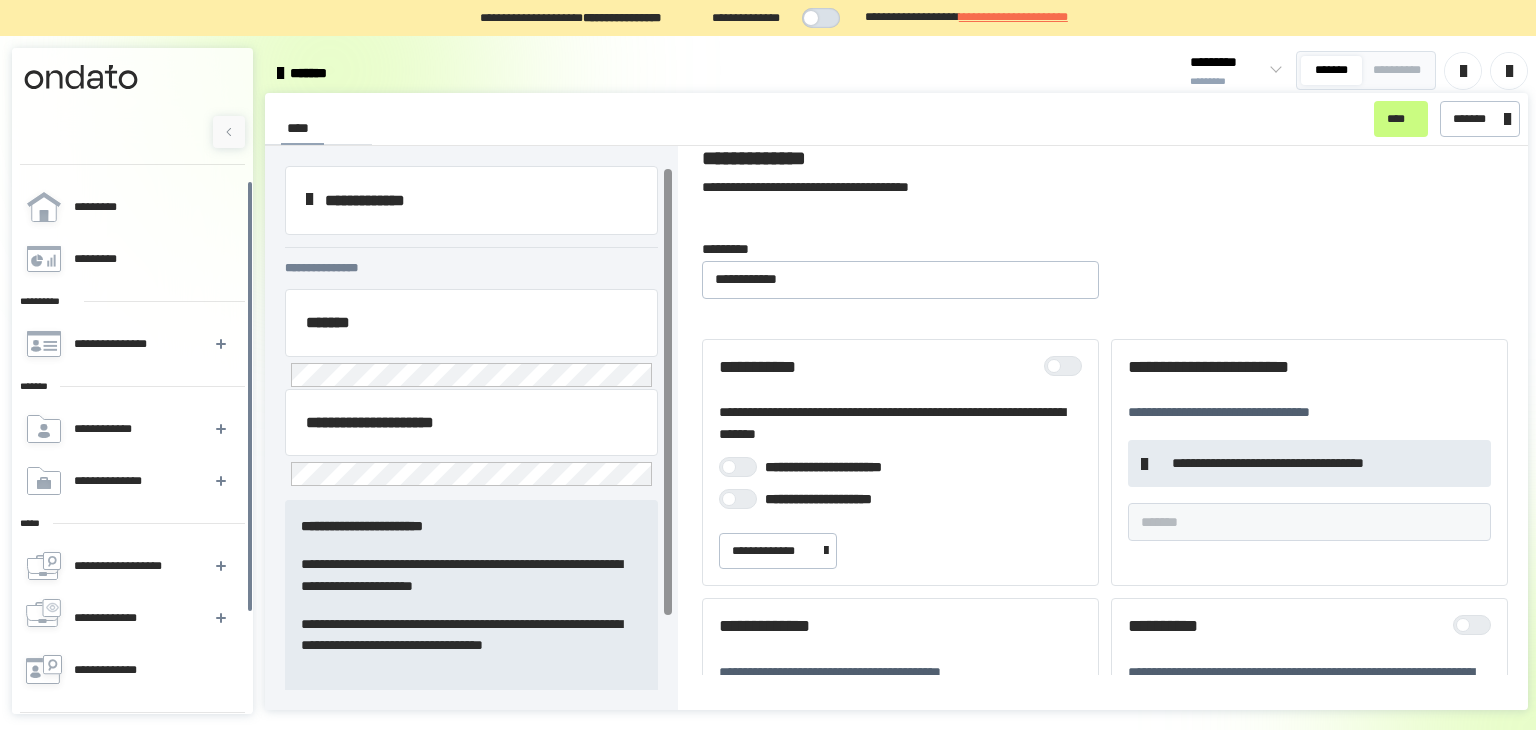 click at bounding box center (280, 73) 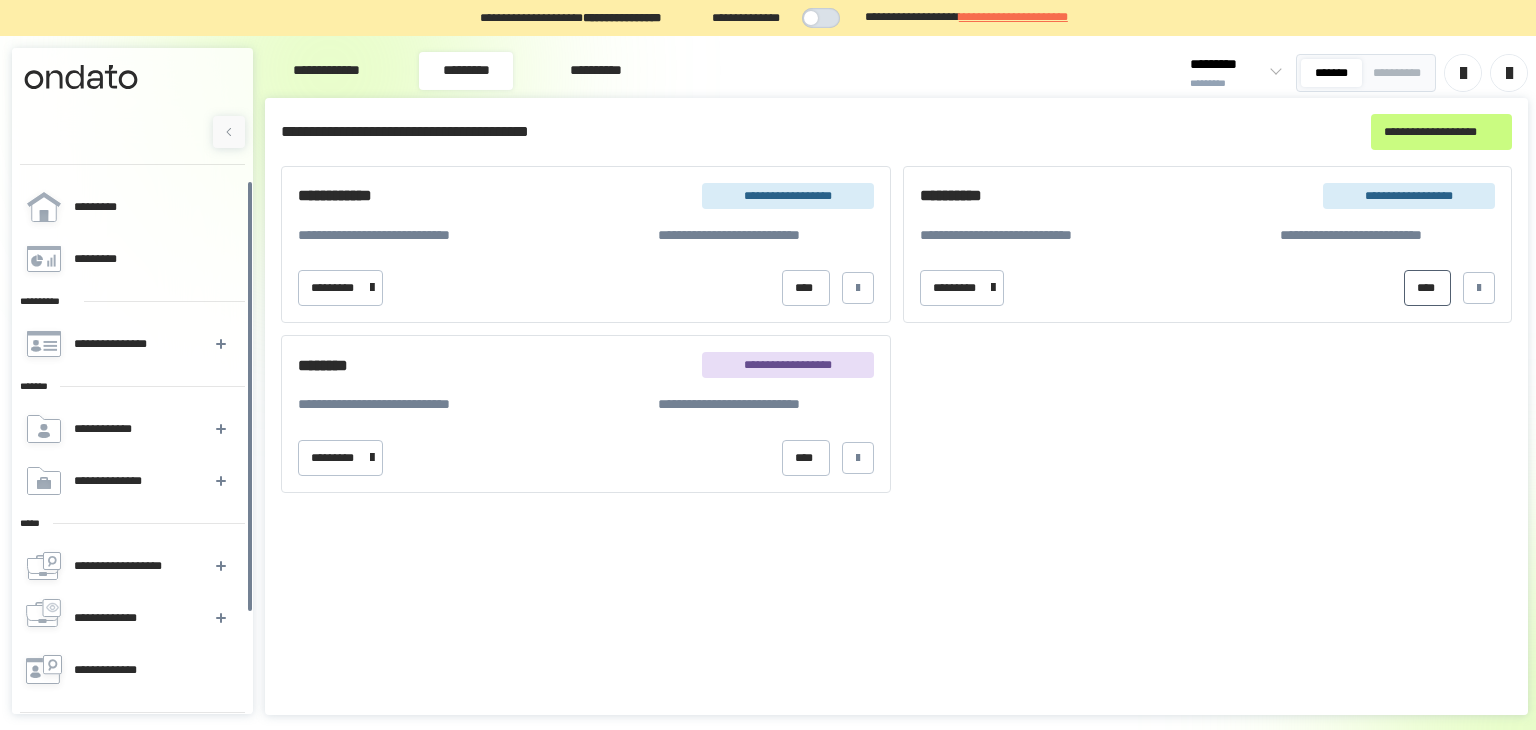 click on "****" at bounding box center [1427, 288] 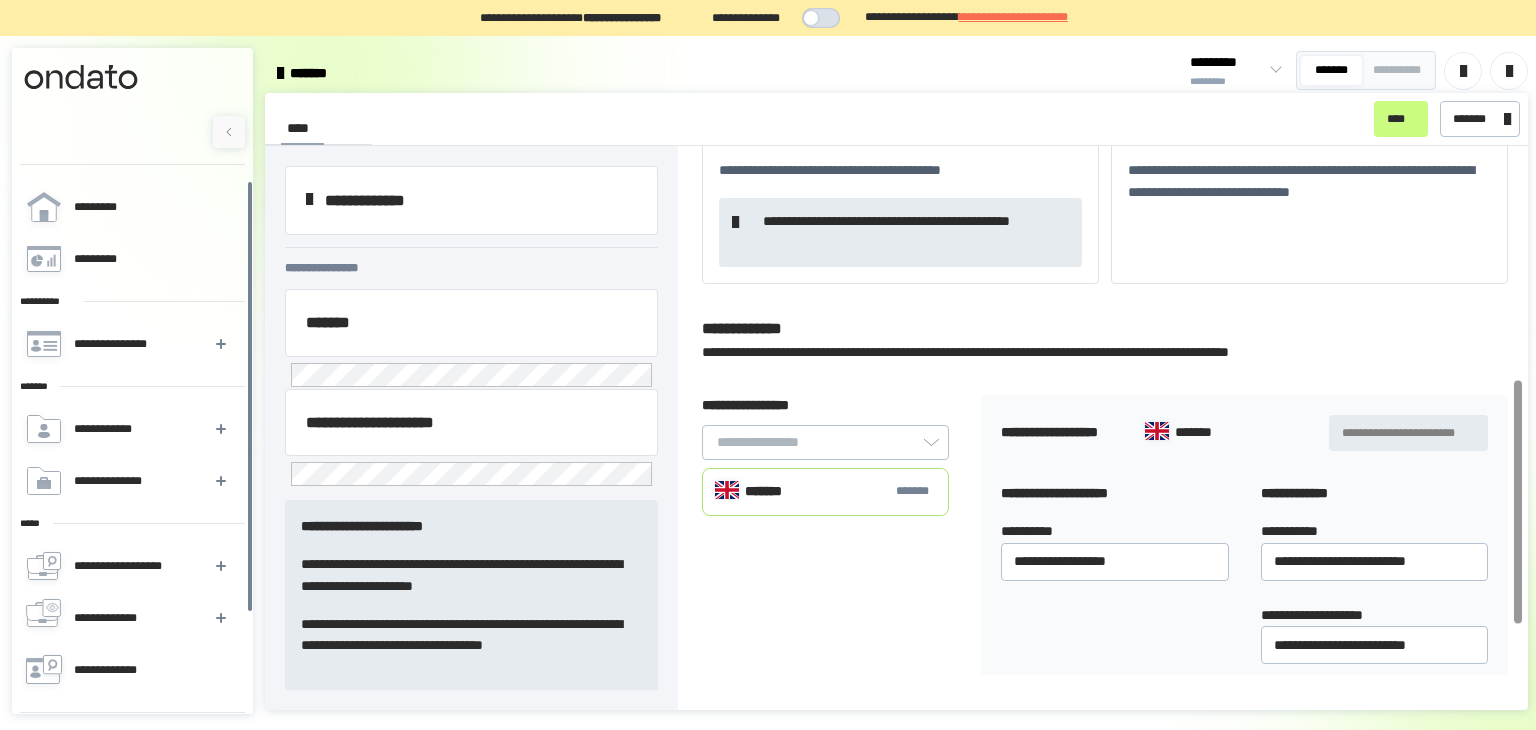 scroll, scrollTop: 610, scrollLeft: 0, axis: vertical 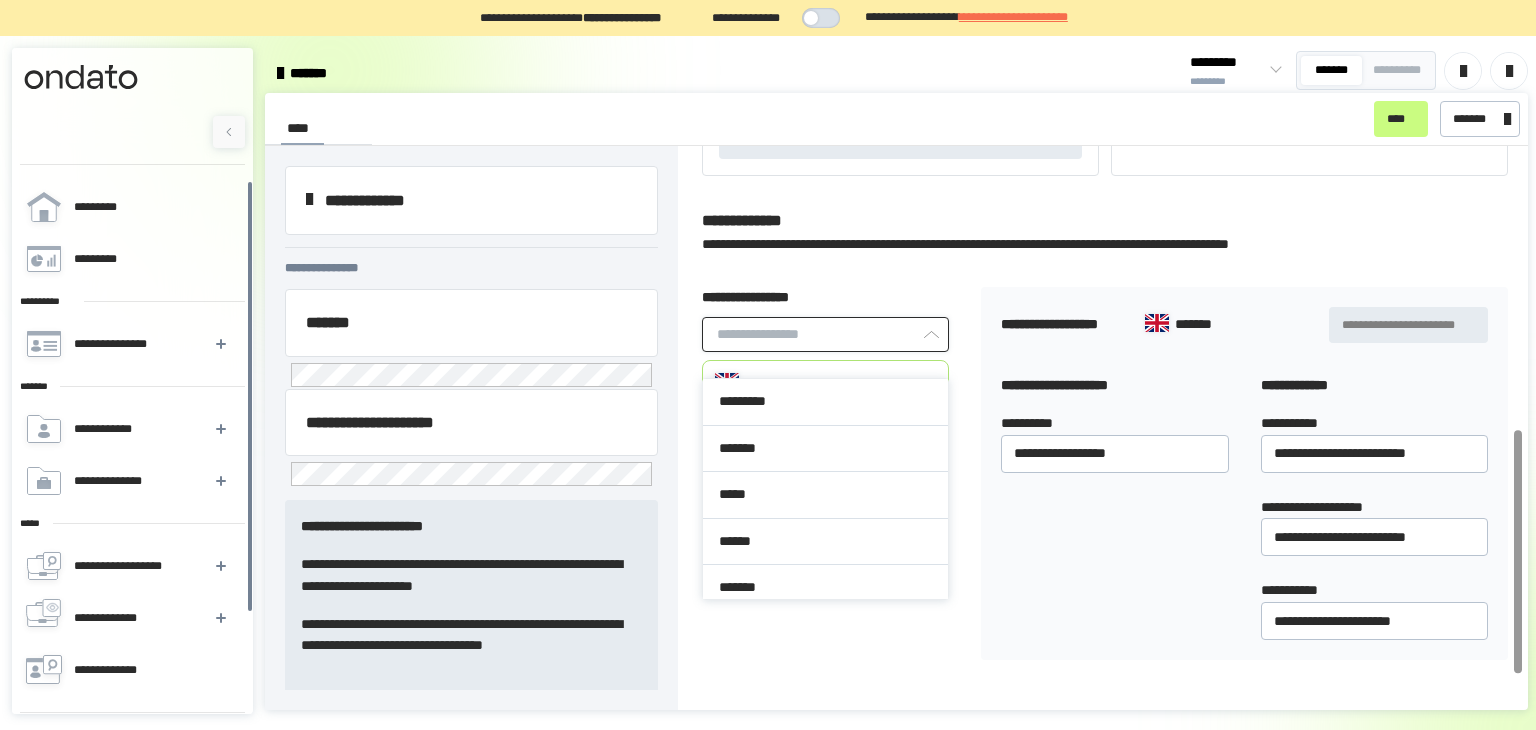 click at bounding box center (825, 334) 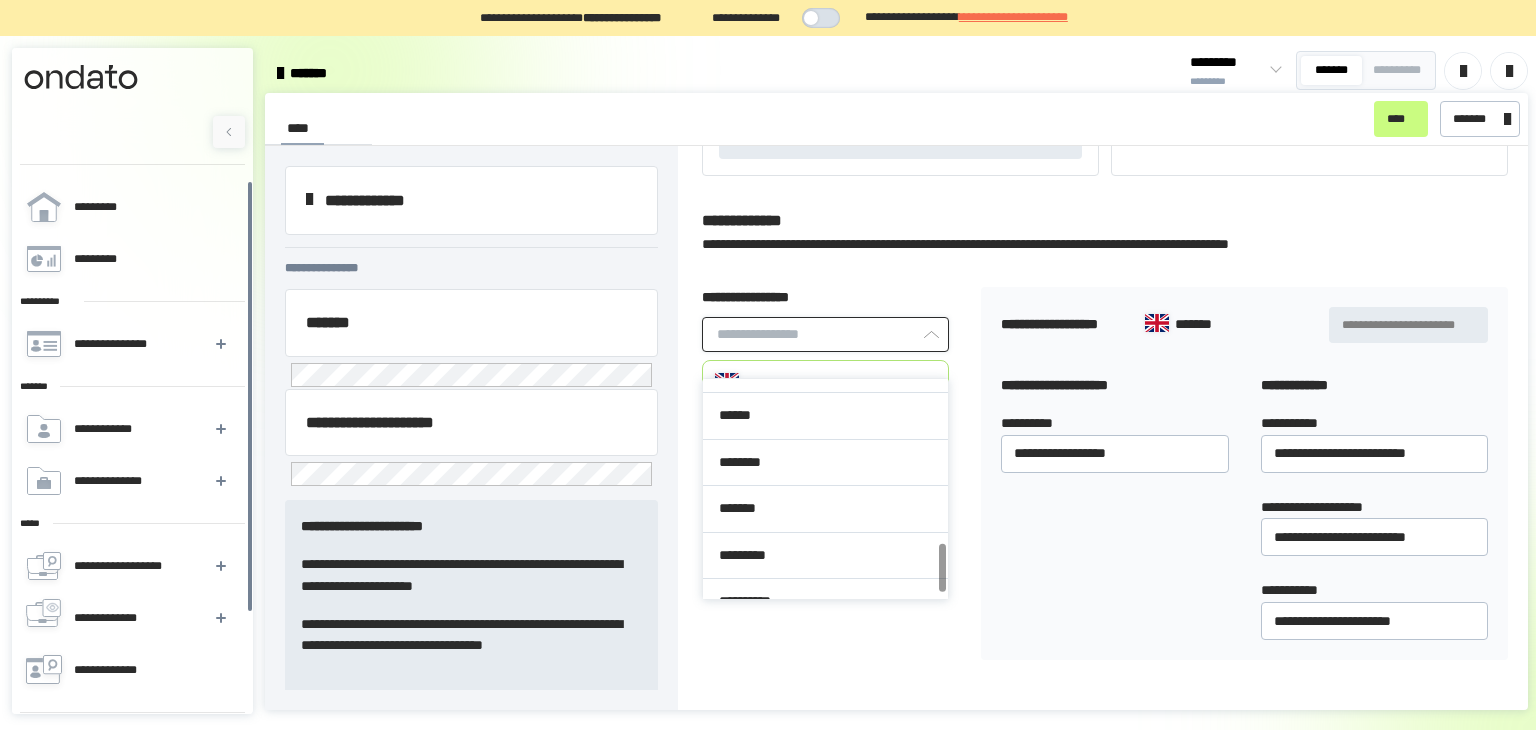 scroll, scrollTop: 756, scrollLeft: 0, axis: vertical 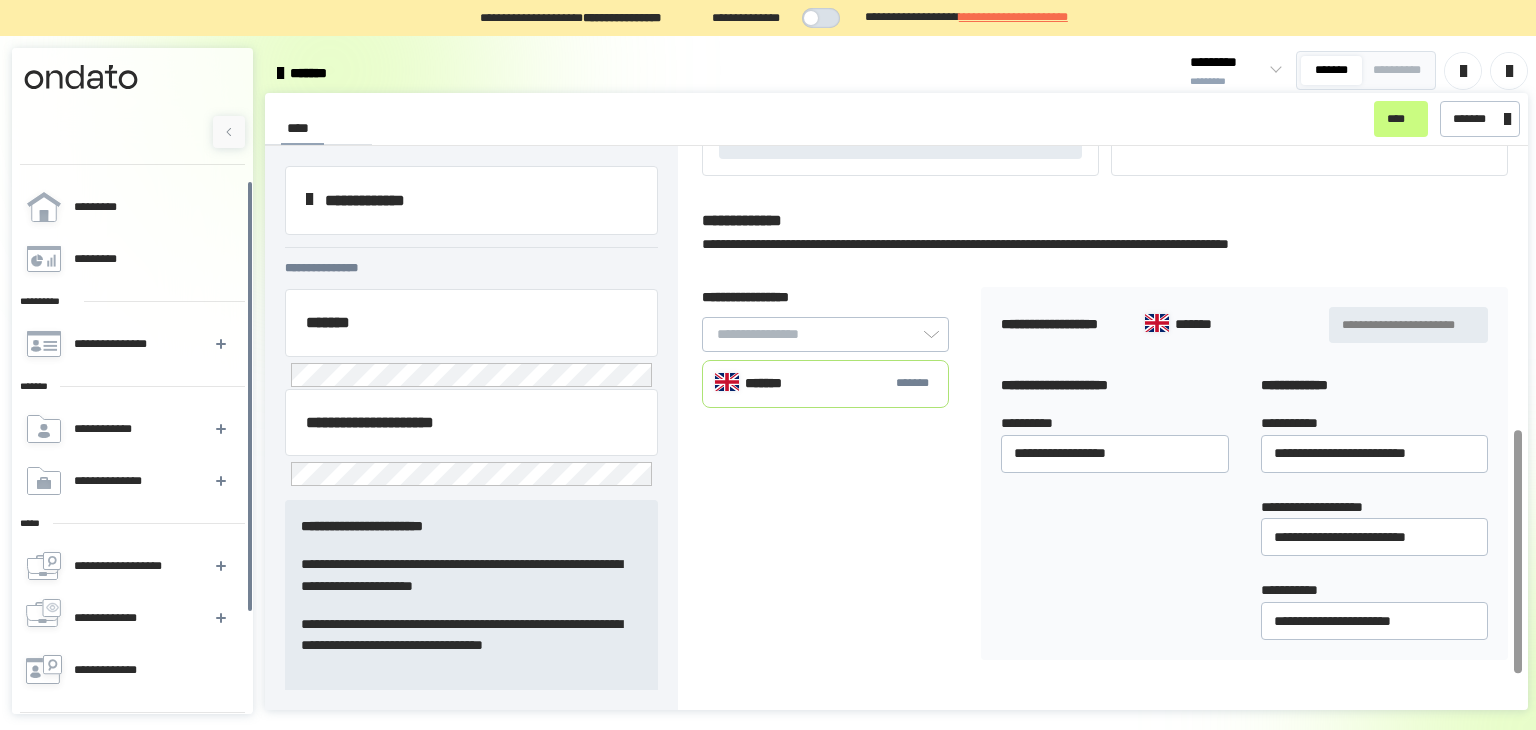 click on "**********" at bounding box center [825, 473] 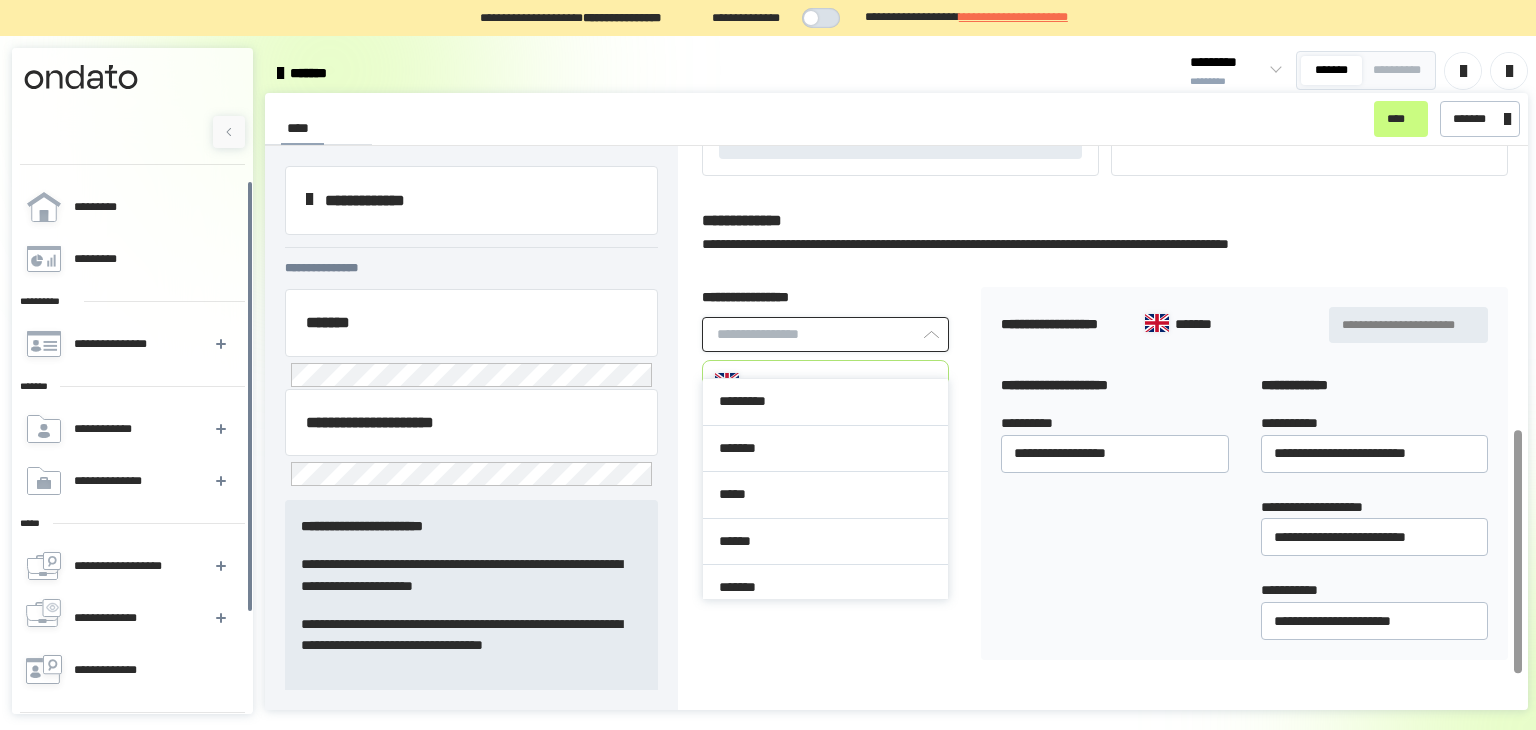 click at bounding box center [825, 334] 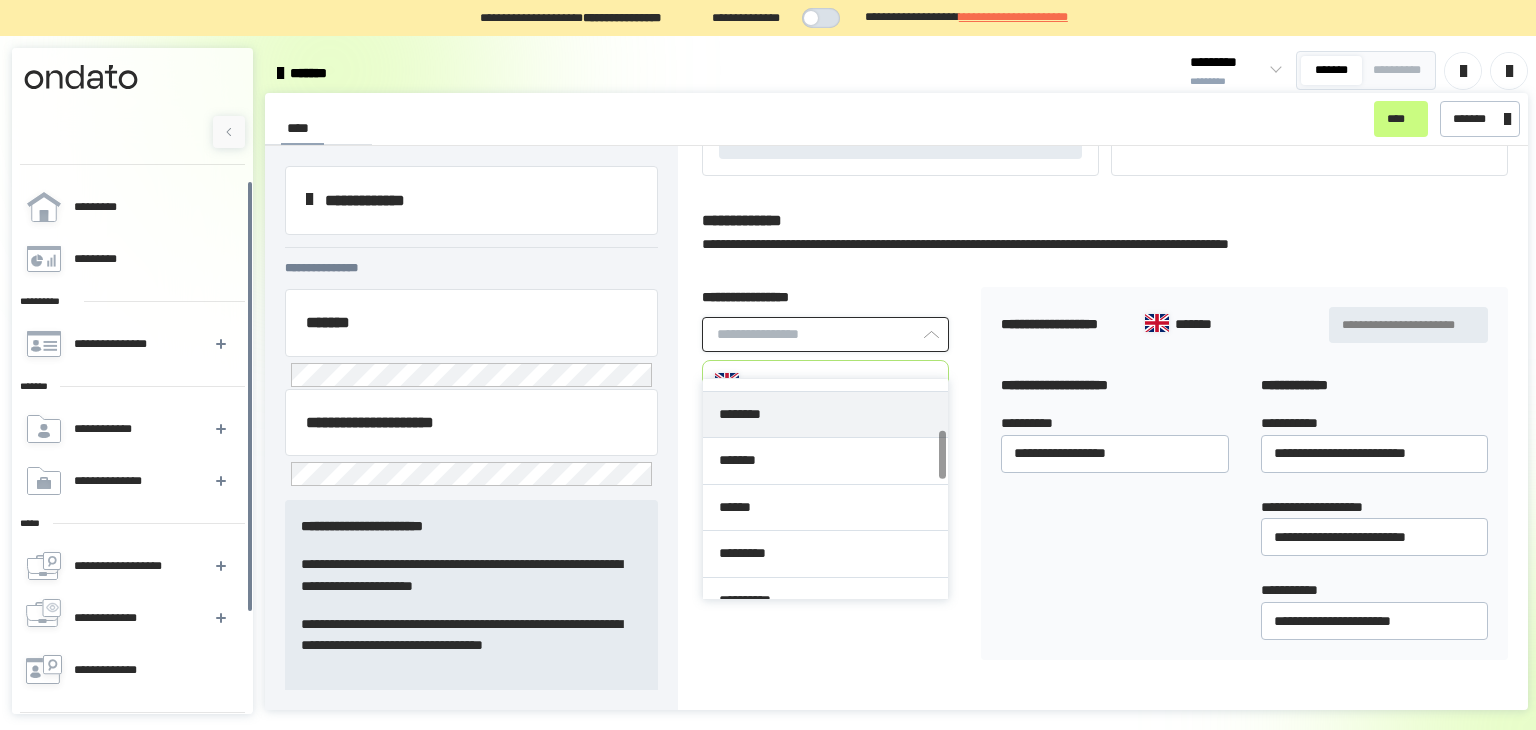 scroll, scrollTop: 220, scrollLeft: 0, axis: vertical 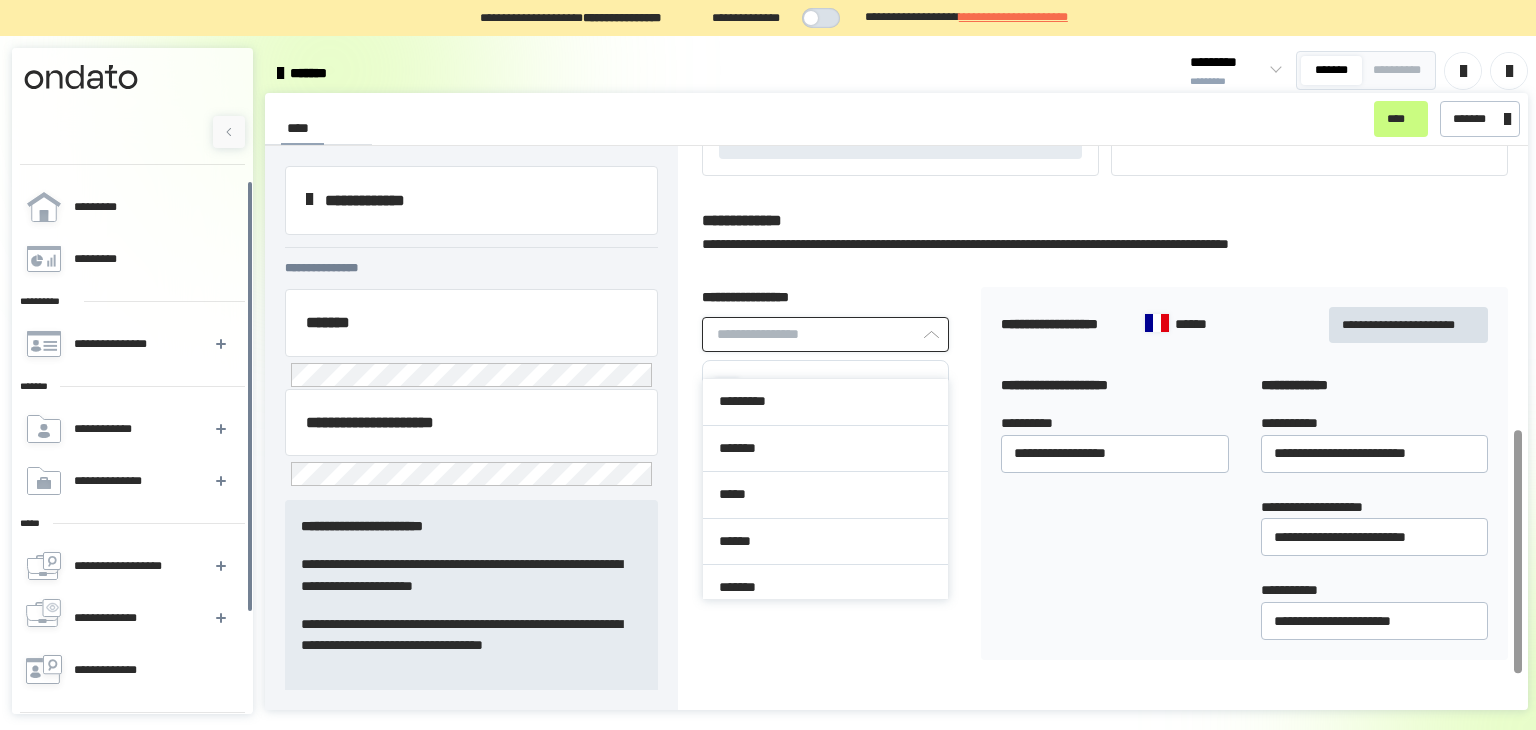click at bounding box center [825, 334] 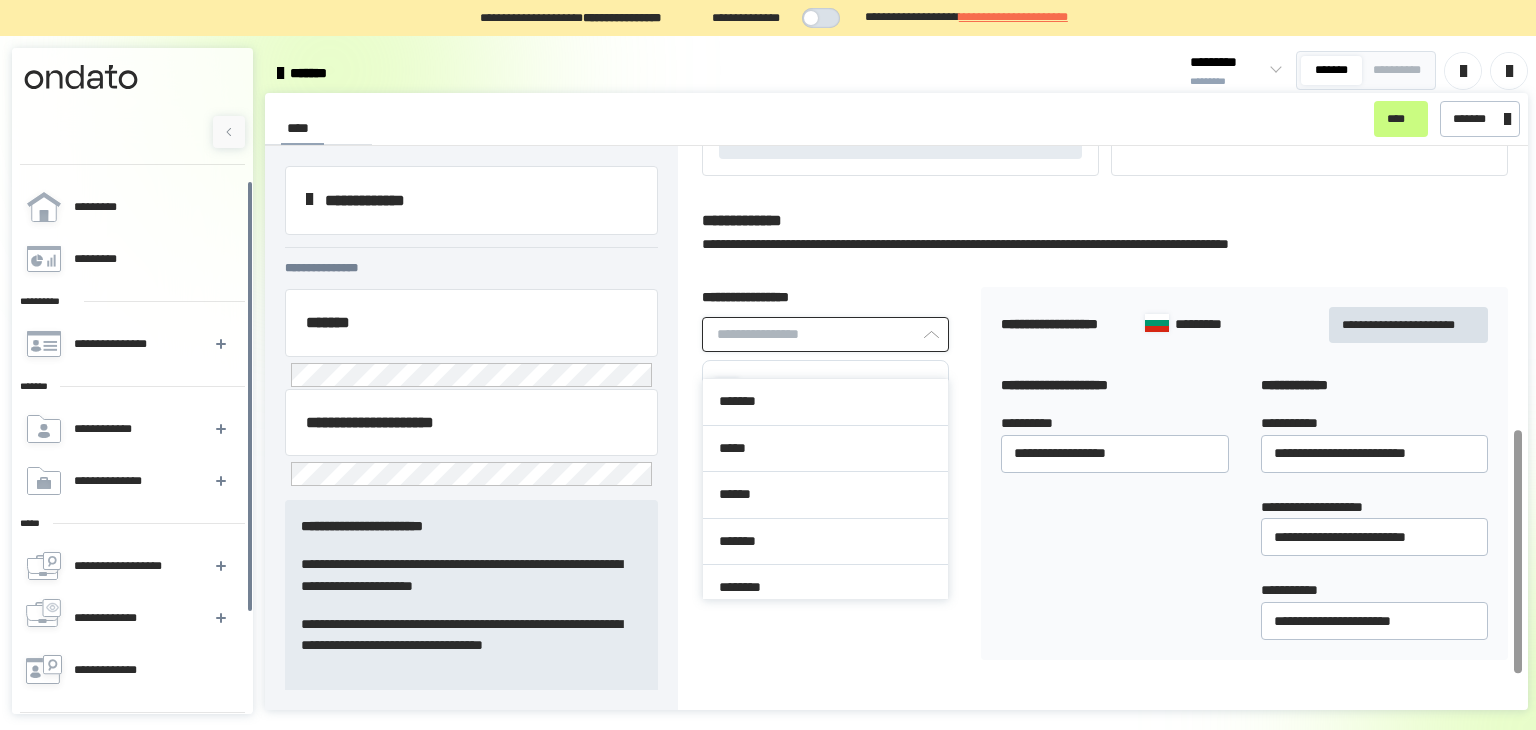 click at bounding box center [825, 334] 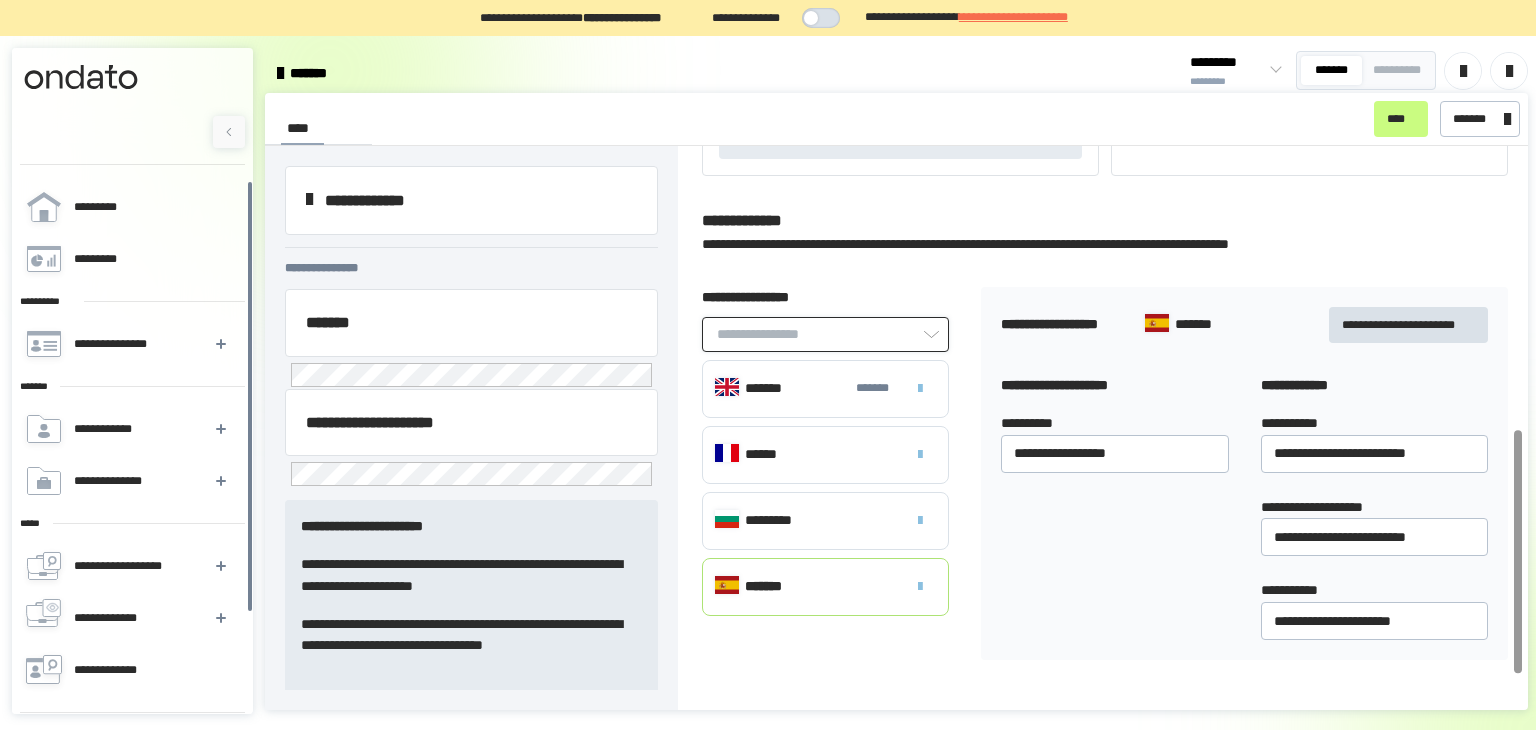 click at bounding box center (825, 334) 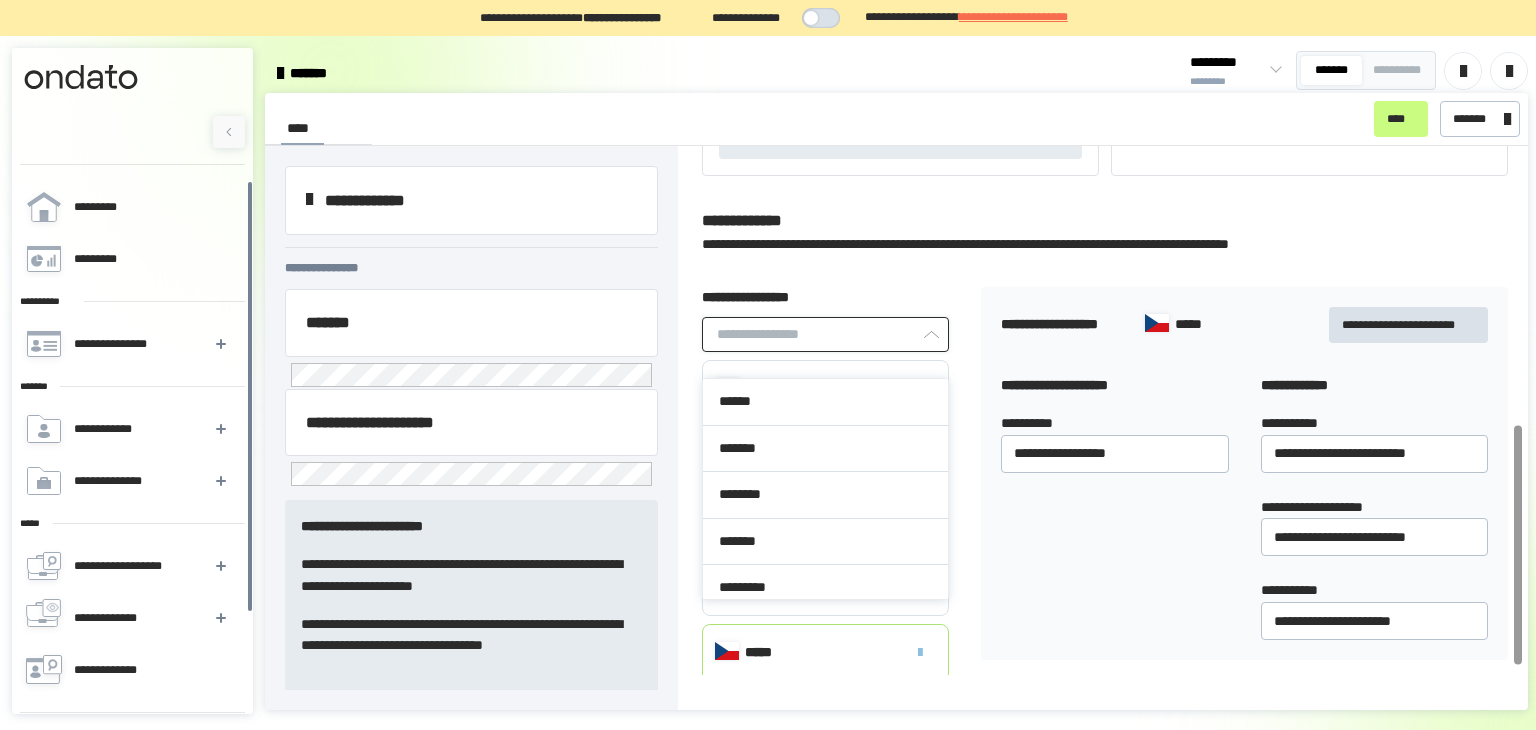 click at bounding box center [825, 334] 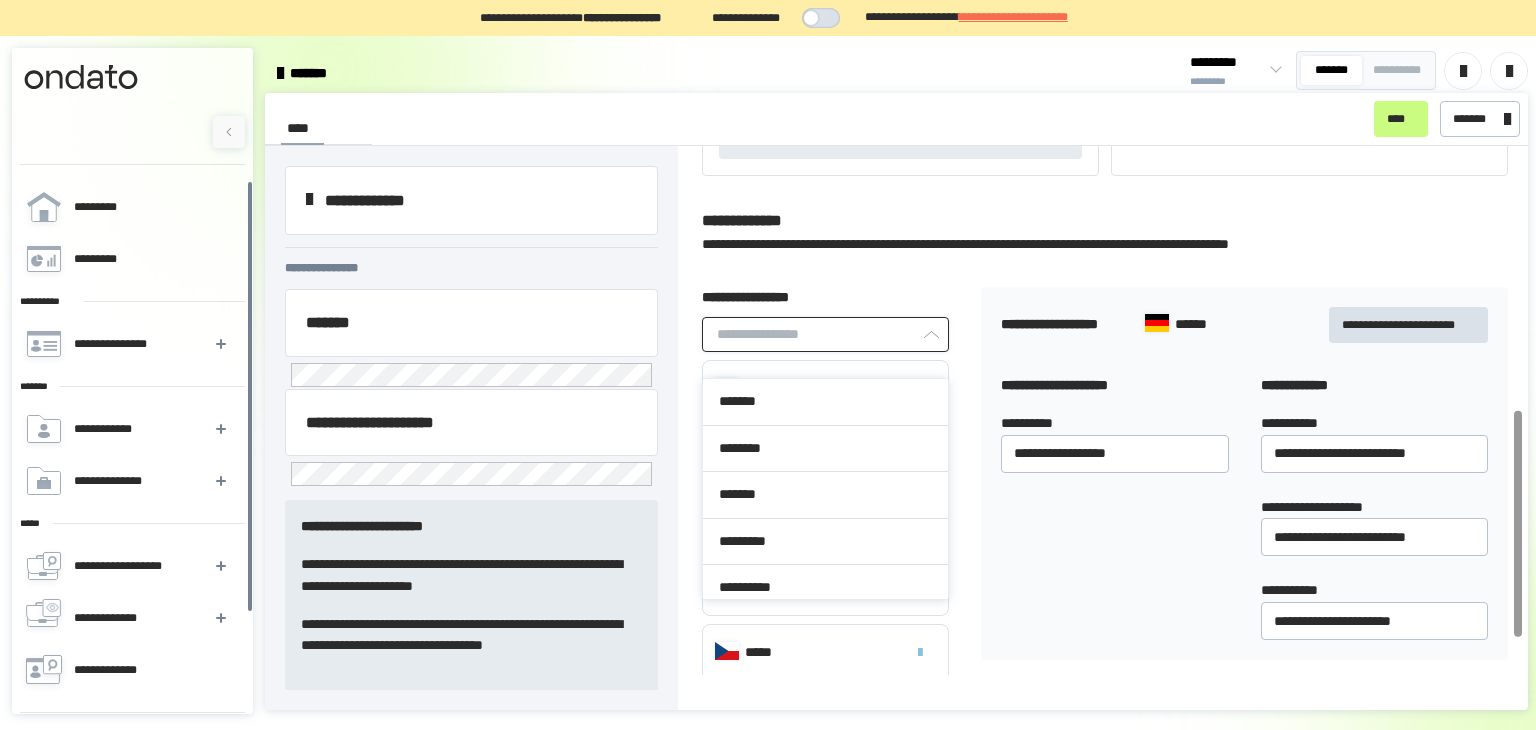 click at bounding box center [825, 334] 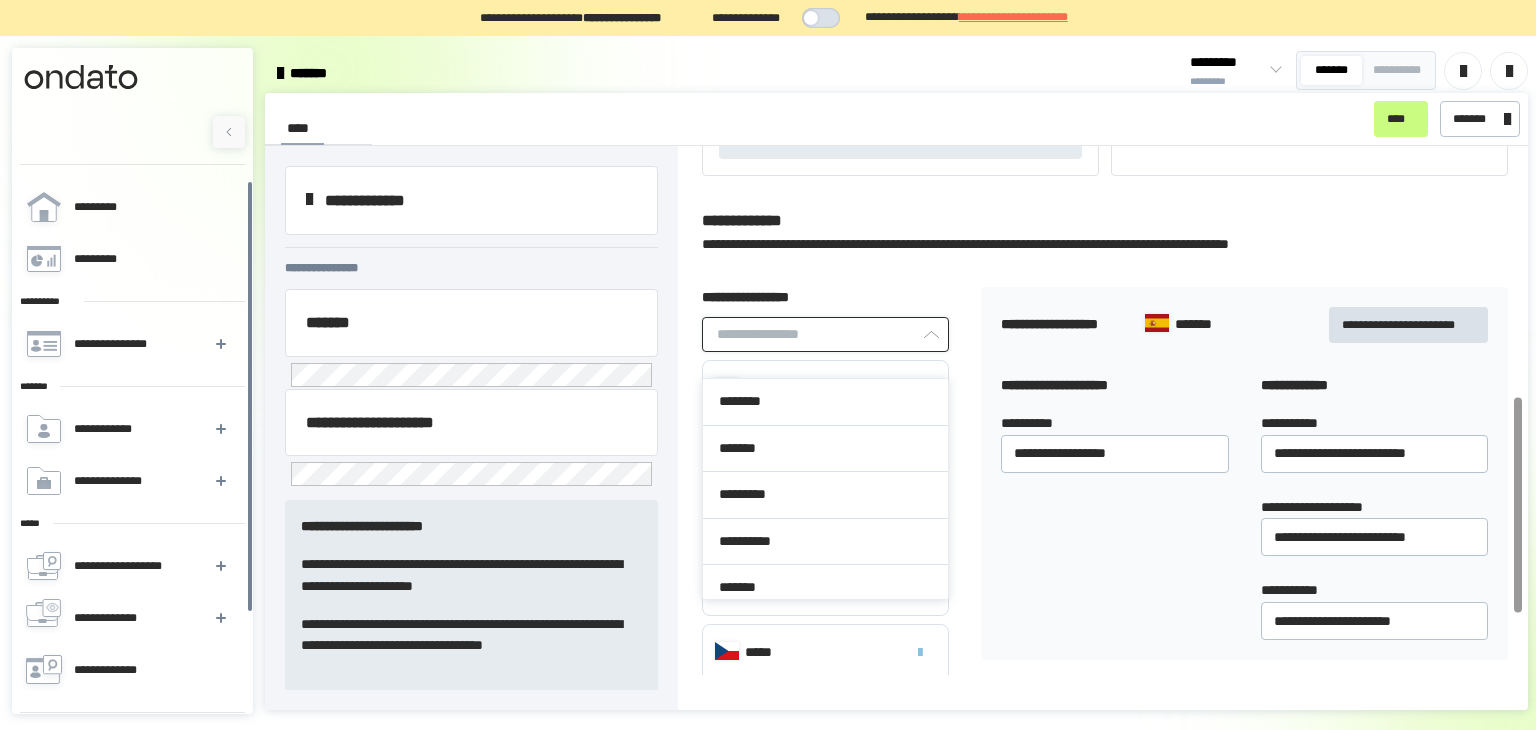 click at bounding box center [825, 334] 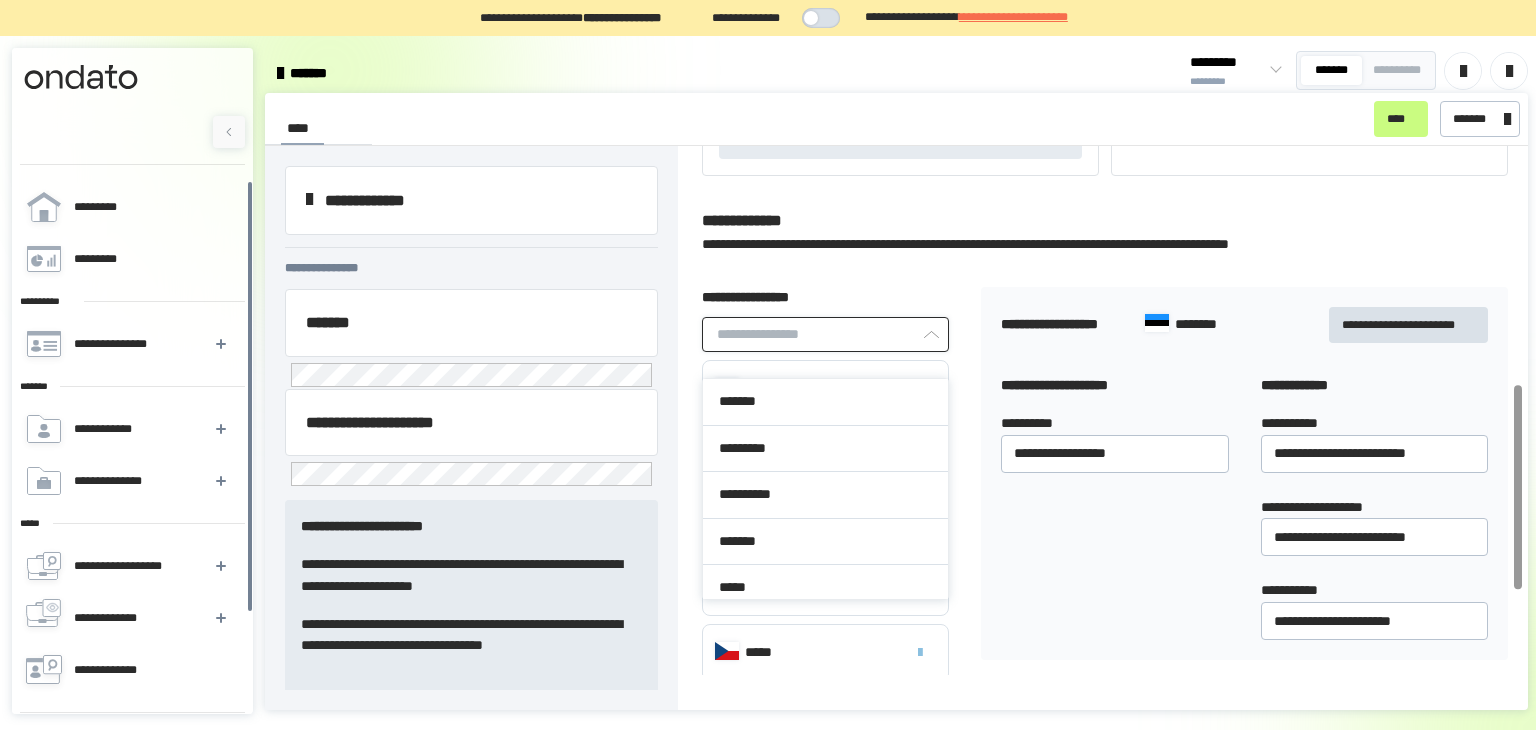 click at bounding box center (825, 334) 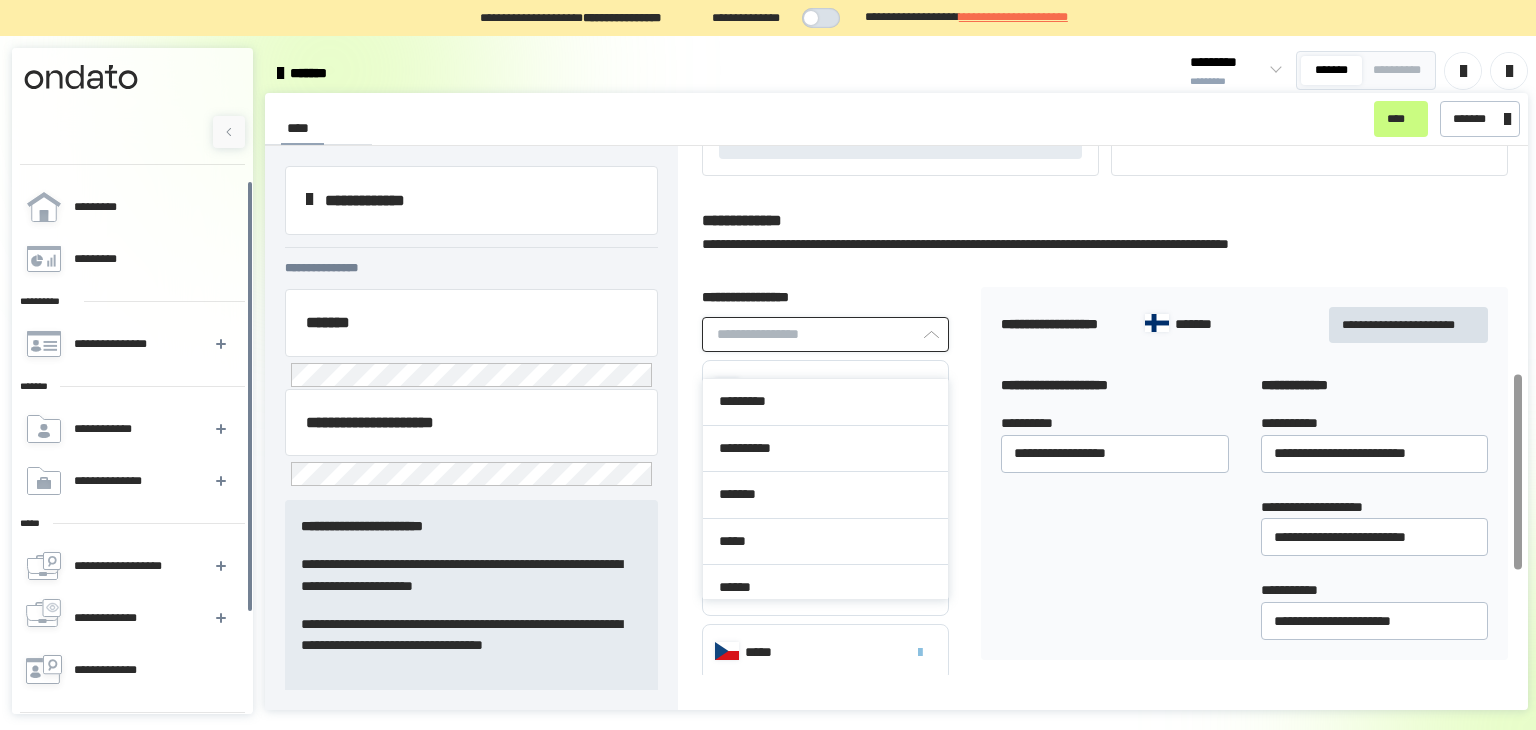 click at bounding box center (825, 334) 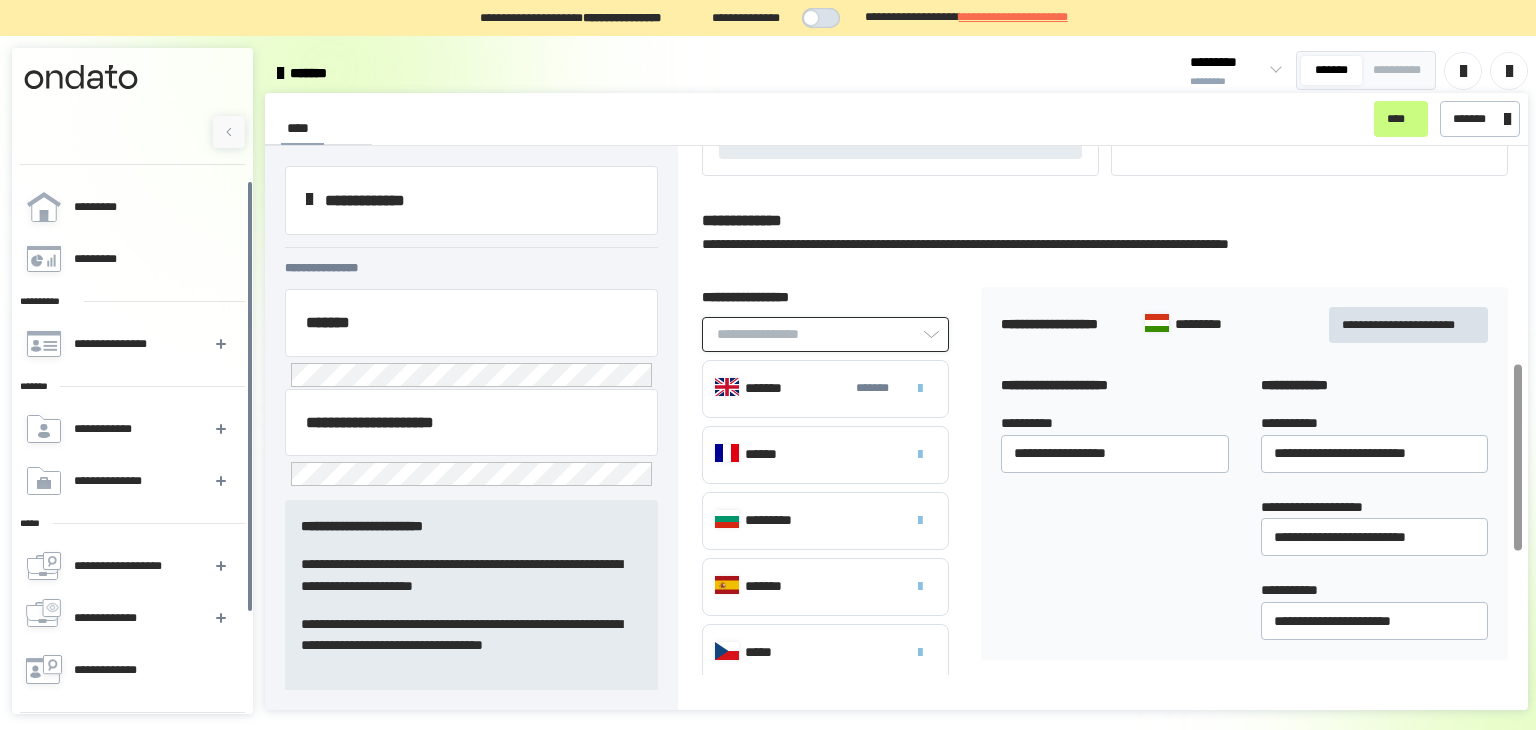 drag, startPoint x: 794, startPoint y: 393, endPoint x: 788, endPoint y: 349, distance: 44.407207 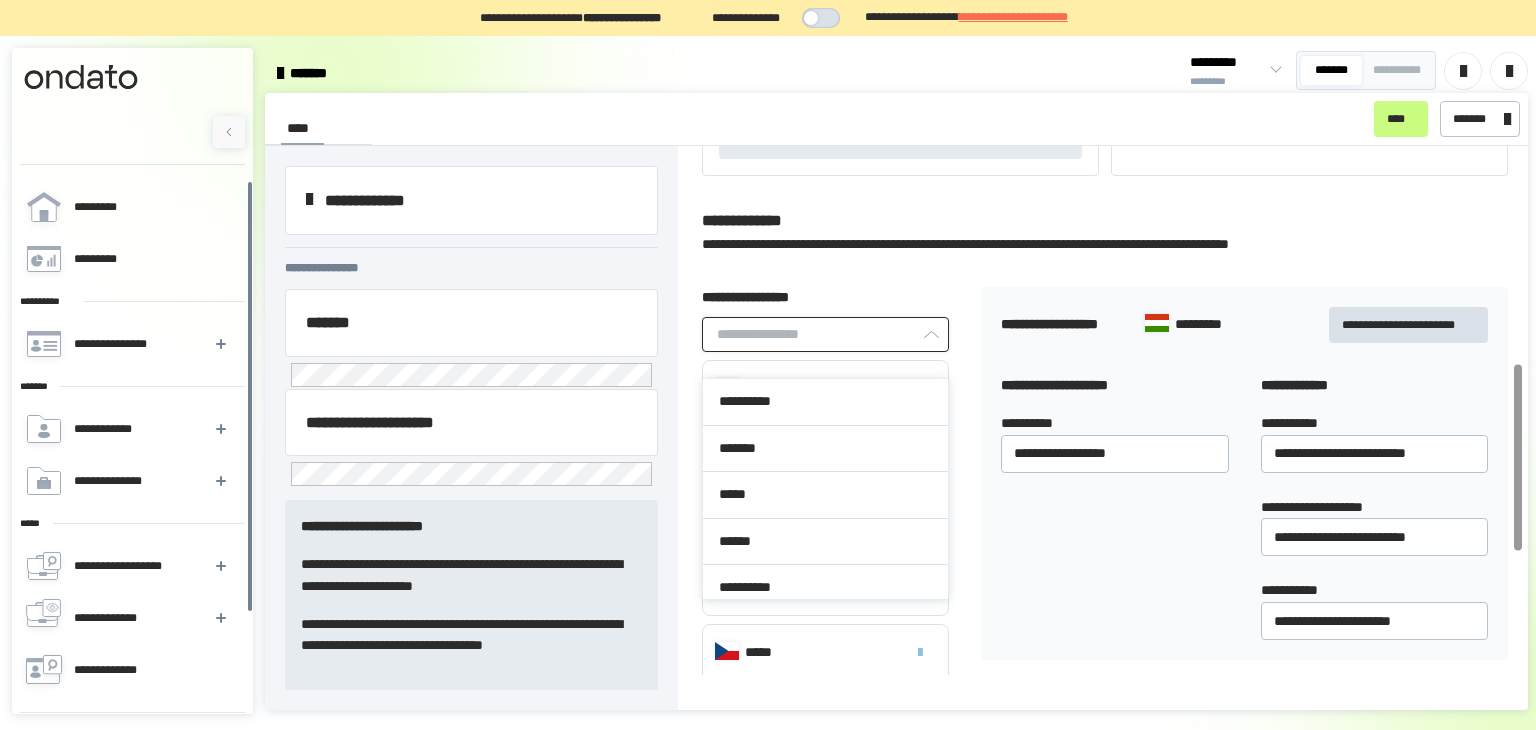 click at bounding box center (825, 334) 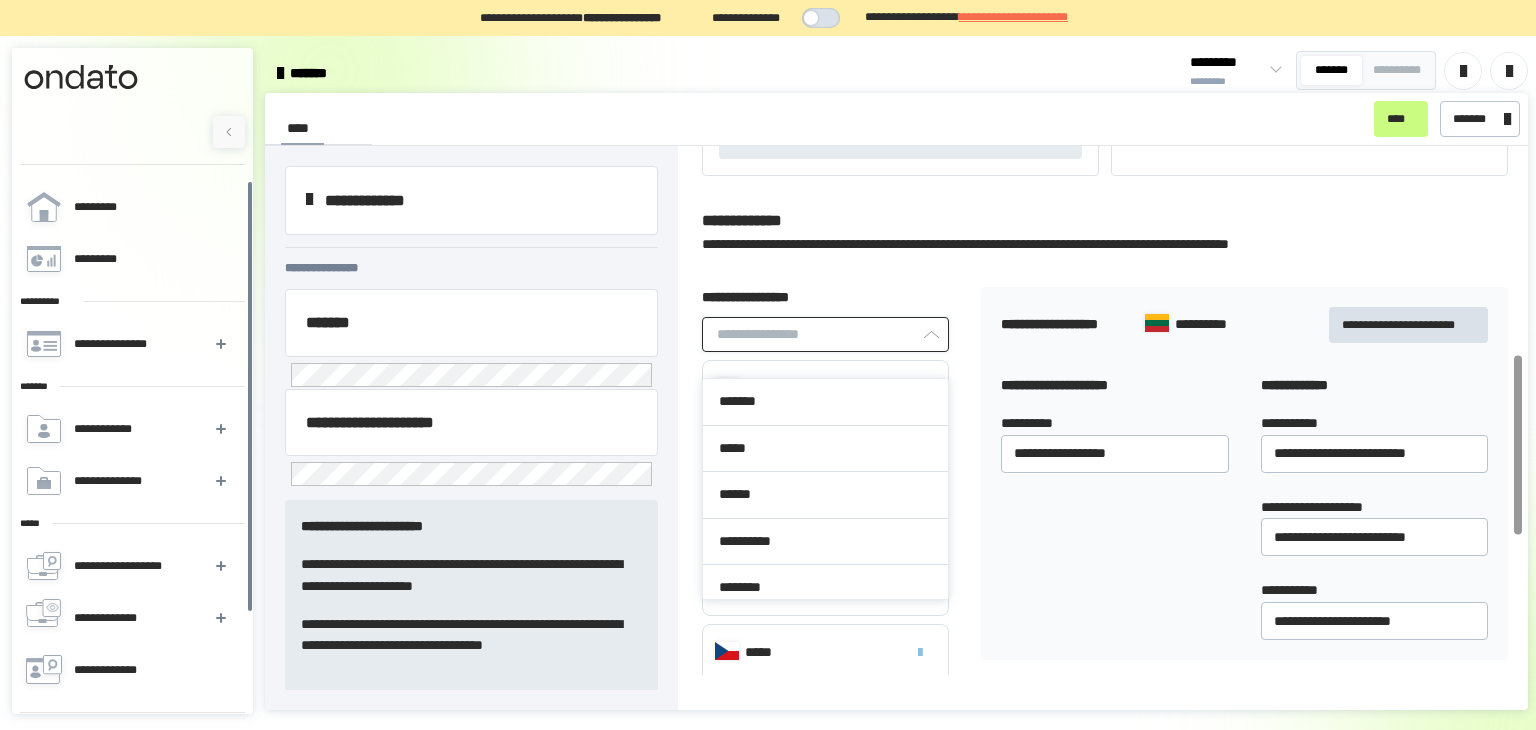 click at bounding box center [825, 334] 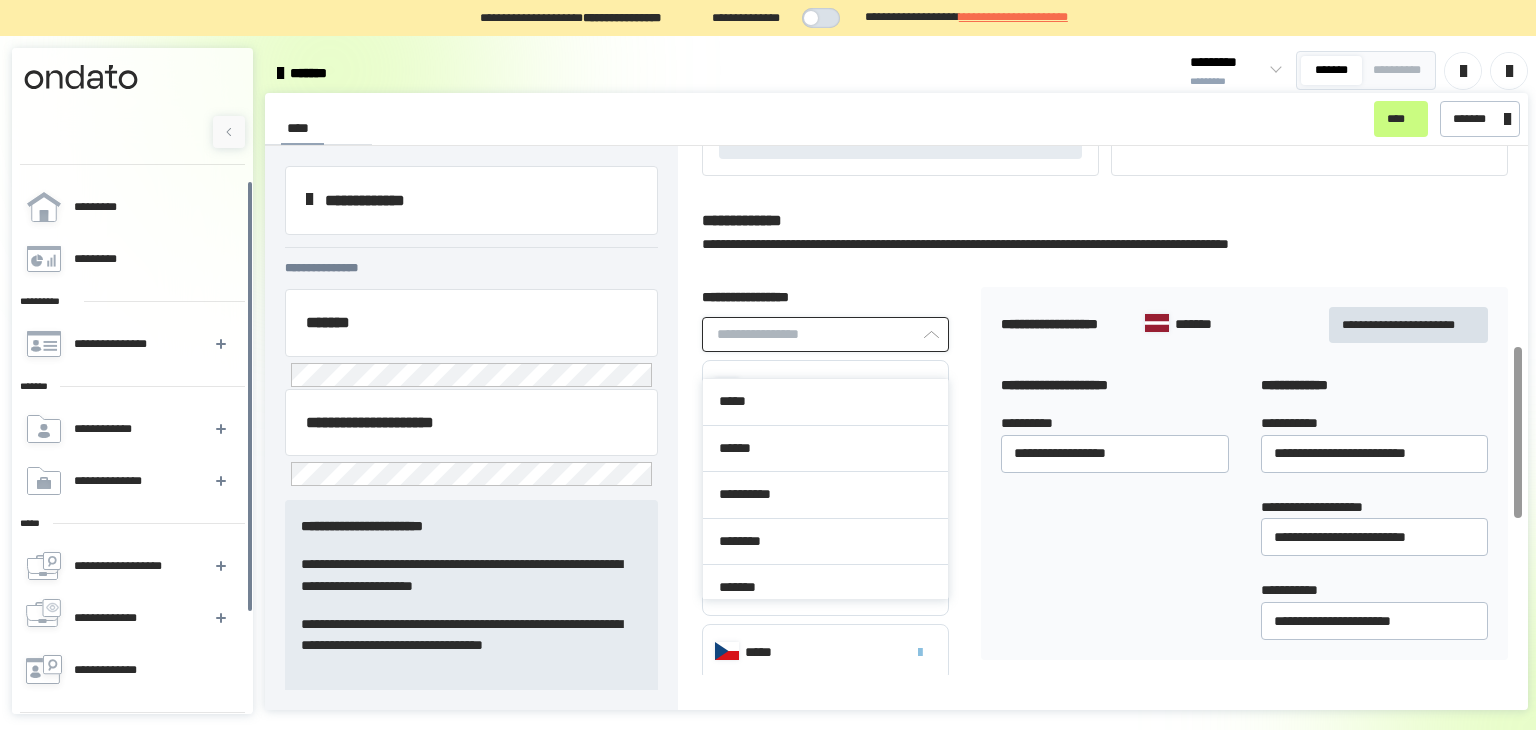 click at bounding box center [825, 334] 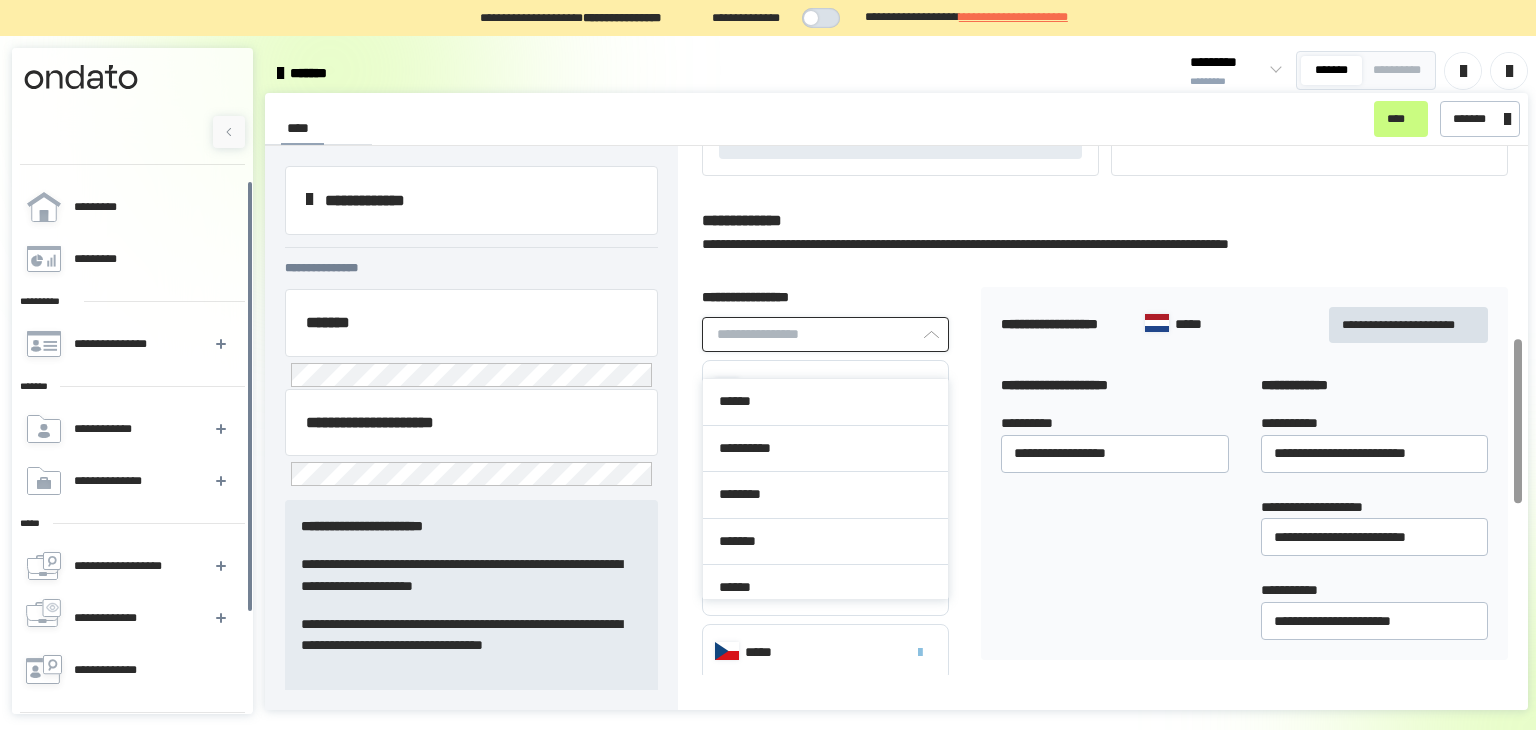 click at bounding box center (825, 334) 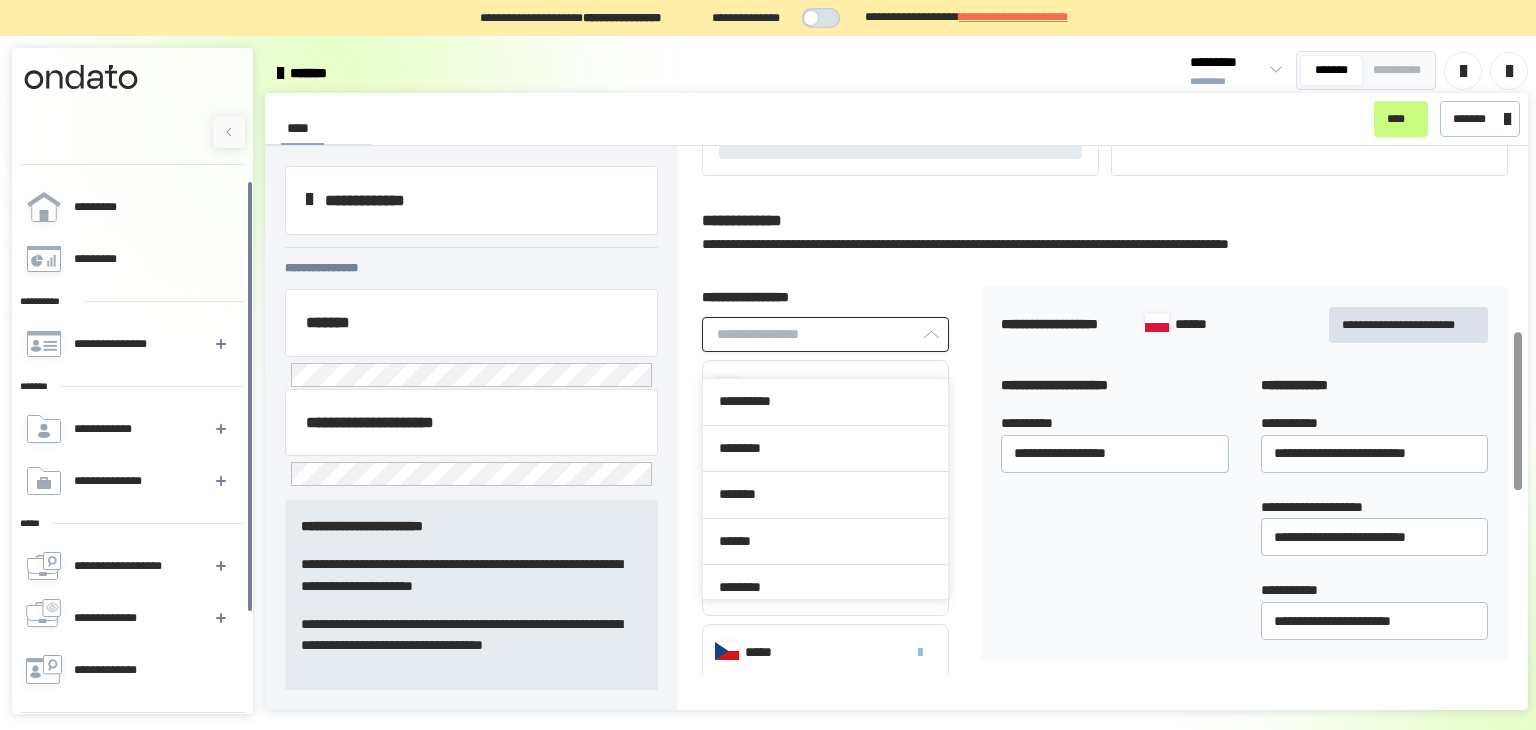 click at bounding box center (825, 334) 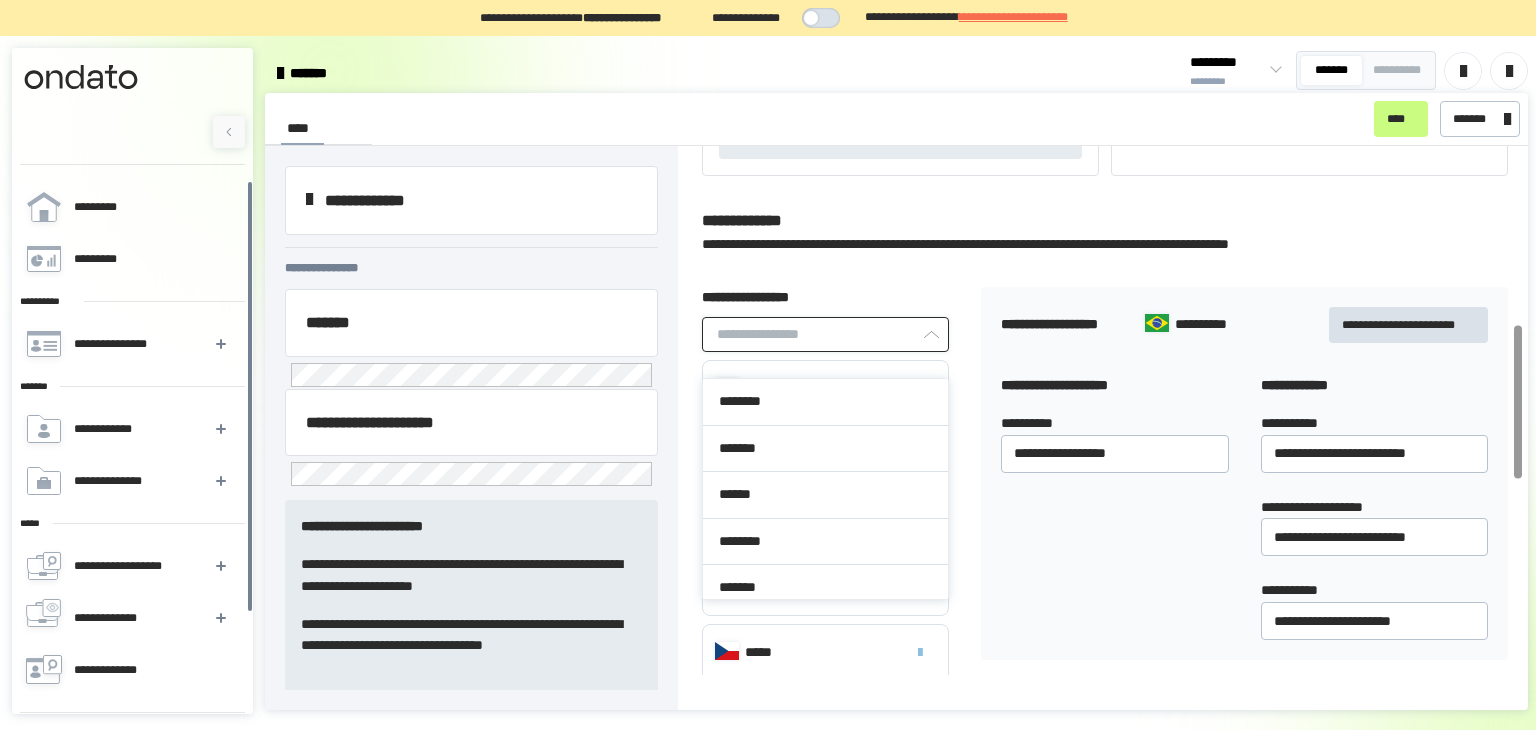 click at bounding box center (825, 334) 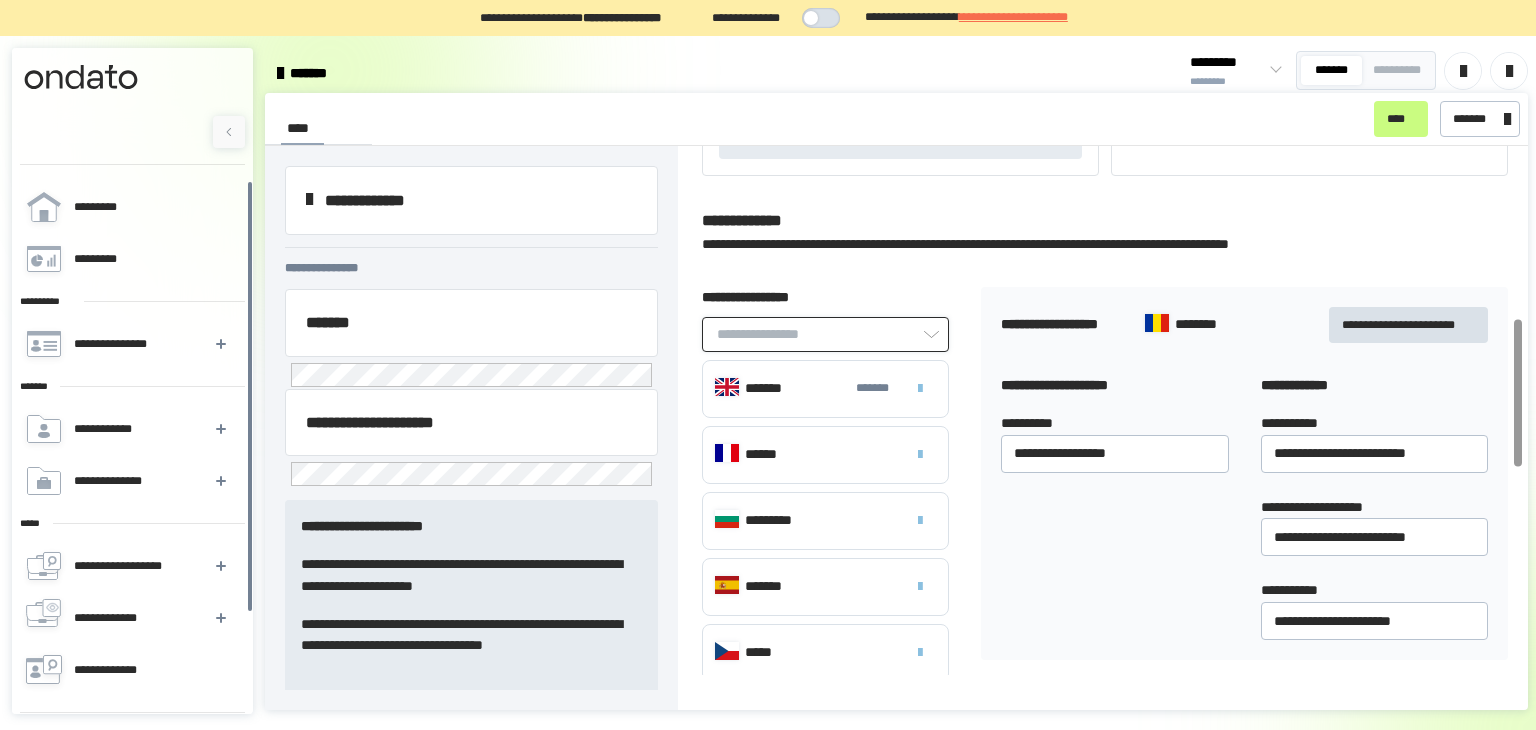 click at bounding box center (825, 334) 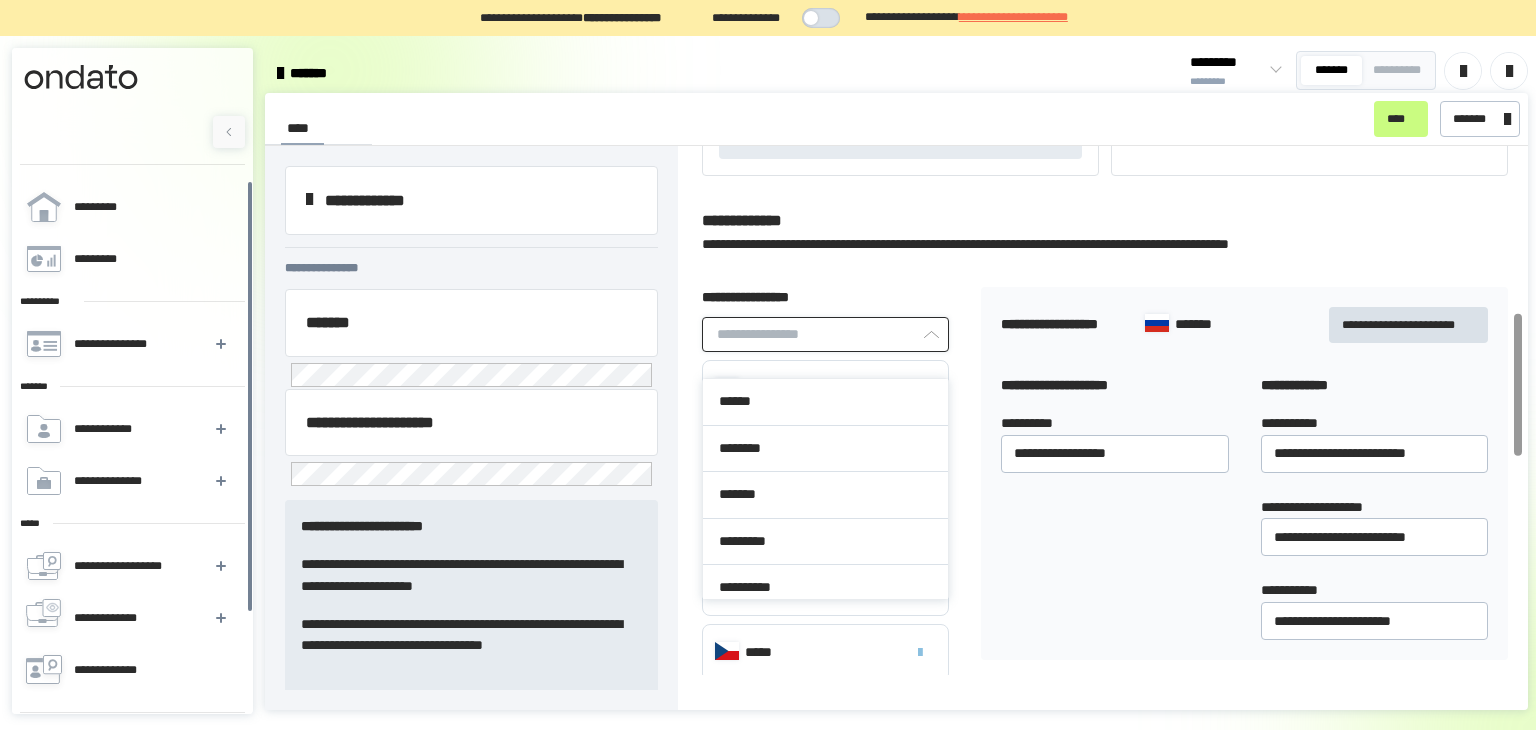 click at bounding box center (825, 334) 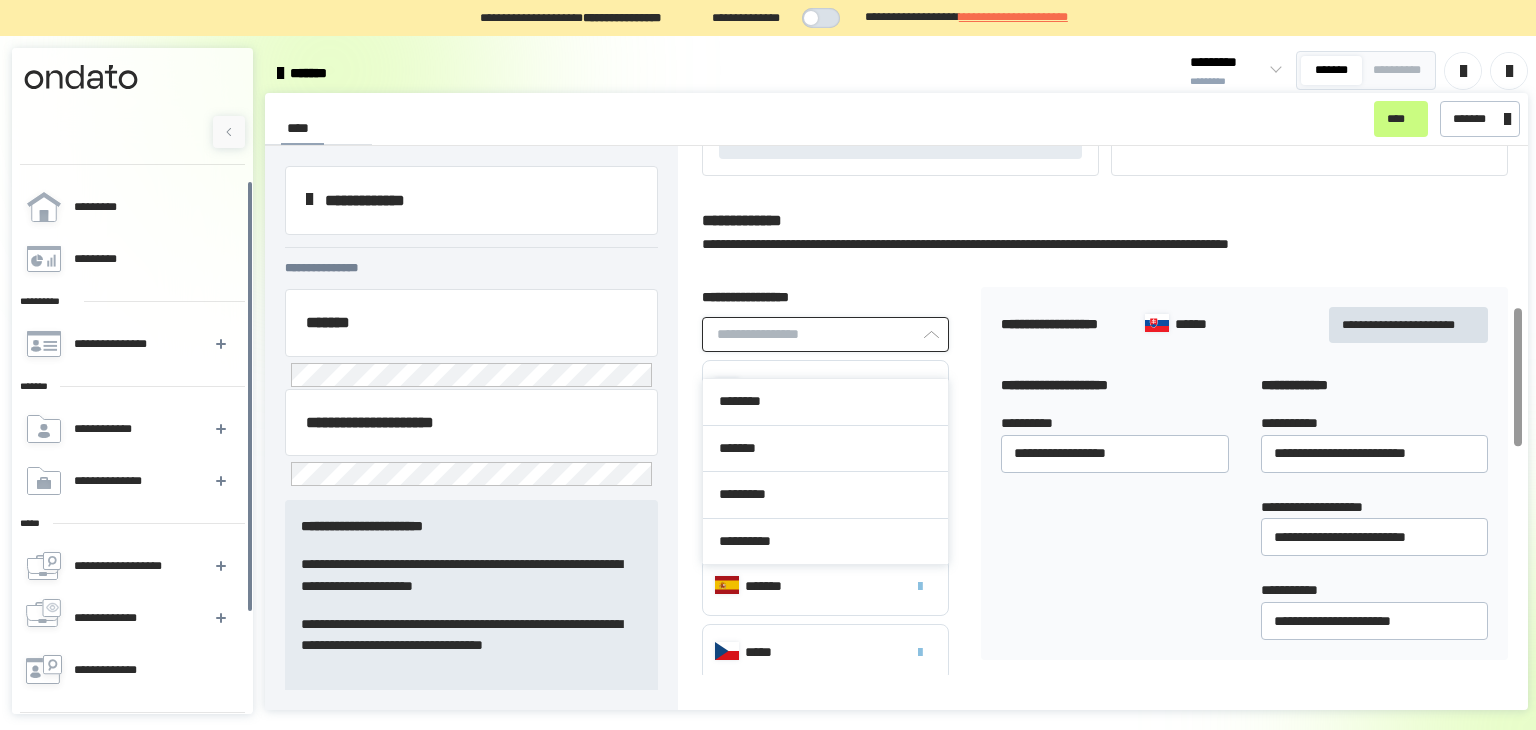 click at bounding box center (825, 334) 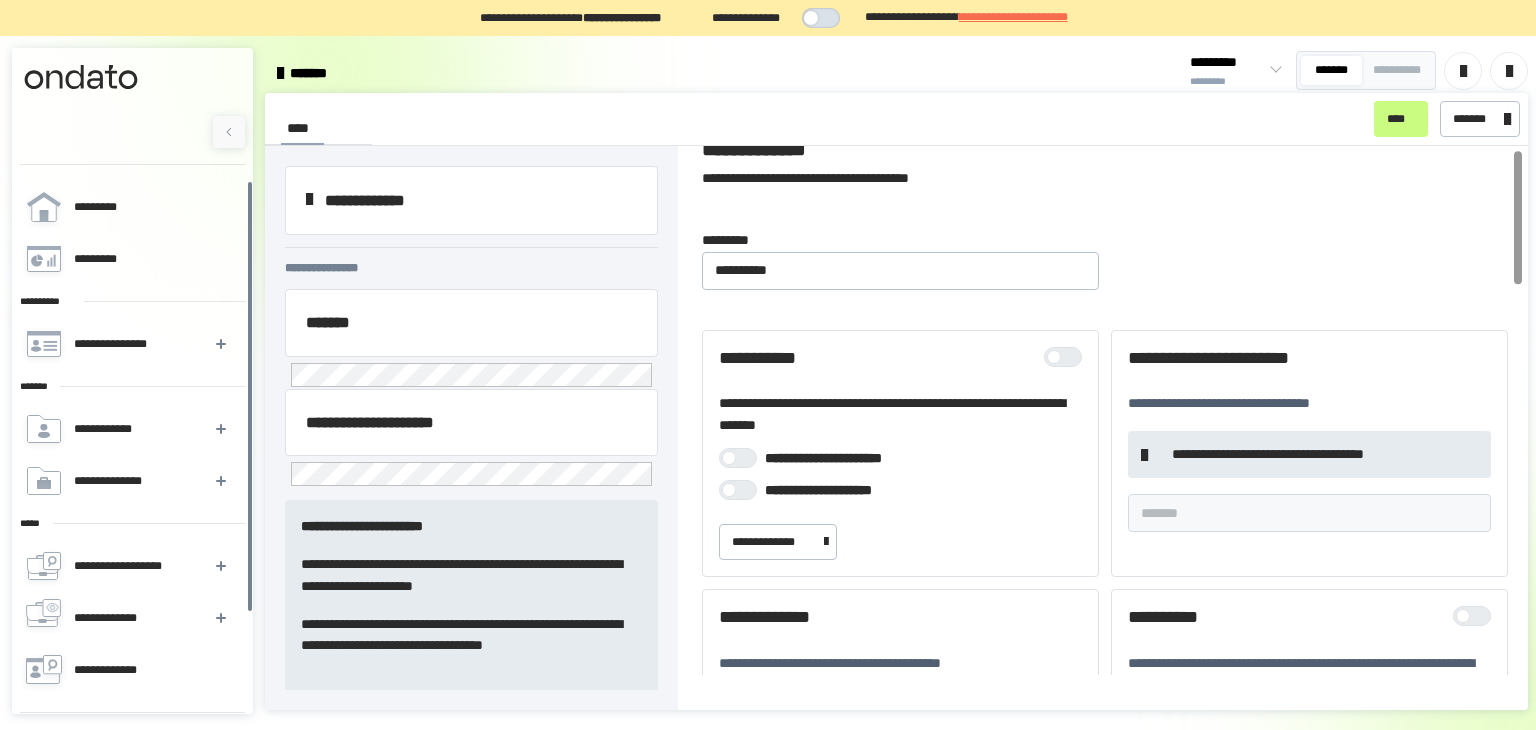 scroll, scrollTop: 0, scrollLeft: 0, axis: both 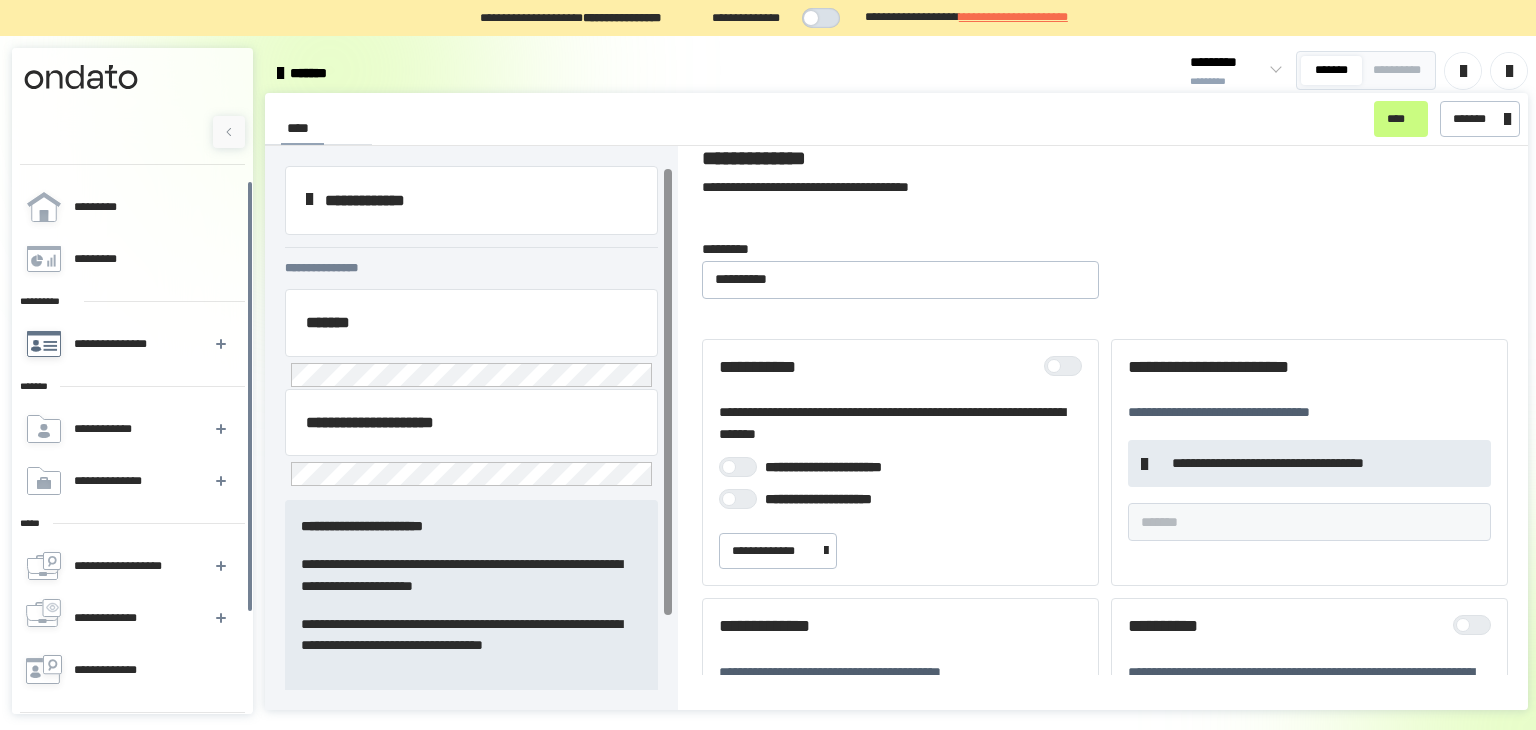 click on "**********" at bounding box center [131, 344] 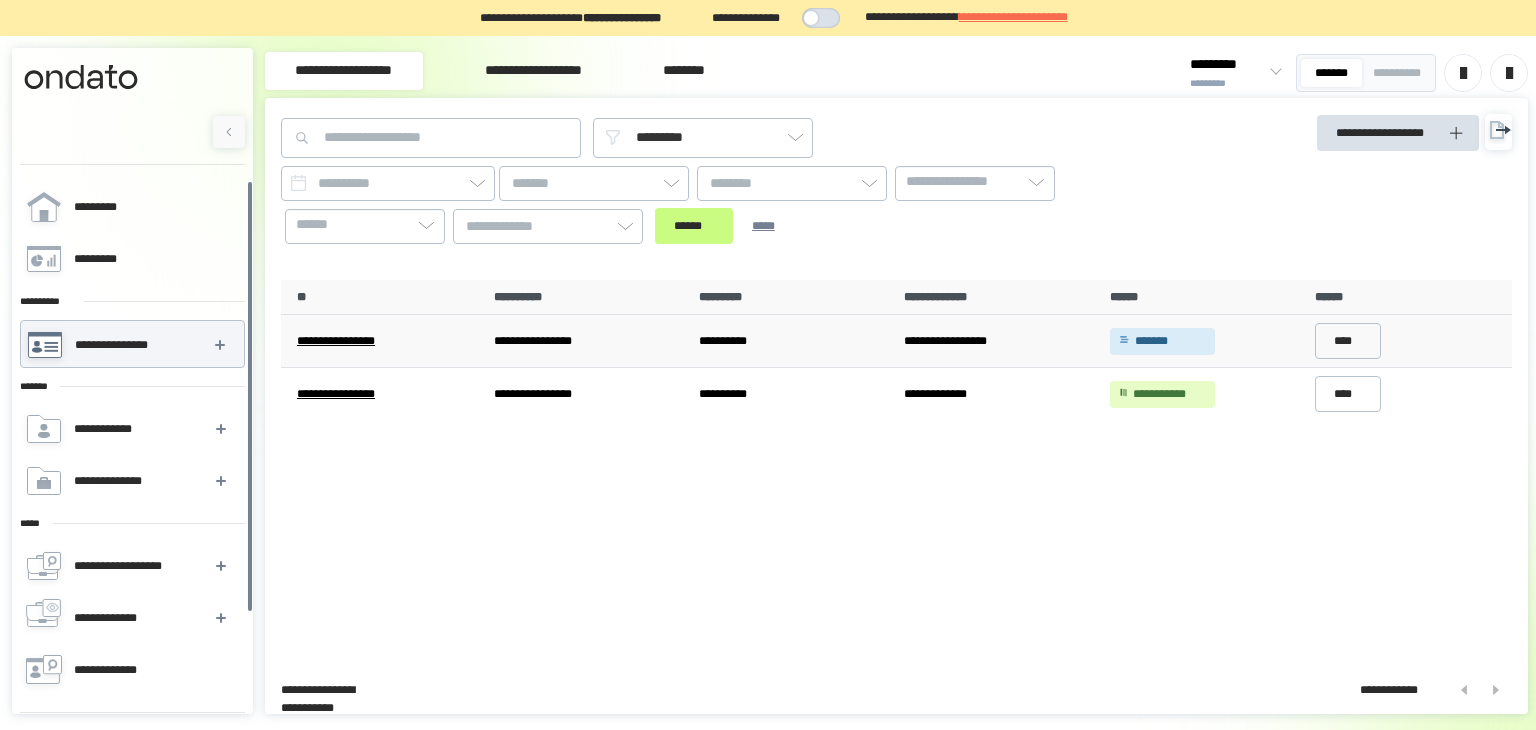 click on "**********" at bounding box center (388, 341) 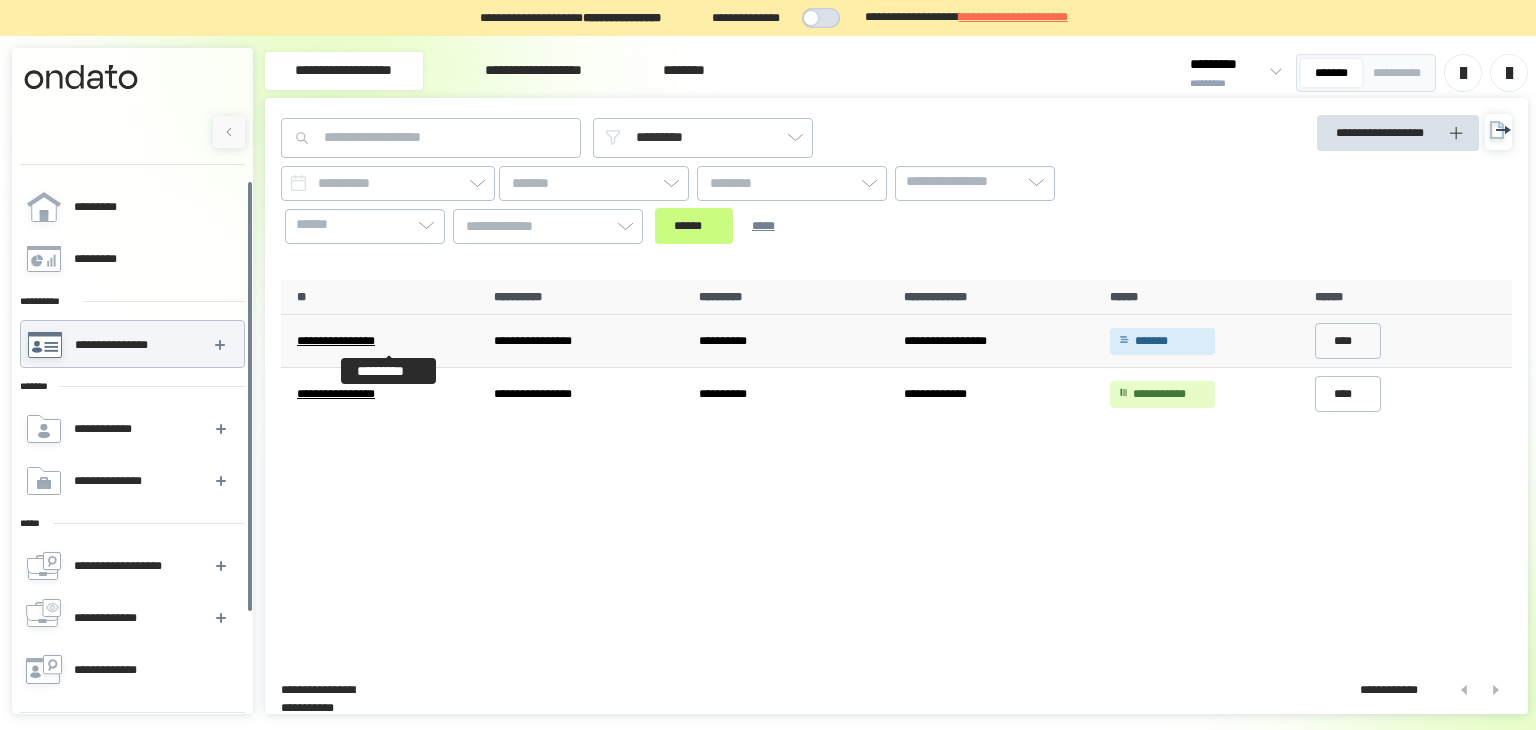 click on "**********" at bounding box center [388, 341] 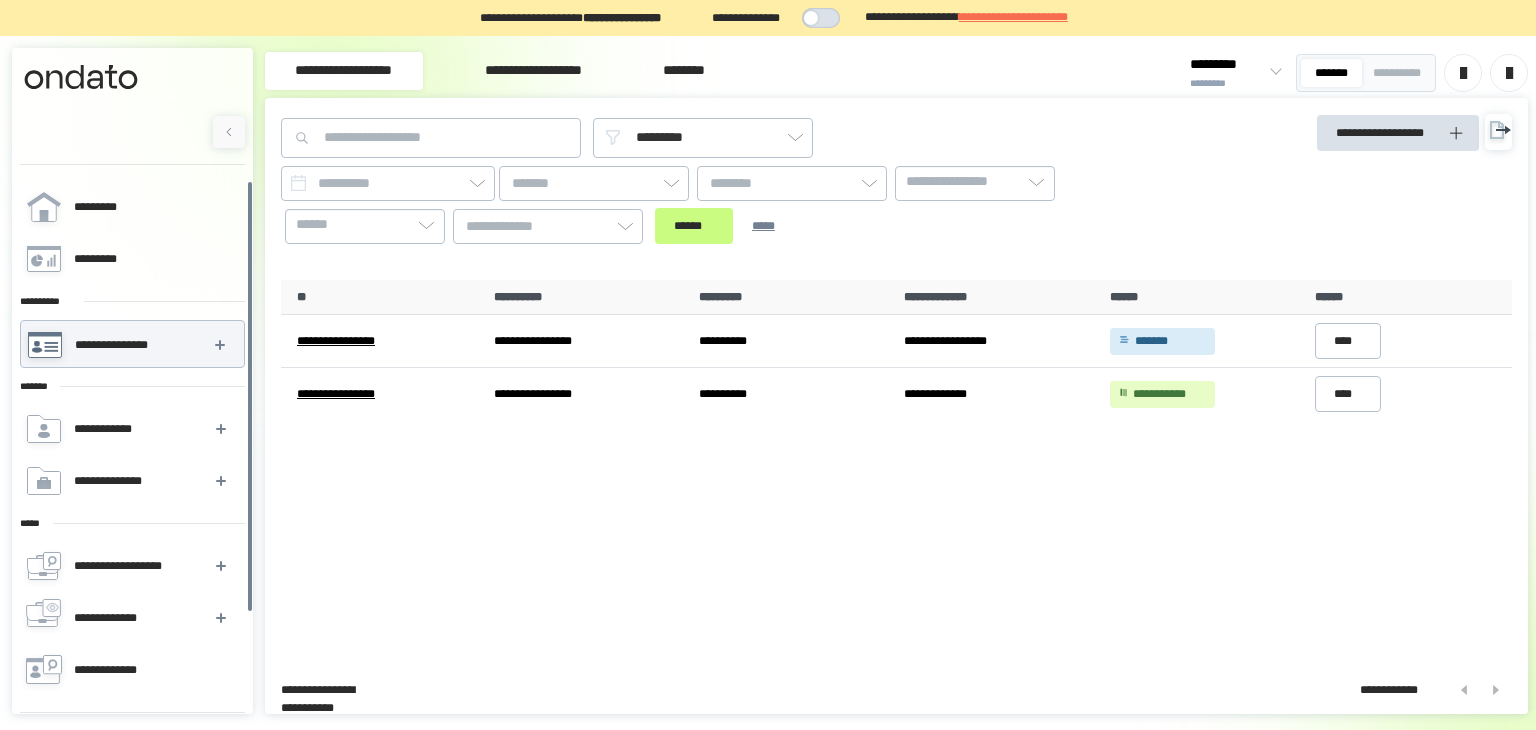 click on "**********" at bounding box center [533, 71] 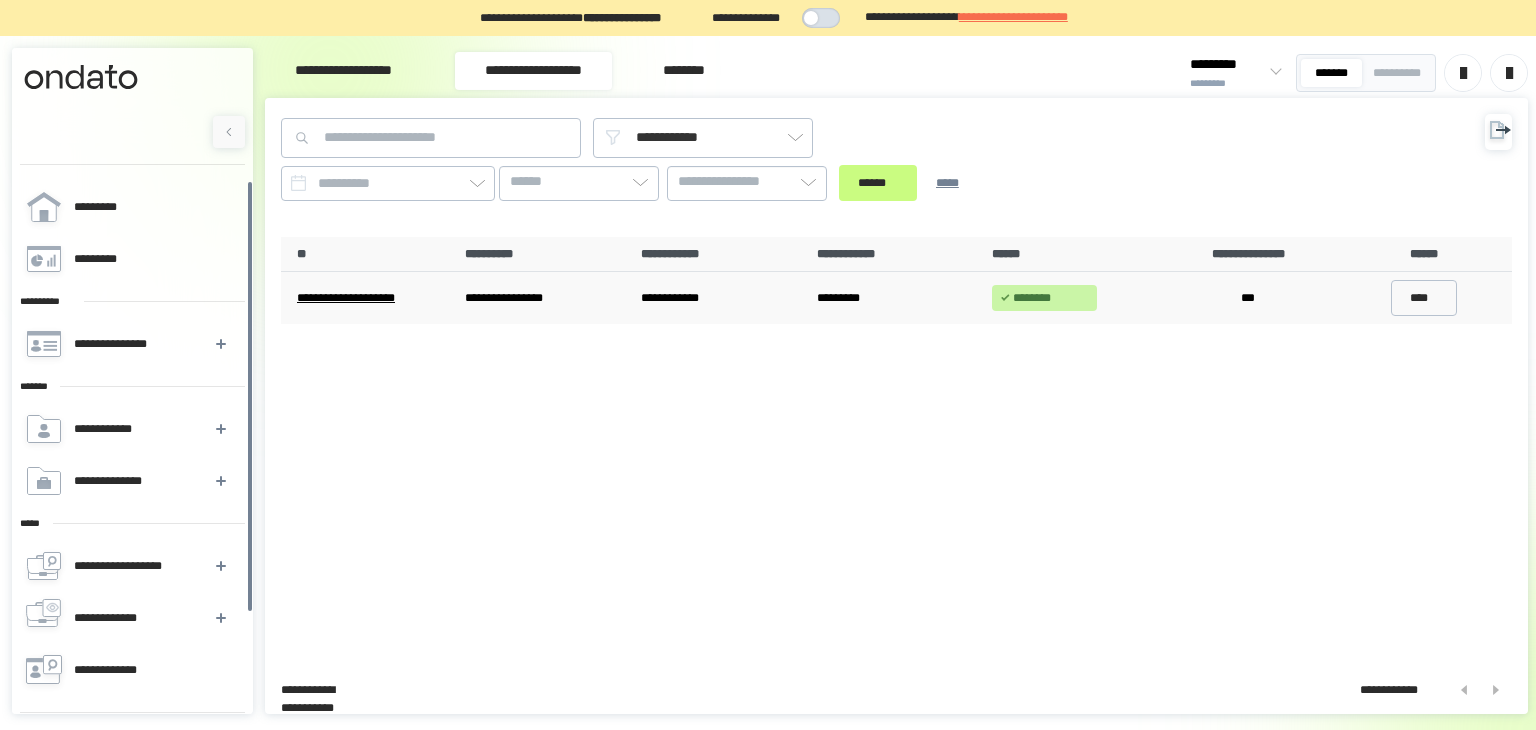 click on "**********" at bounding box center (374, 298) 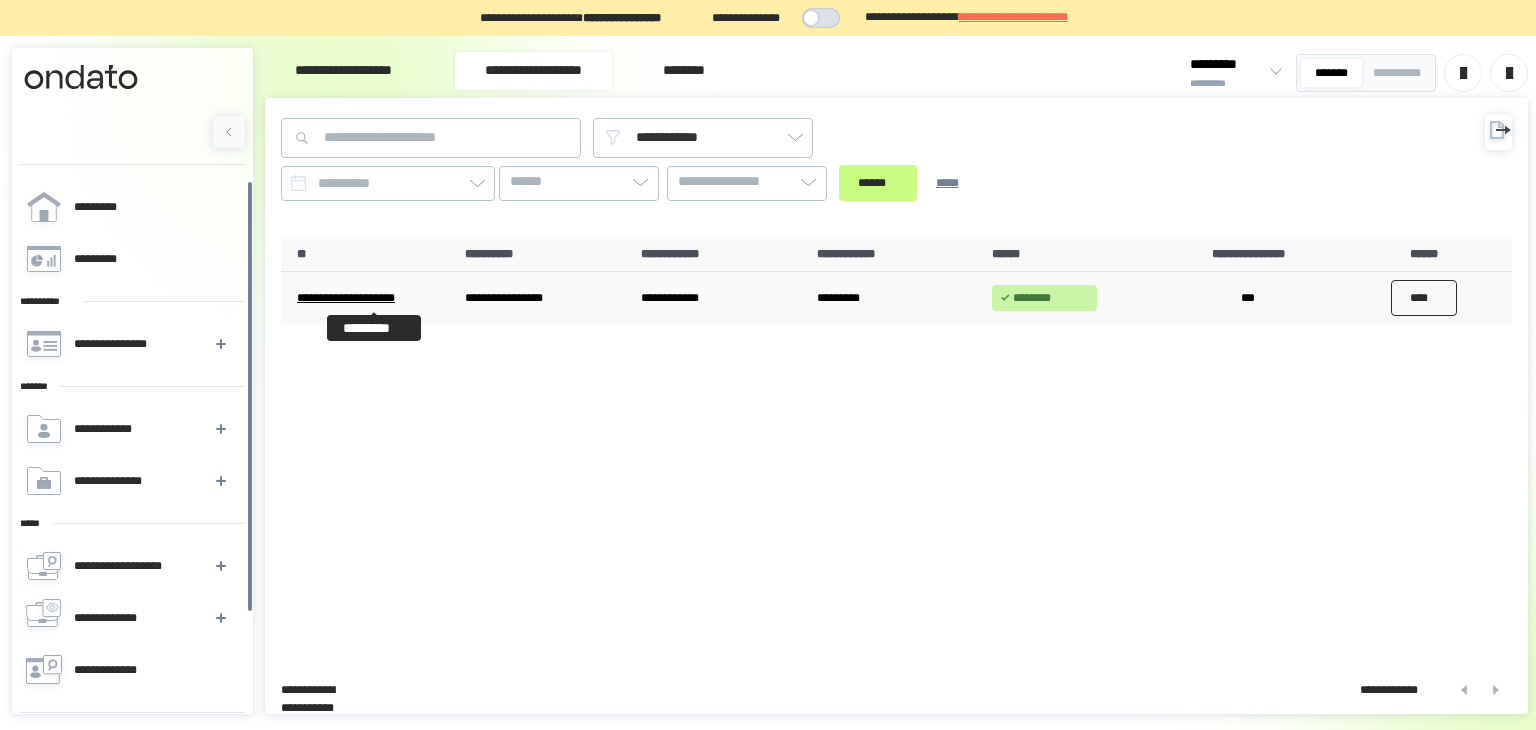 click on "****" at bounding box center (1424, 298) 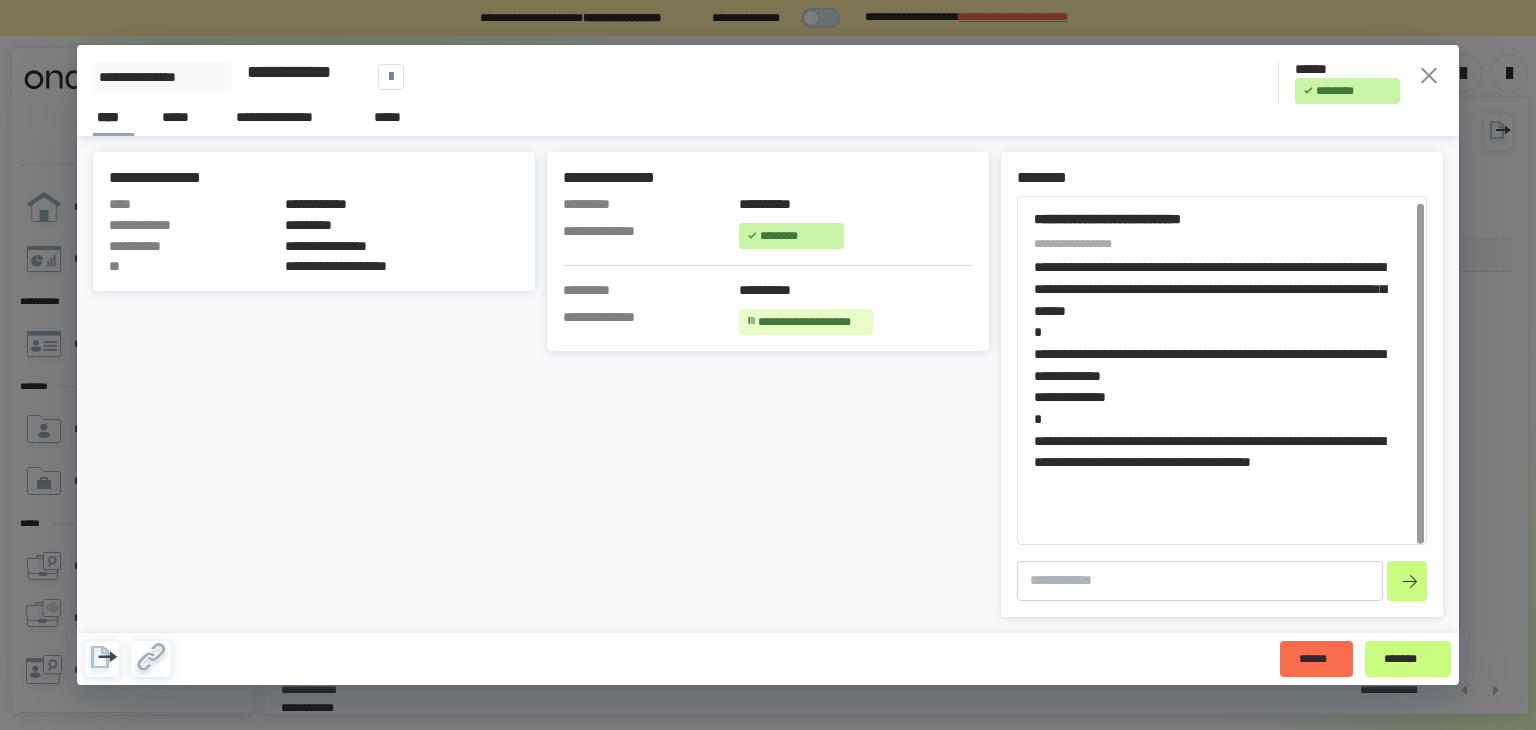 scroll, scrollTop: 0, scrollLeft: 0, axis: both 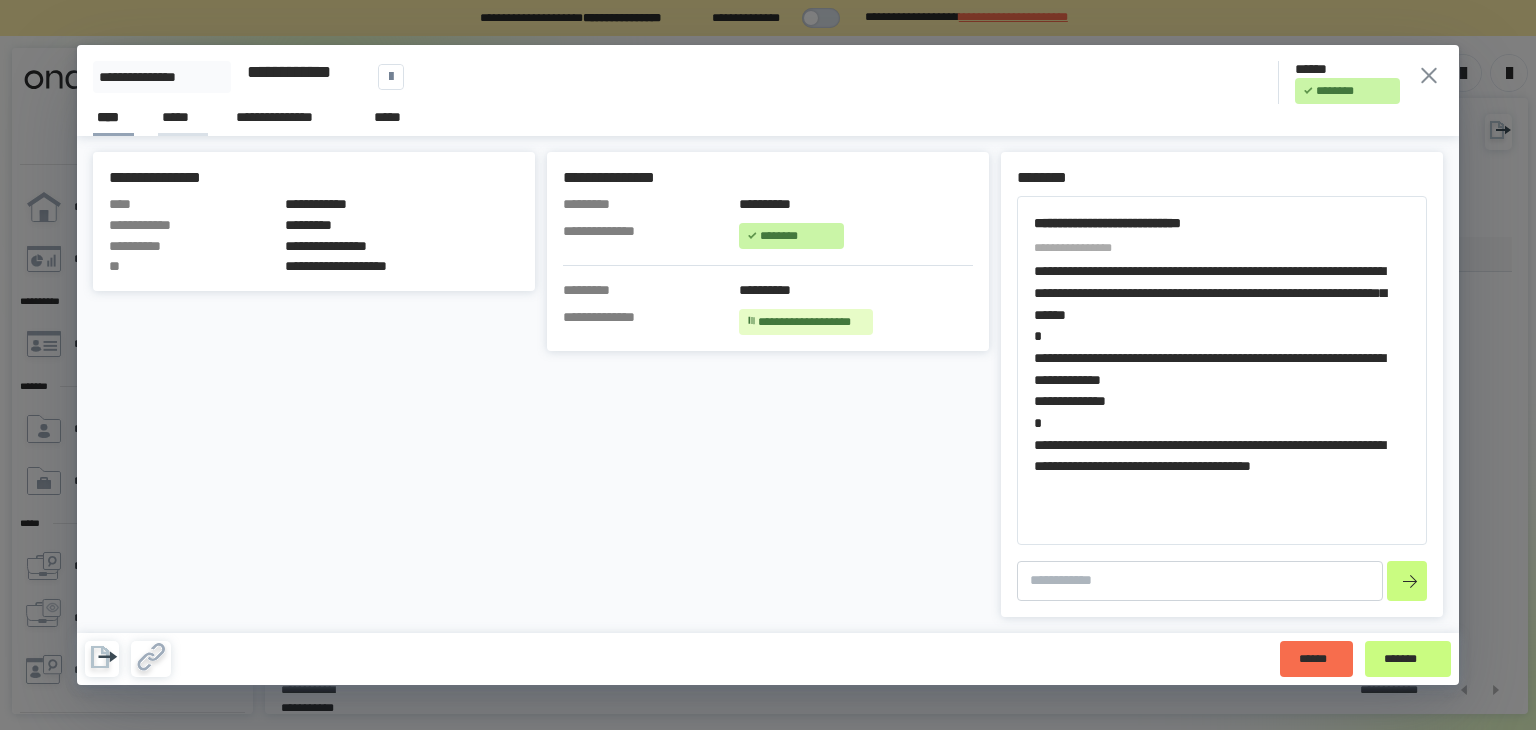 click on "*****" at bounding box center (182, 117) 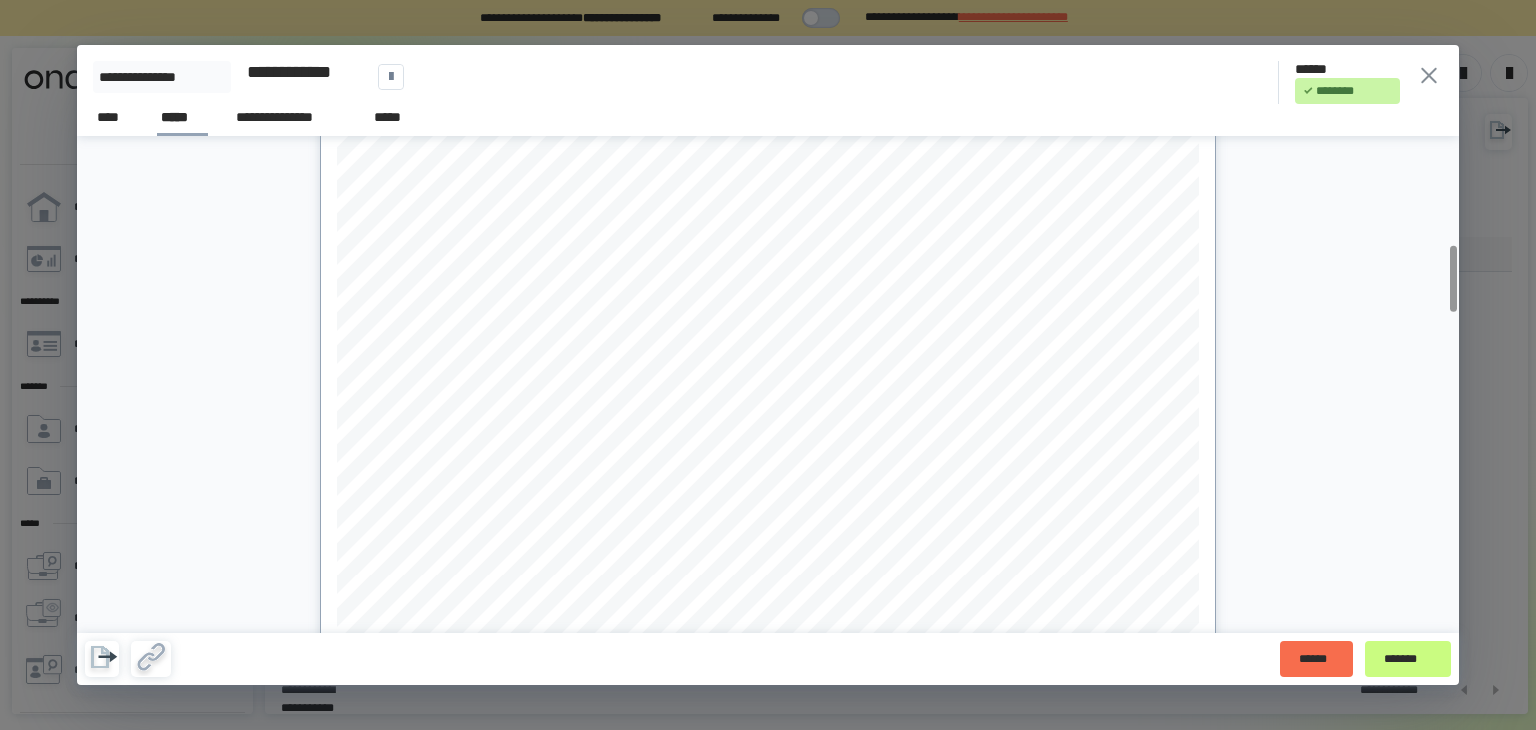 scroll, scrollTop: 815, scrollLeft: 0, axis: vertical 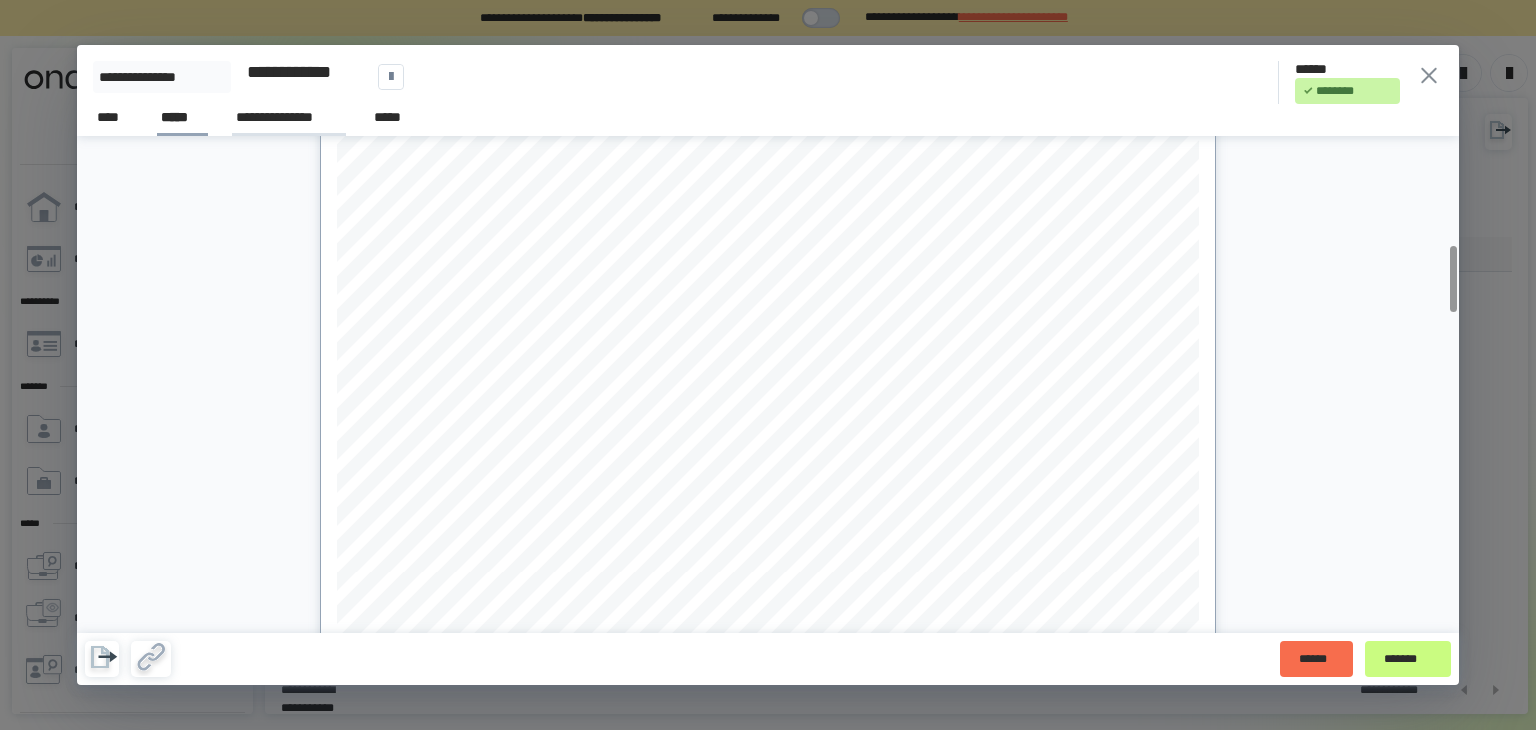 click on "**********" at bounding box center (289, 117) 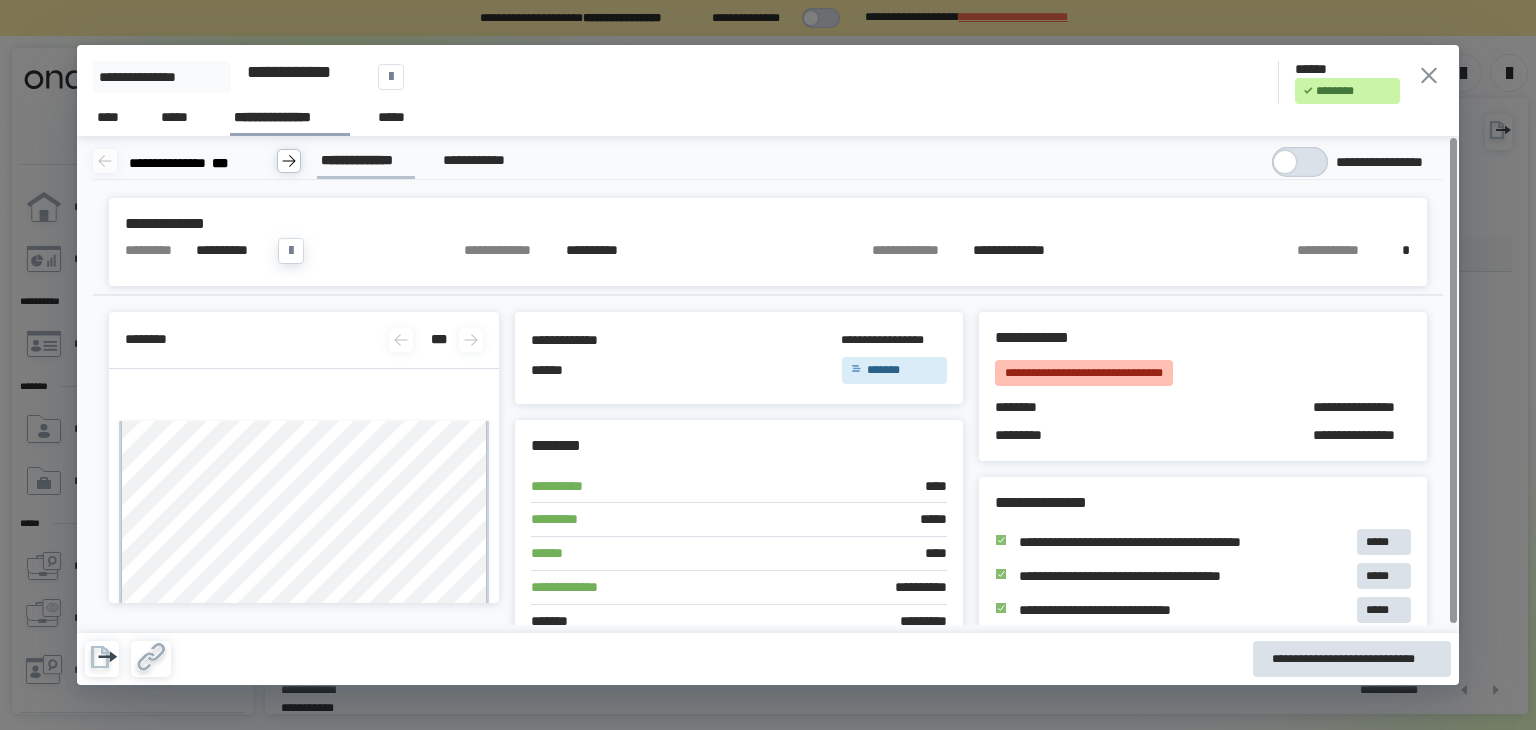 scroll, scrollTop: 8, scrollLeft: 0, axis: vertical 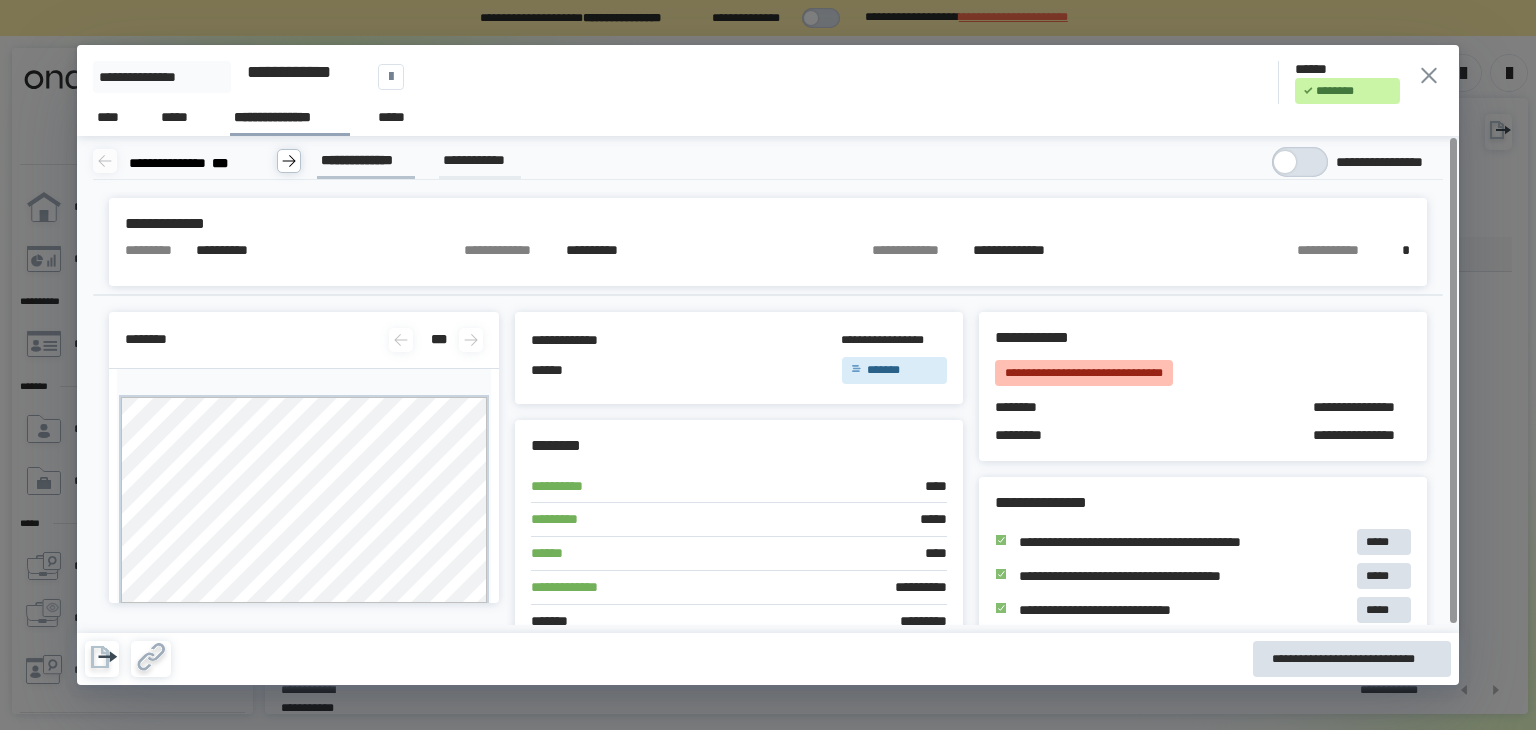 click on "**********" at bounding box center (480, 160) 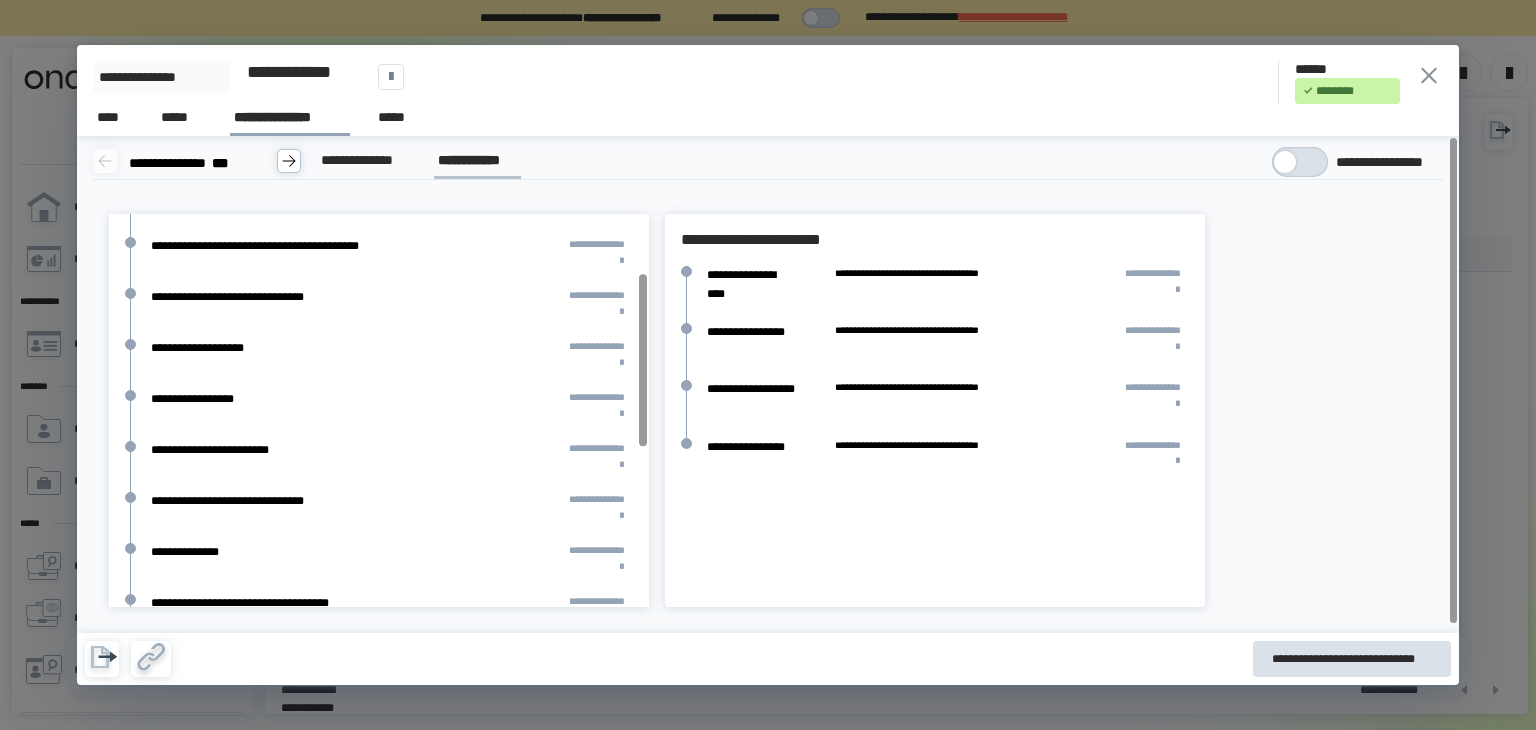 scroll, scrollTop: 127, scrollLeft: 0, axis: vertical 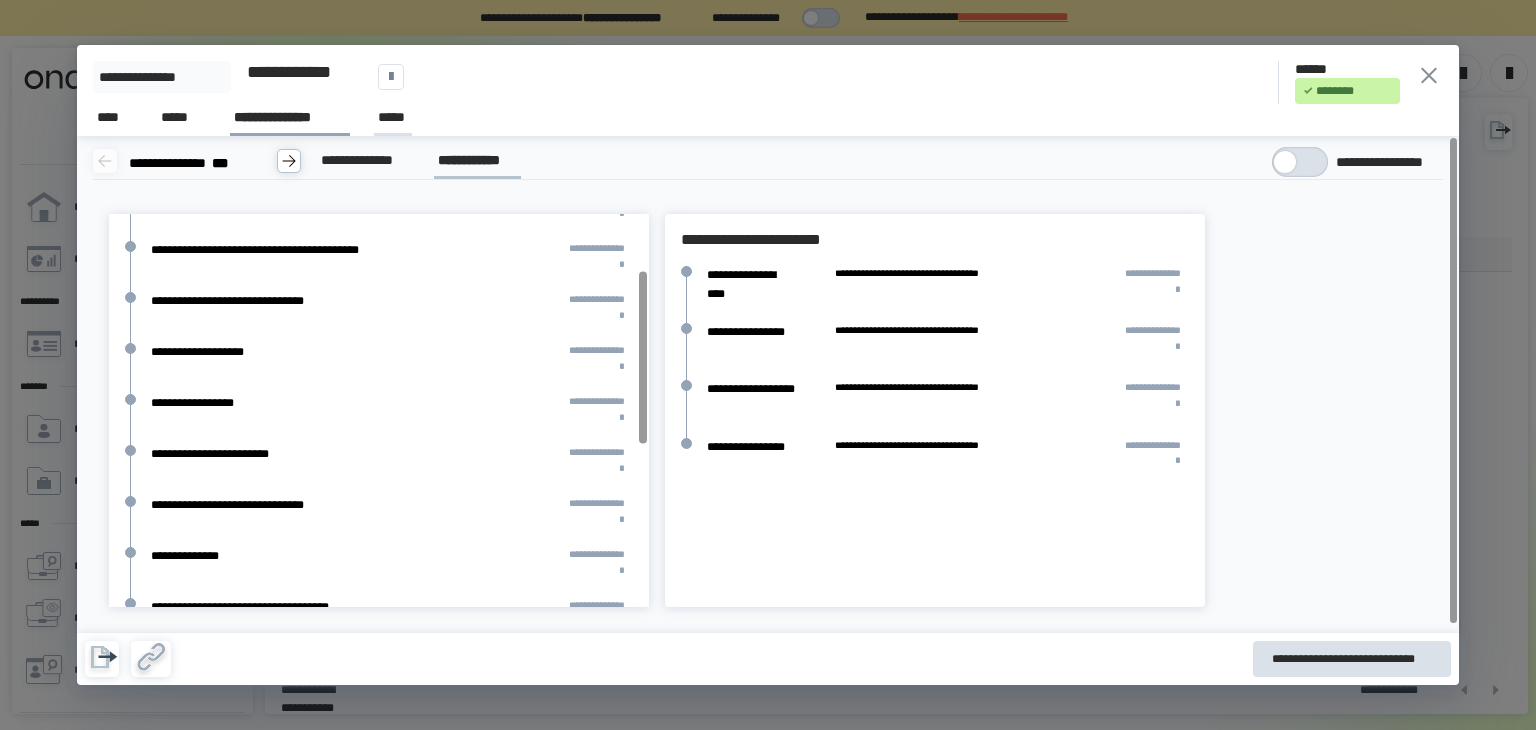 click on "*****" at bounding box center (393, 118) 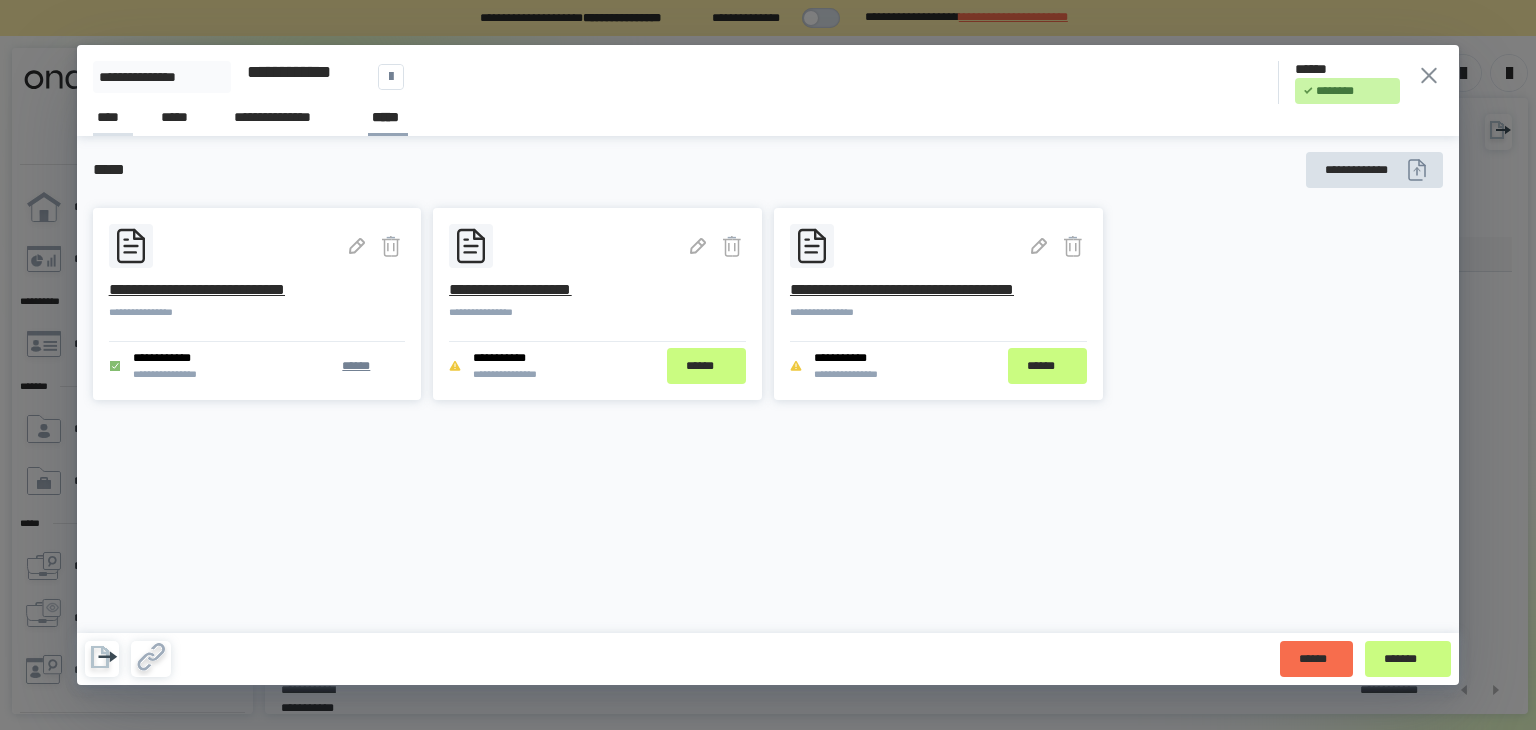 click on "****" at bounding box center (113, 117) 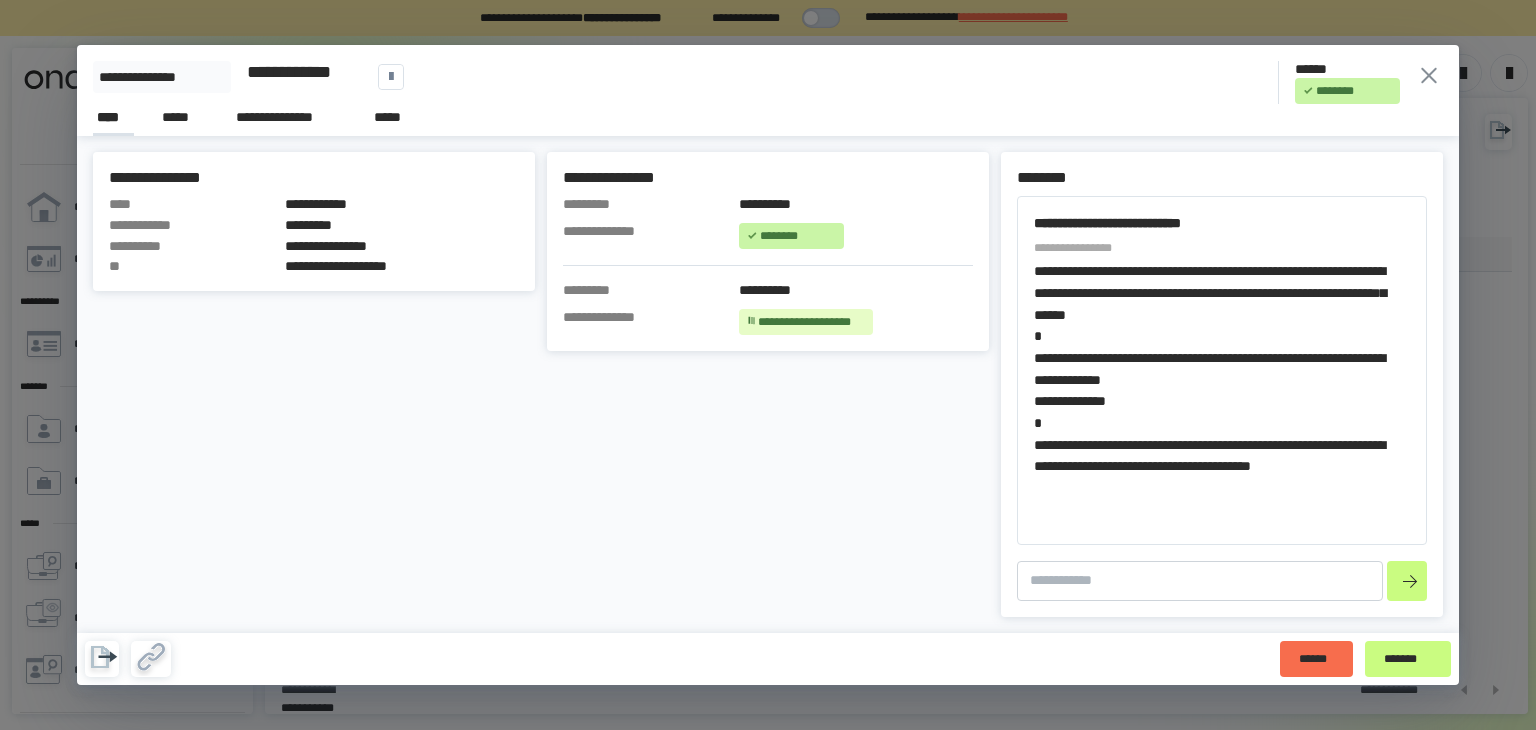 scroll, scrollTop: 5, scrollLeft: 0, axis: vertical 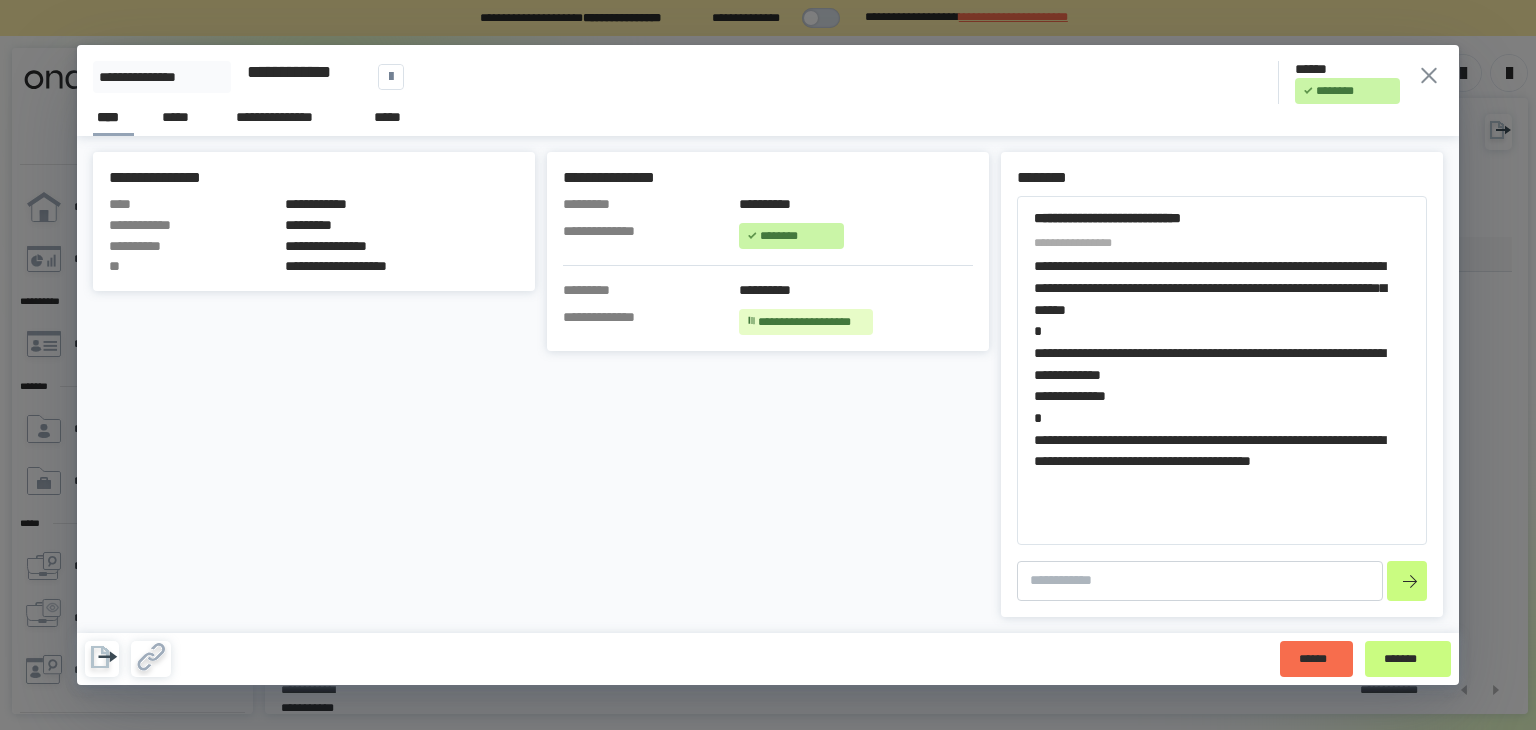 click 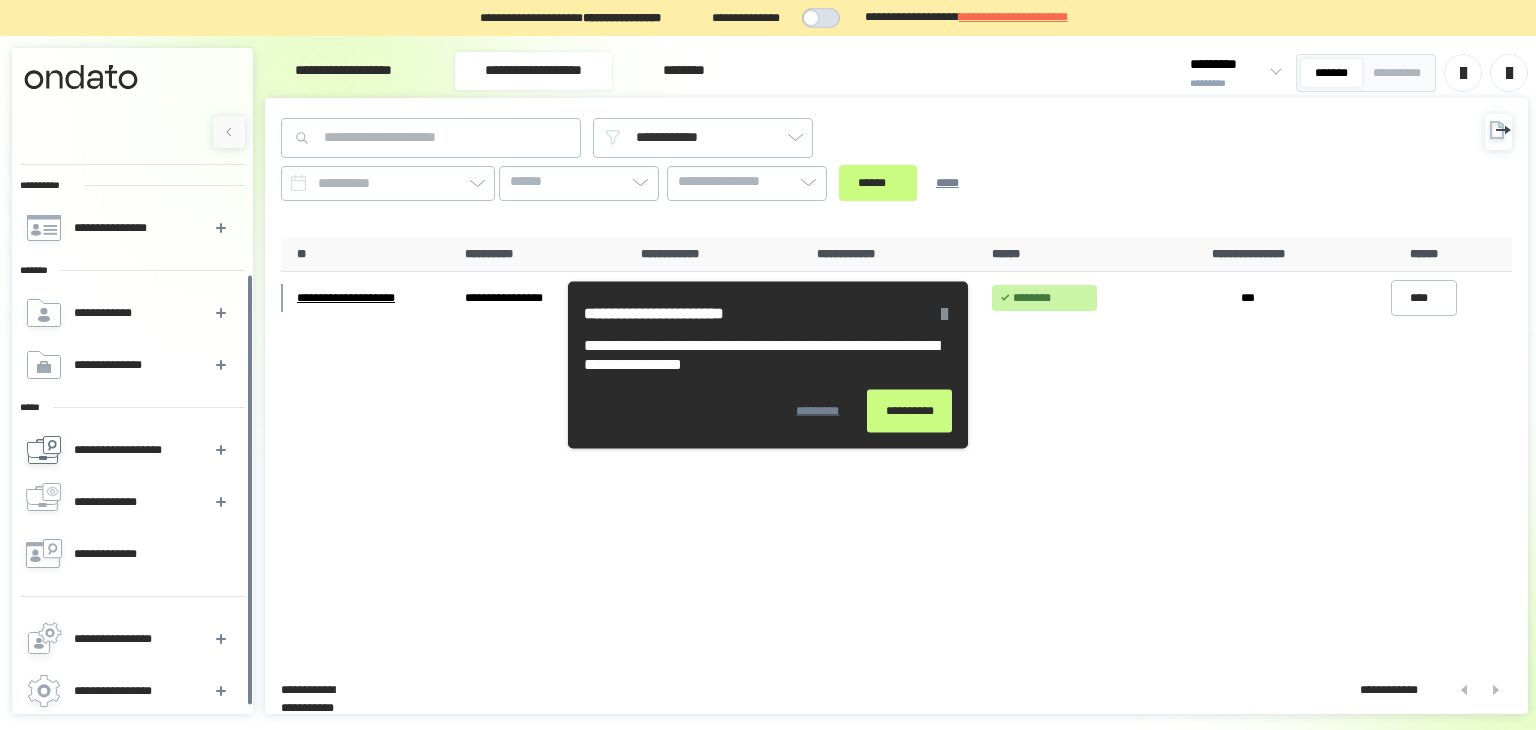 scroll, scrollTop: 119, scrollLeft: 0, axis: vertical 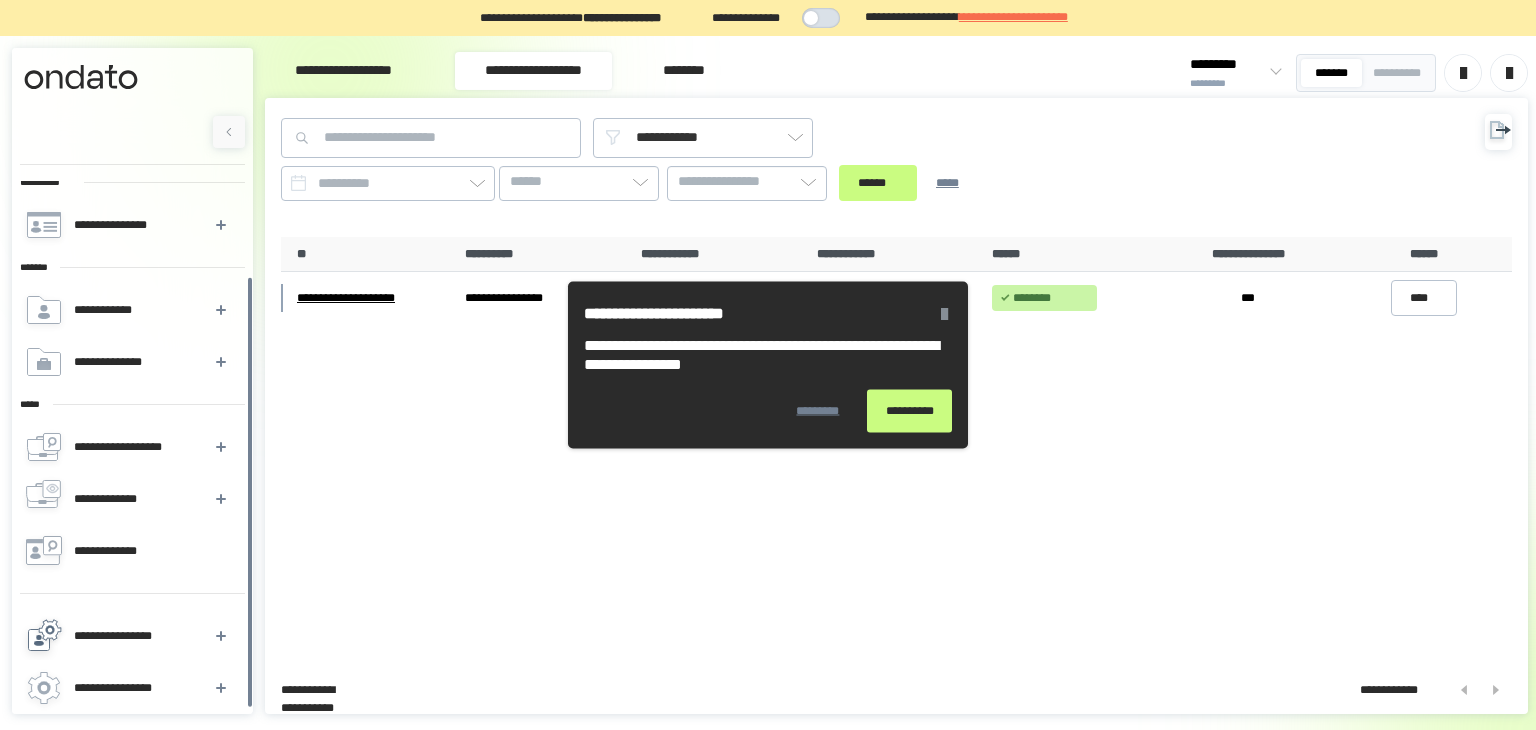 click on "**********" at bounding box center [131, 636] 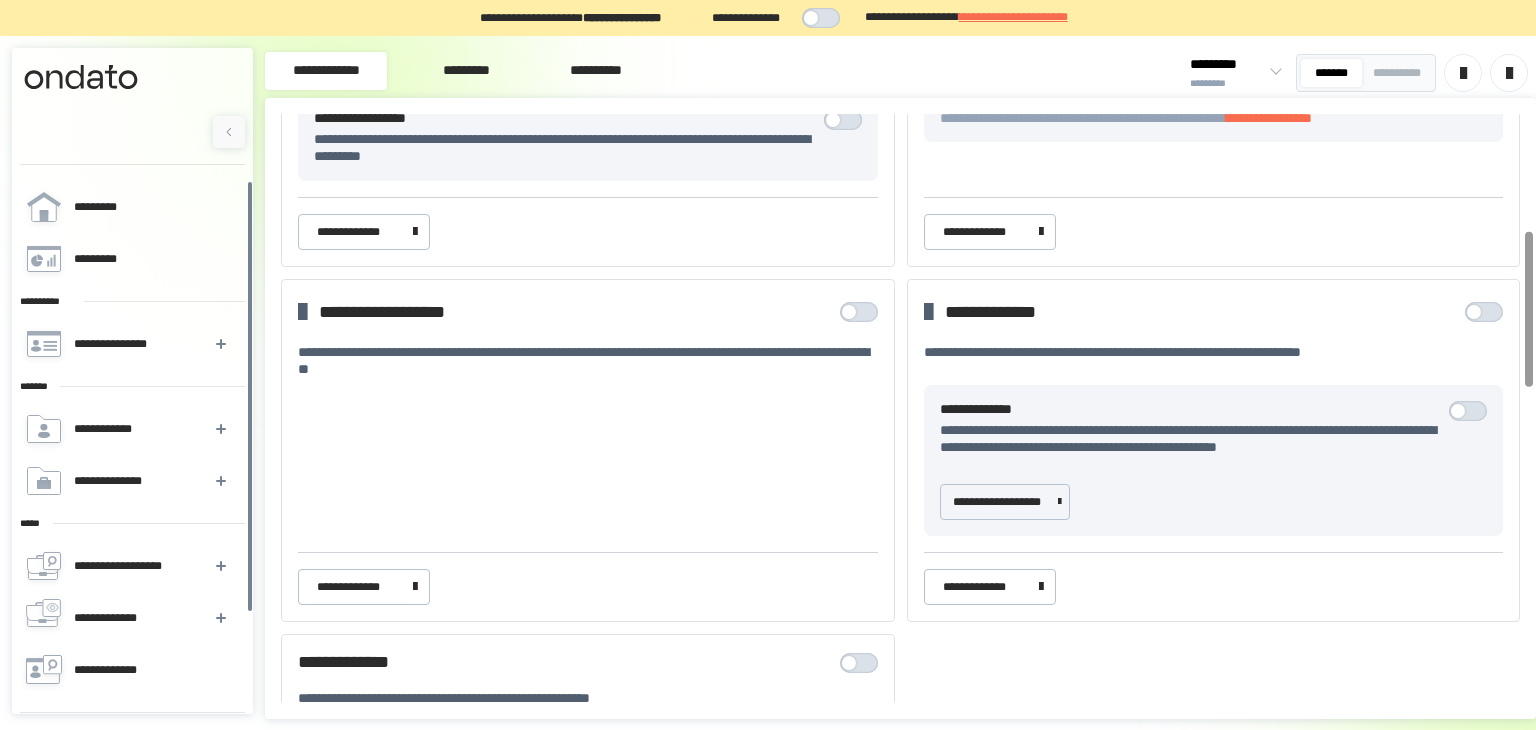 scroll, scrollTop: 442, scrollLeft: 0, axis: vertical 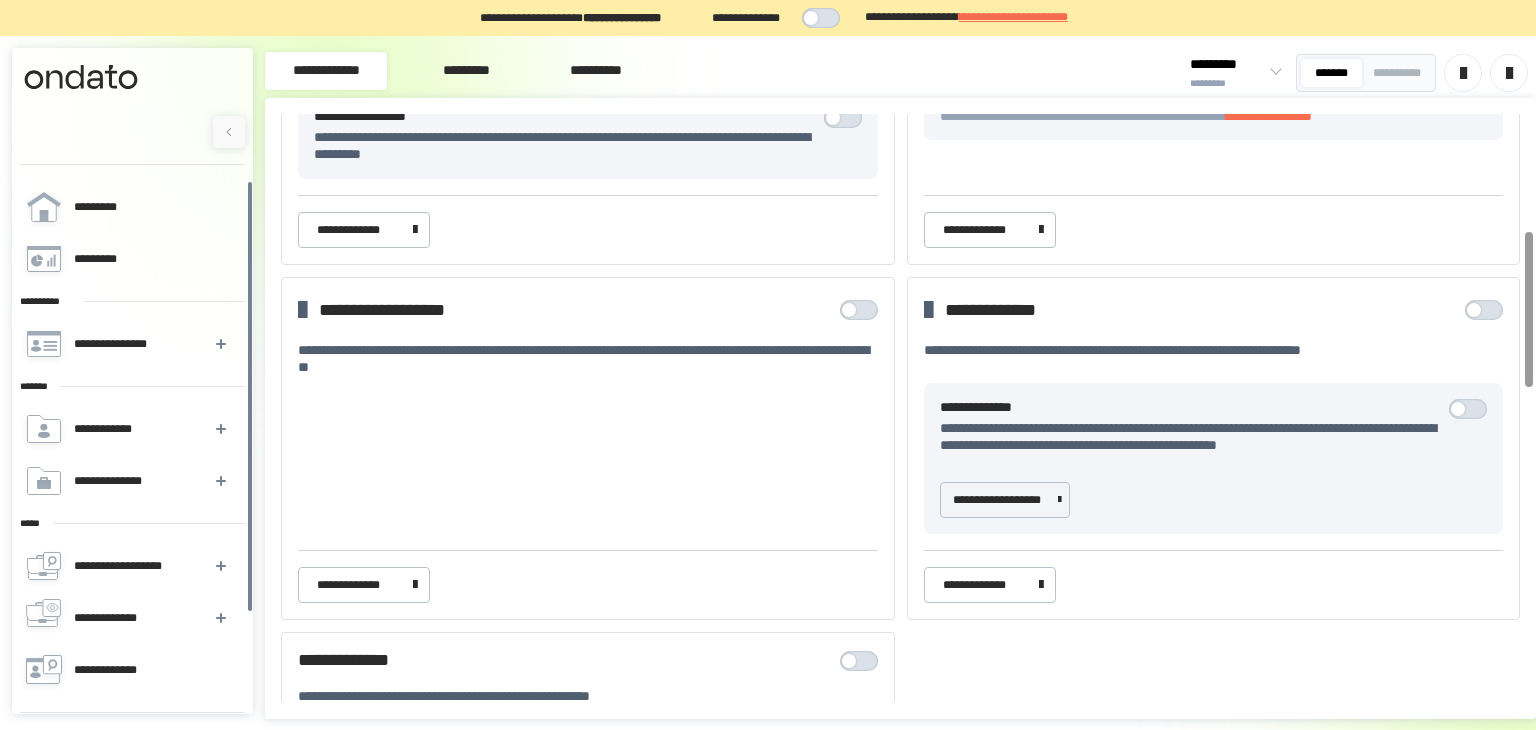 click on "*********" at bounding box center [466, 71] 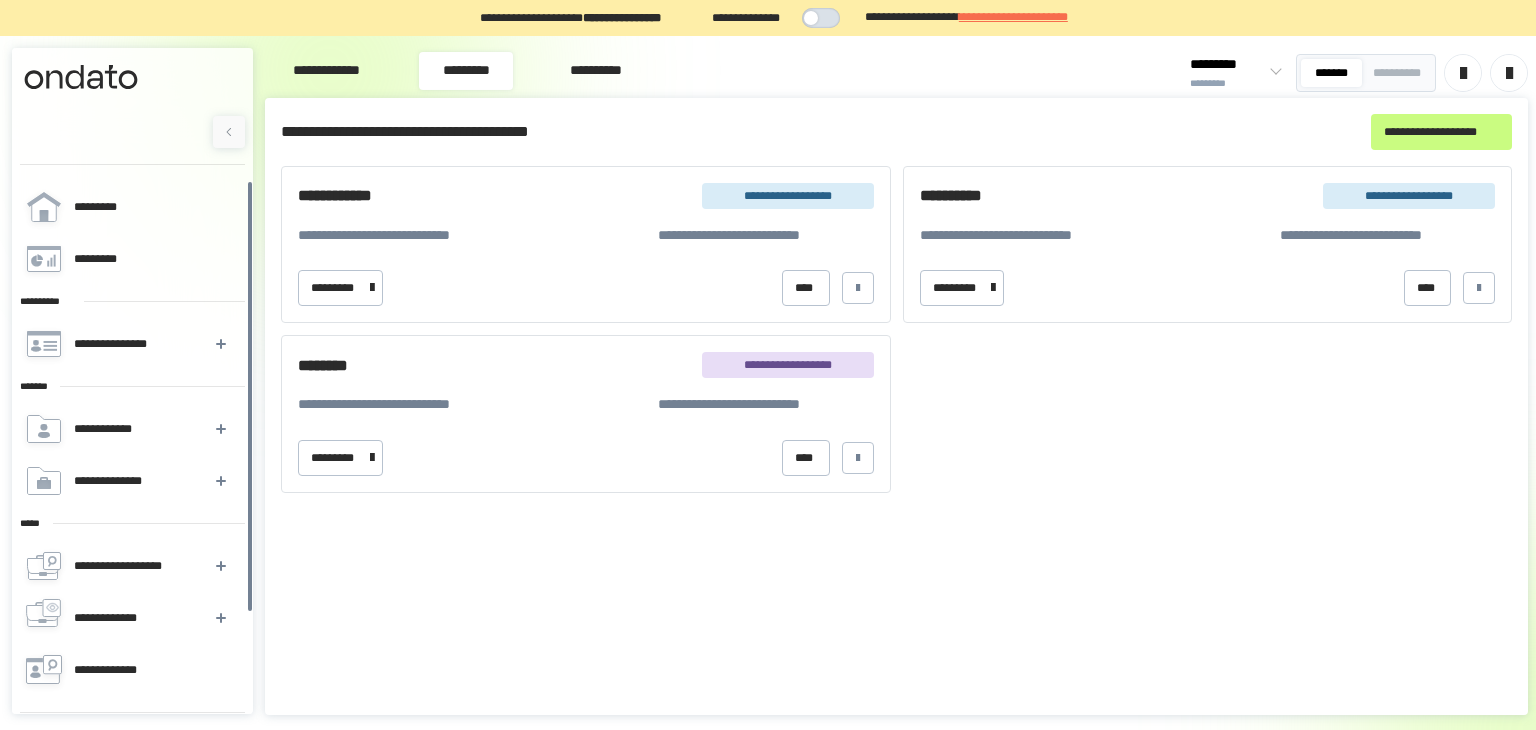 click on "**********" at bounding box center (326, 71) 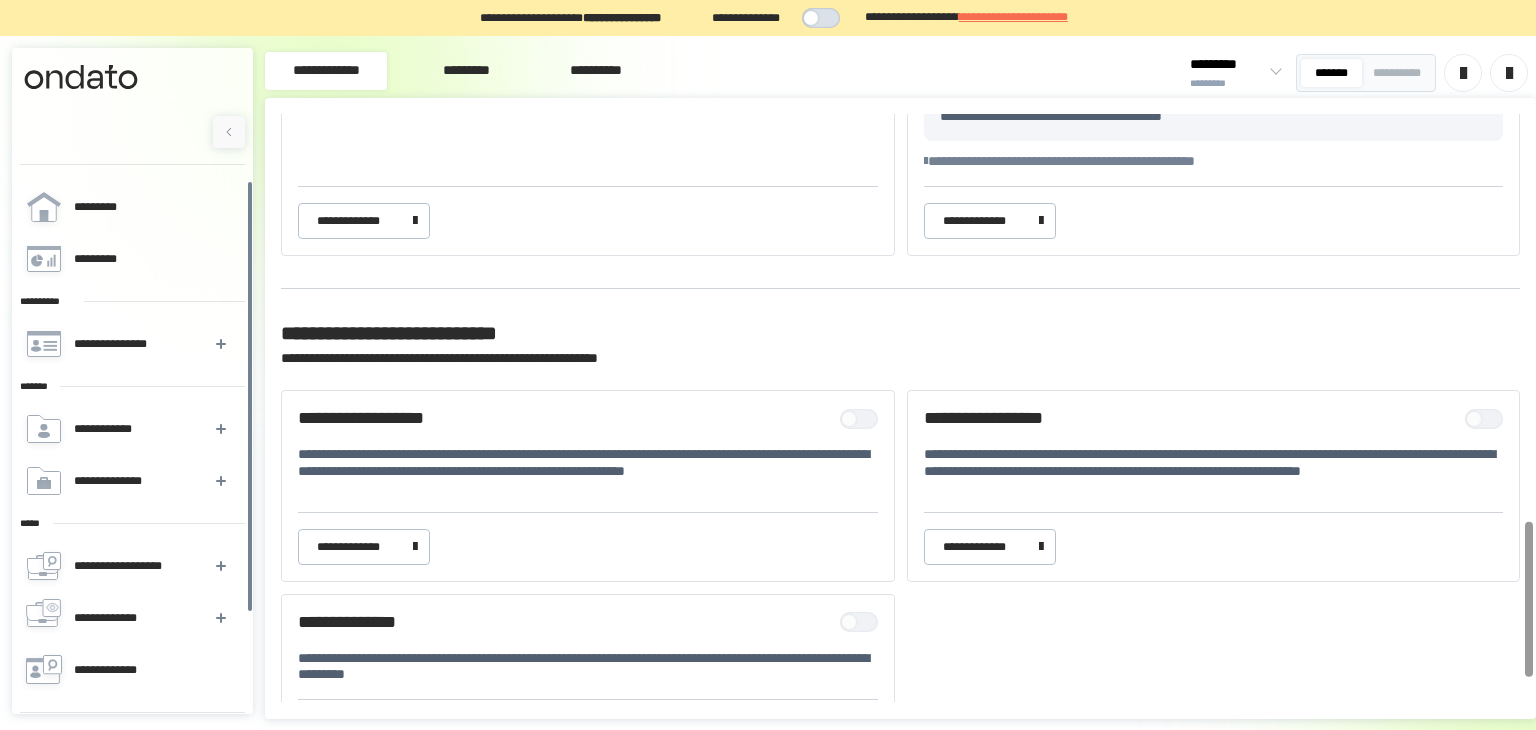 scroll, scrollTop: 1641, scrollLeft: 0, axis: vertical 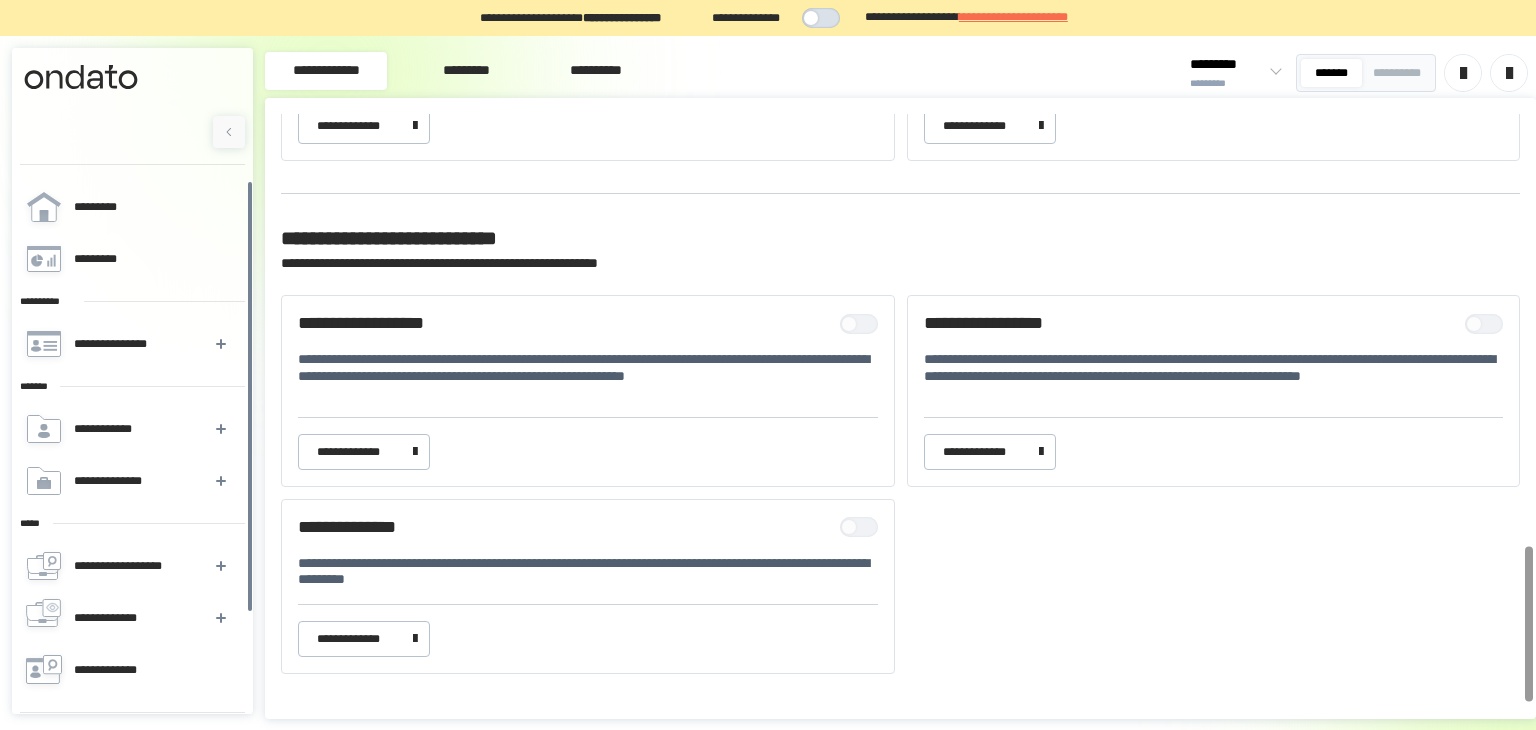 click at bounding box center [864, 324] 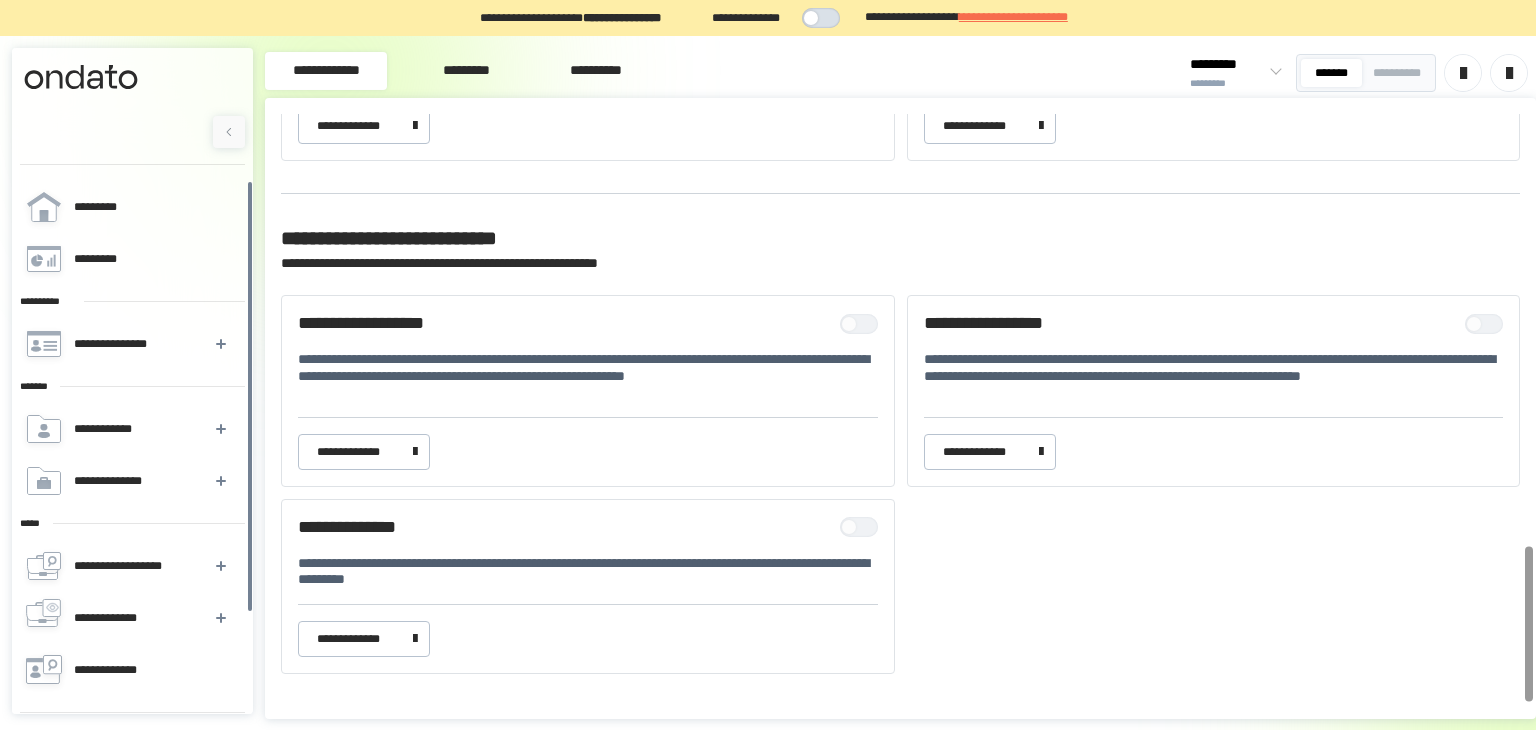scroll, scrollTop: 119, scrollLeft: 0, axis: vertical 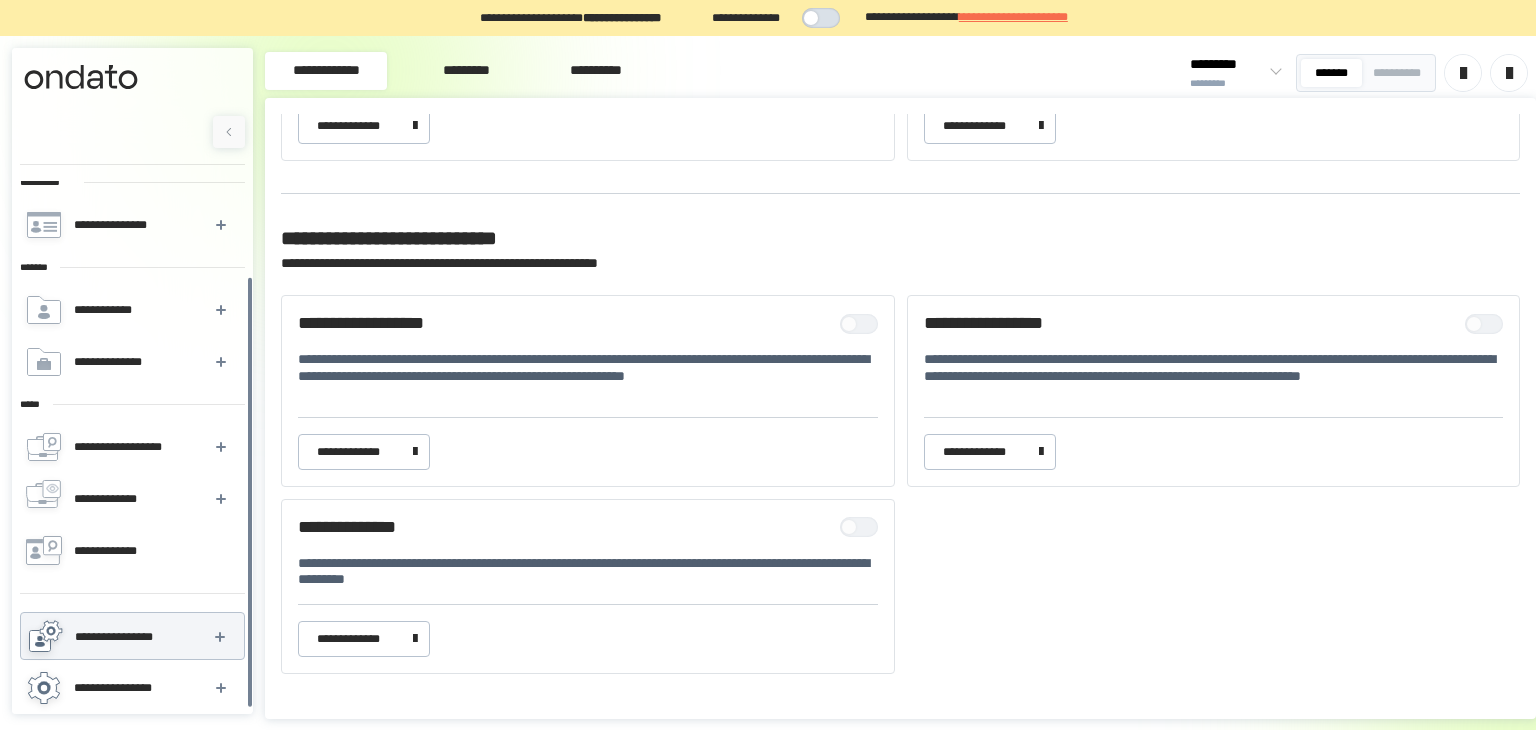 click on "**********" at bounding box center (131, 688) 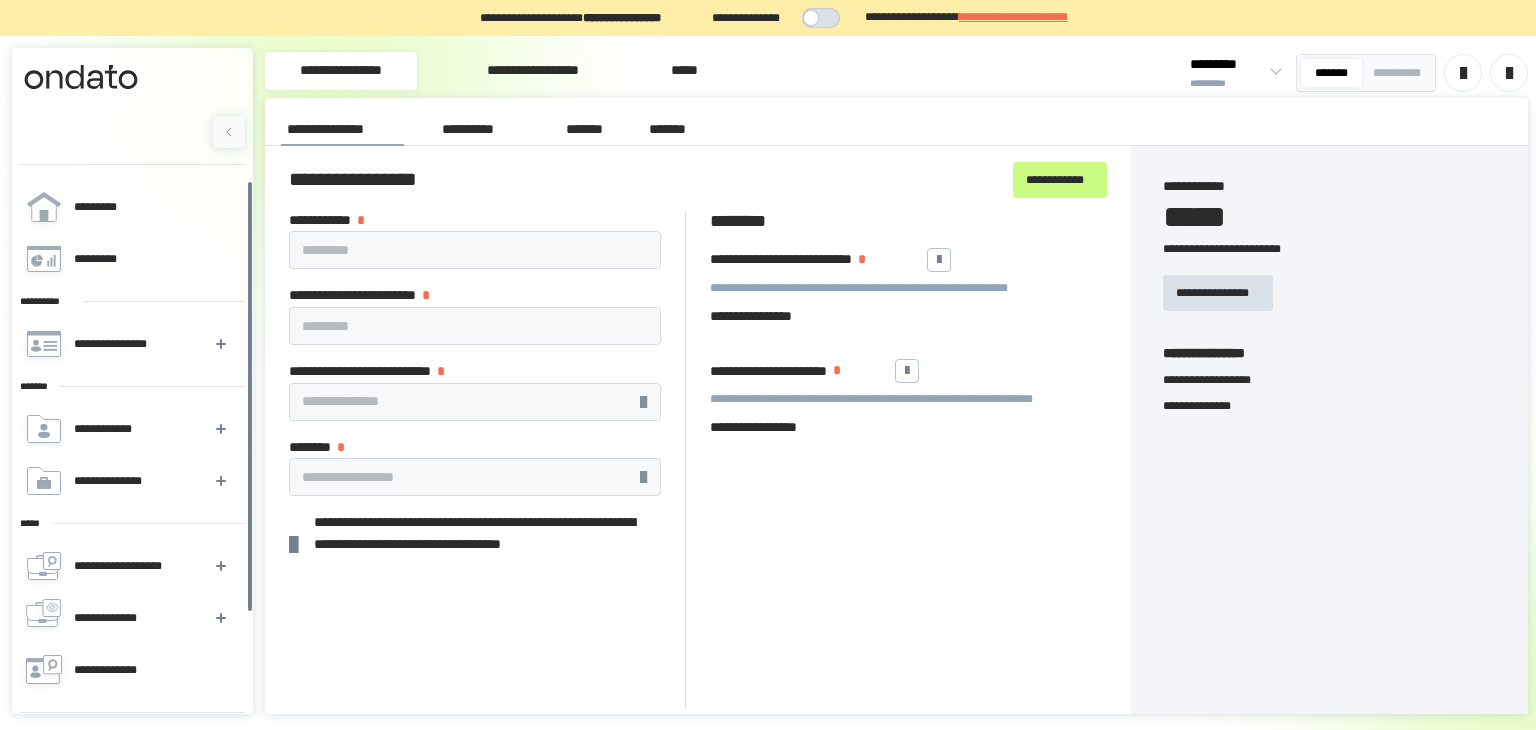 click on "**********" at bounding box center (482, 129) 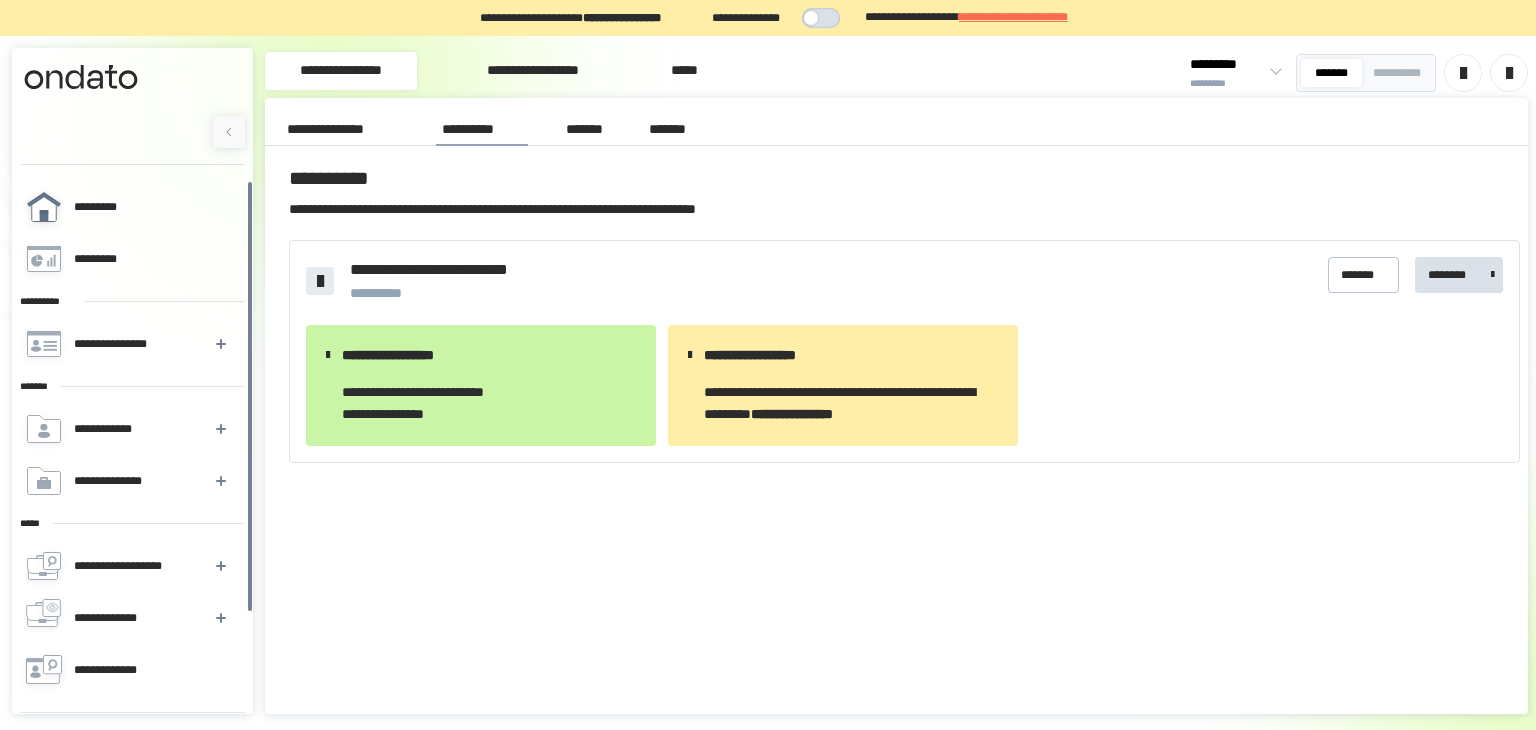 click on "*********" at bounding box center [131, 207] 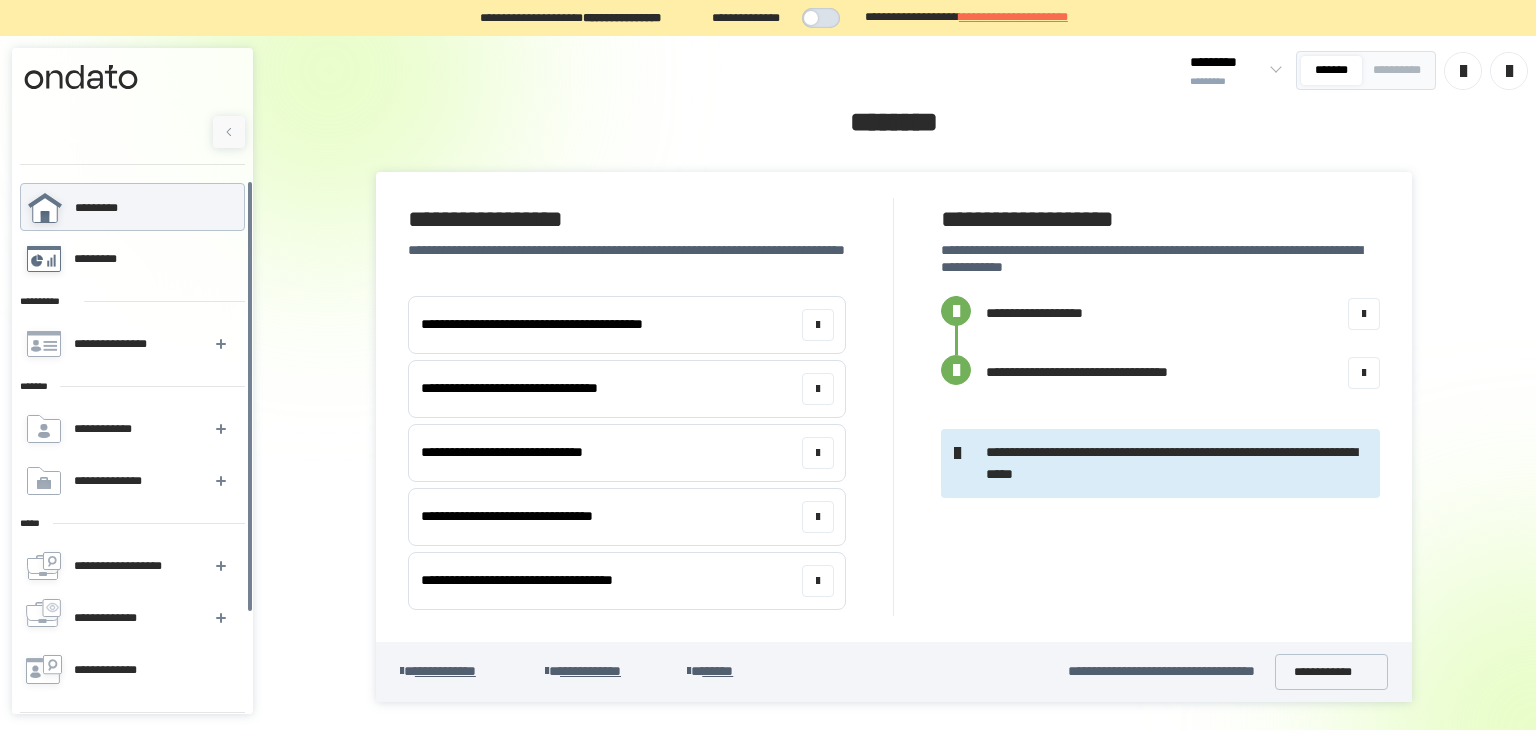 click on "*********" at bounding box center [131, 259] 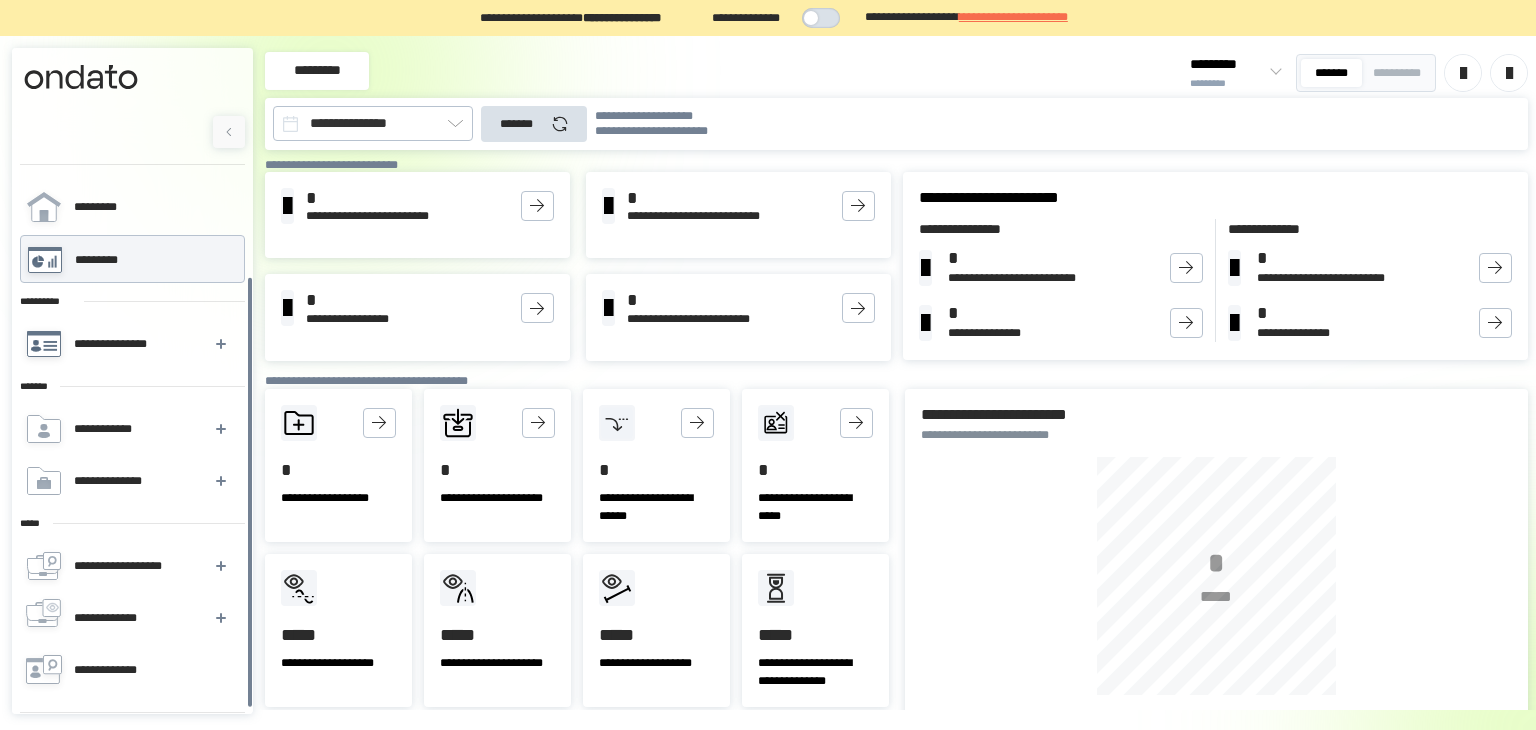 scroll, scrollTop: 119, scrollLeft: 0, axis: vertical 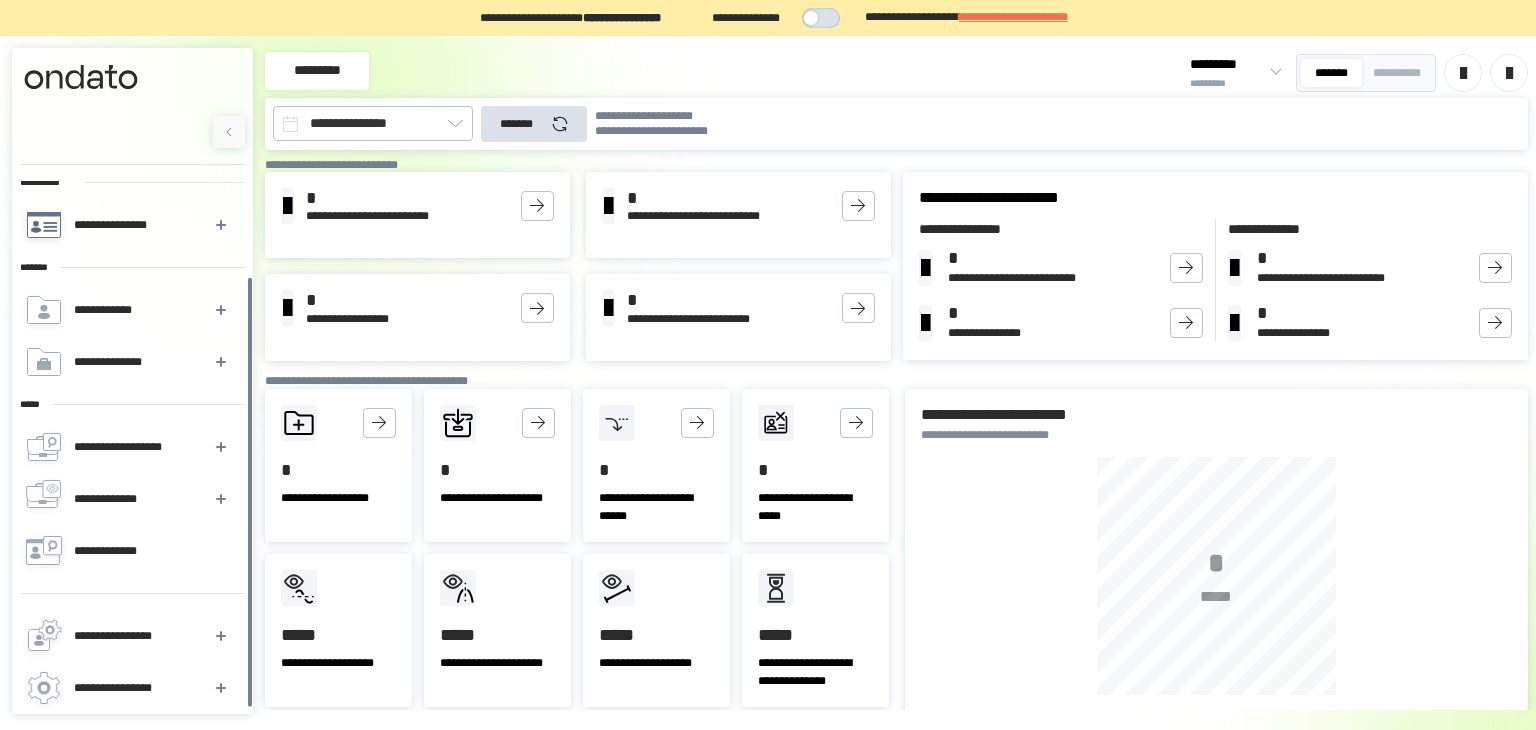 click on "**********" at bounding box center [114, 225] 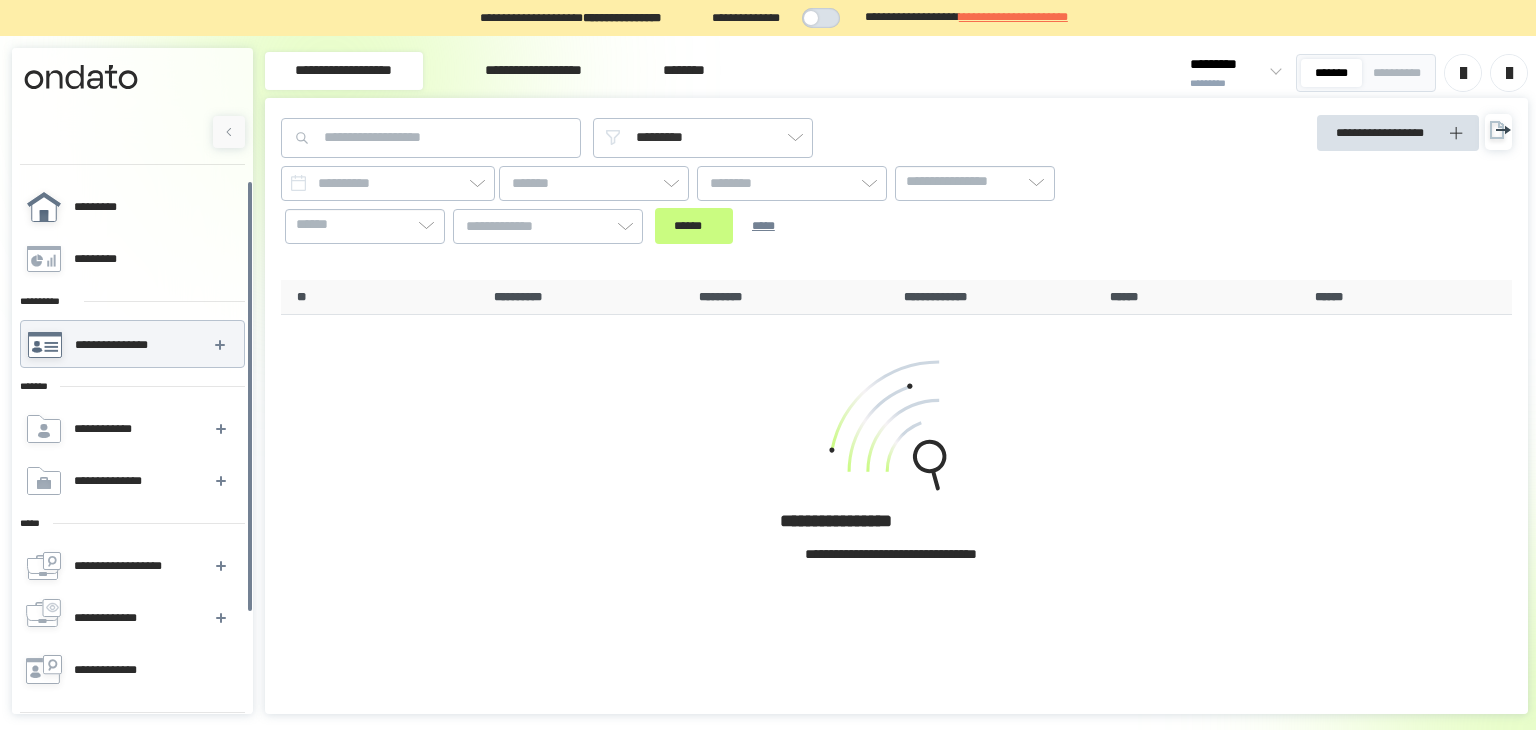 click on "*********" at bounding box center (131, 207) 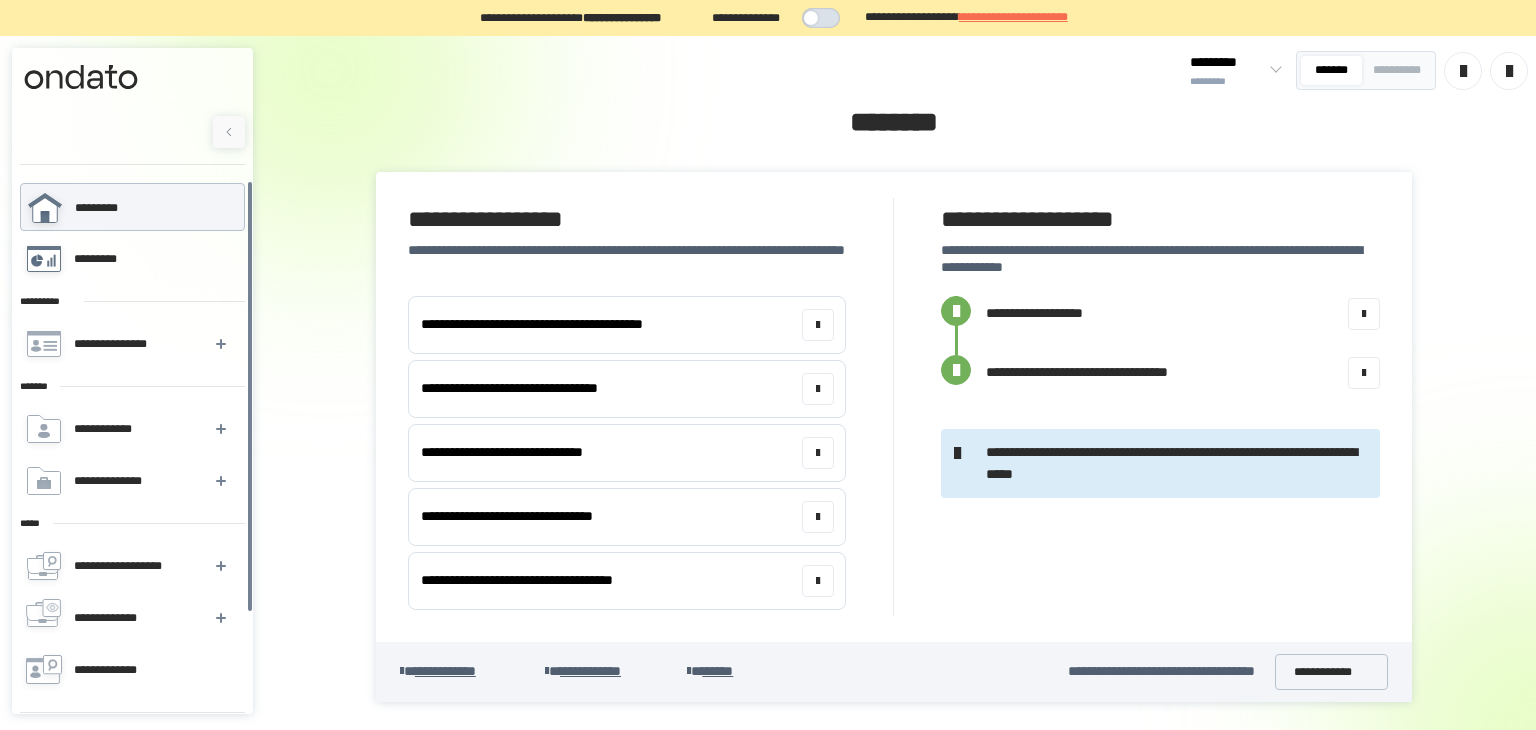 click on "*********" at bounding box center (131, 259) 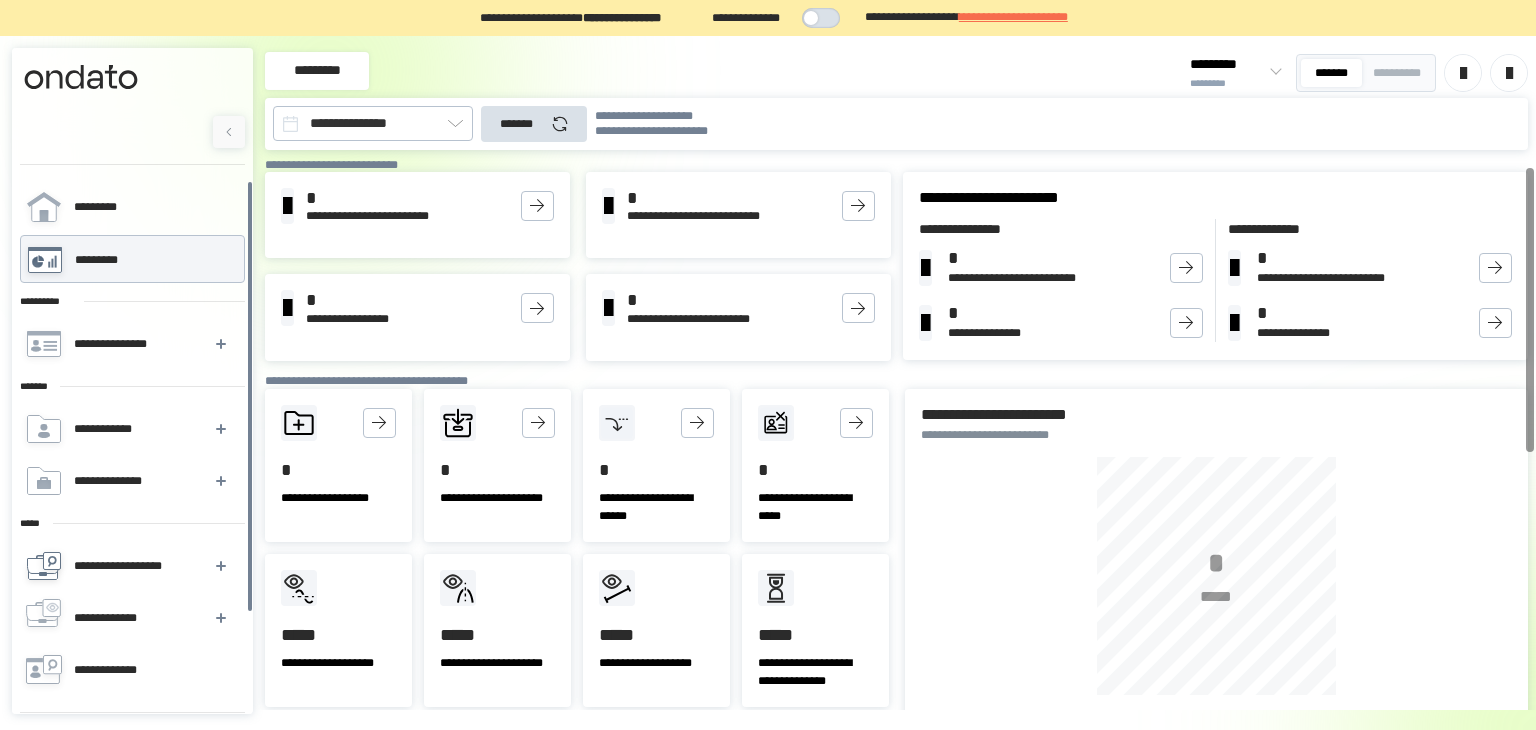 scroll, scrollTop: 119, scrollLeft: 0, axis: vertical 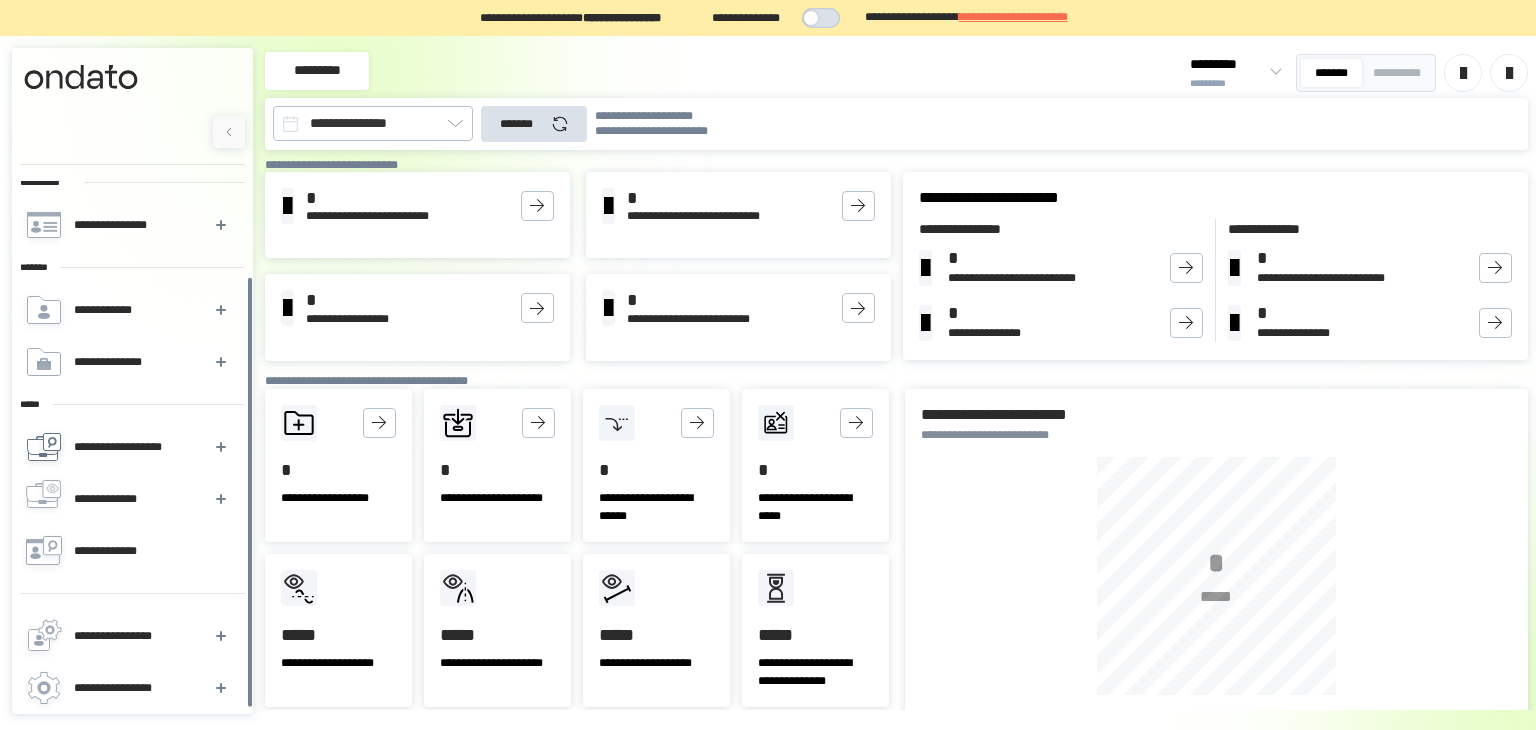 click on "**********" at bounding box center (117, 551) 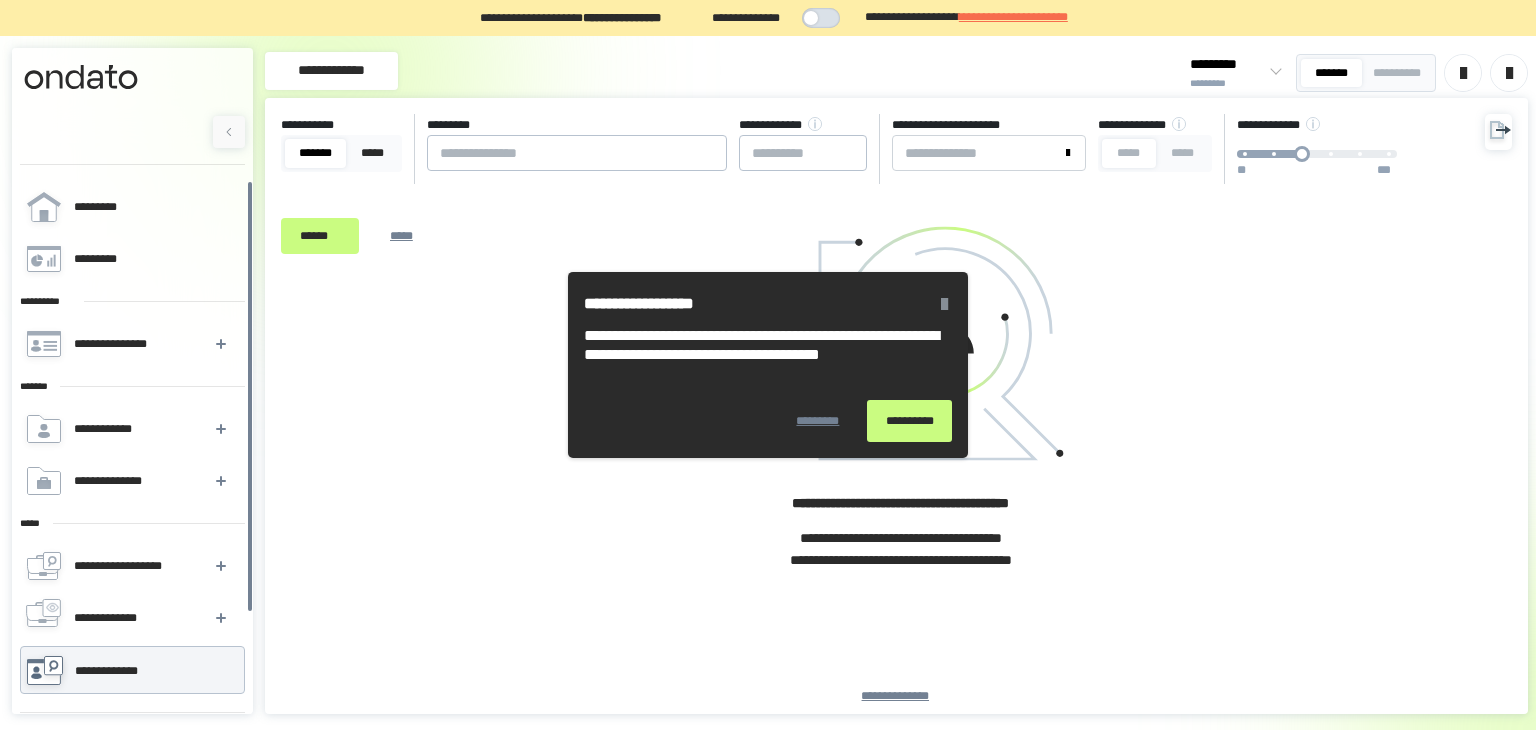 click at bounding box center [944, 304] 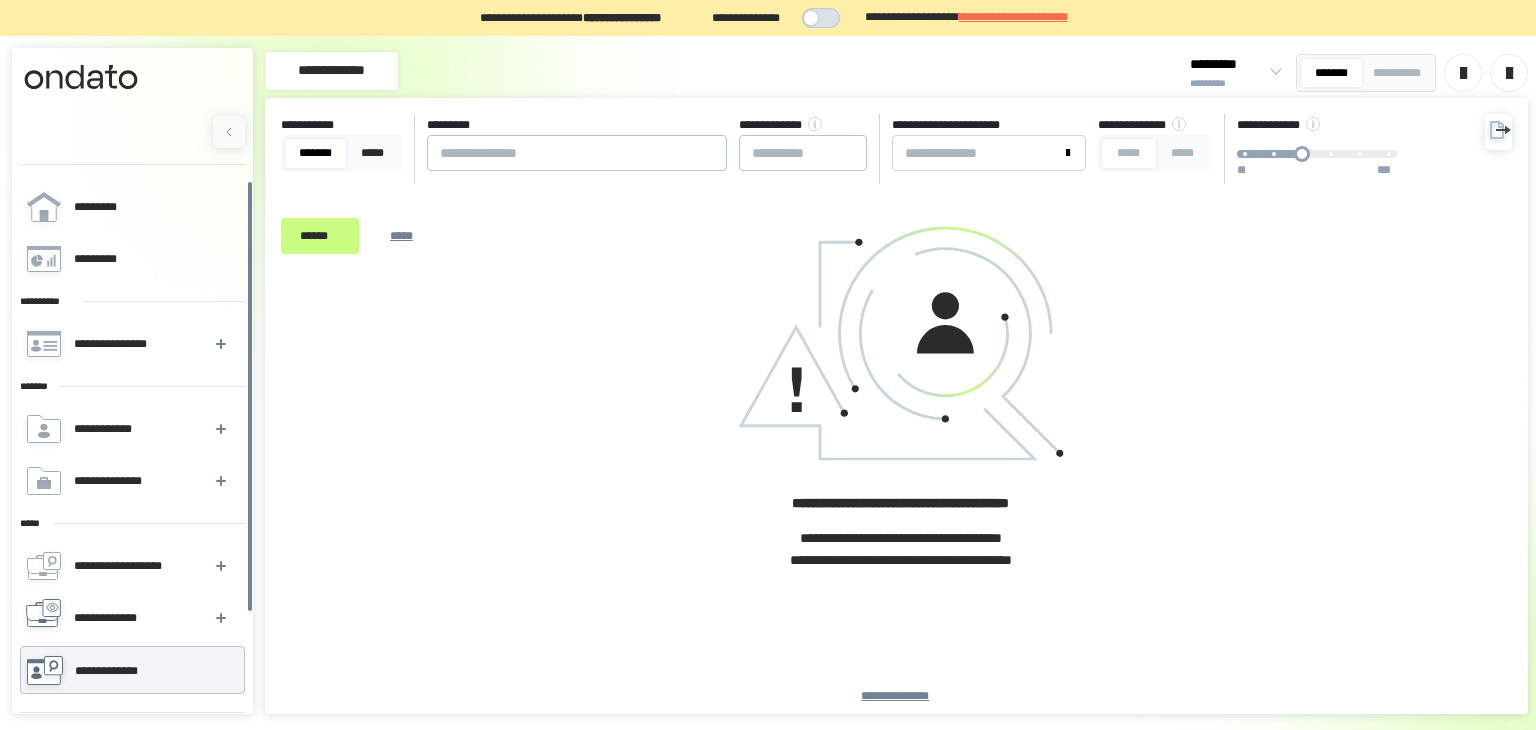 click on "**********" at bounding box center (120, 618) 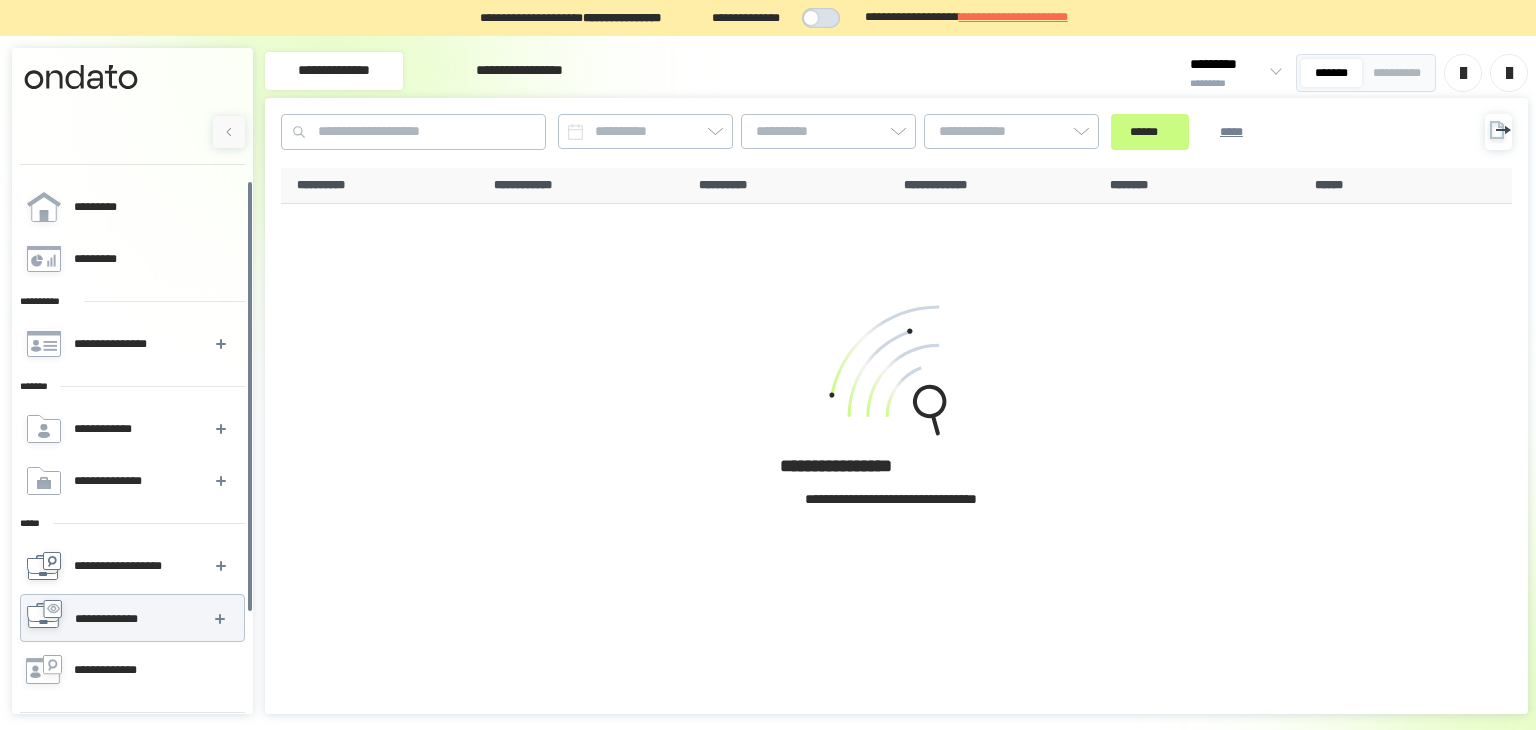 click on "**********" at bounding box center [129, 566] 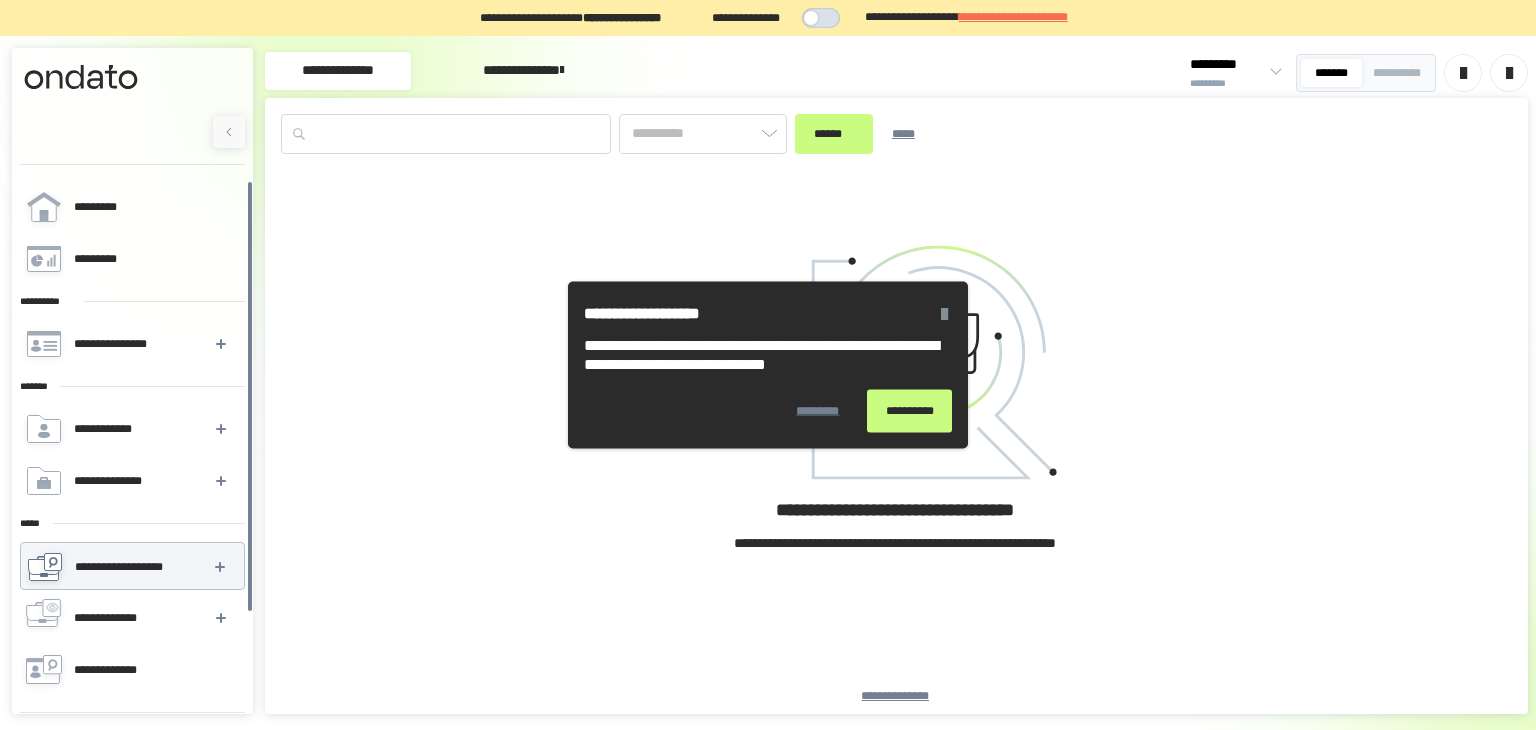 type on "*********" 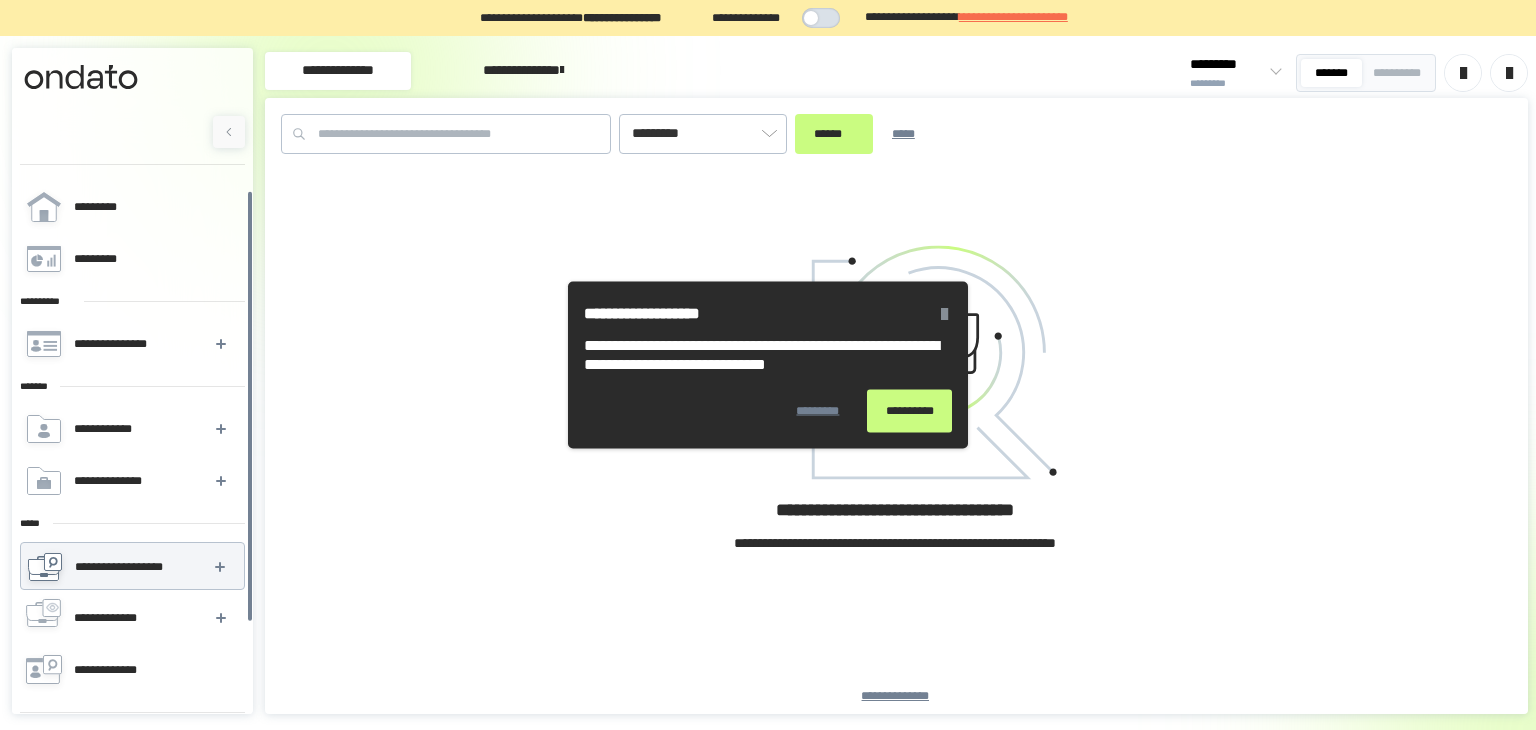scroll, scrollTop: 119, scrollLeft: 0, axis: vertical 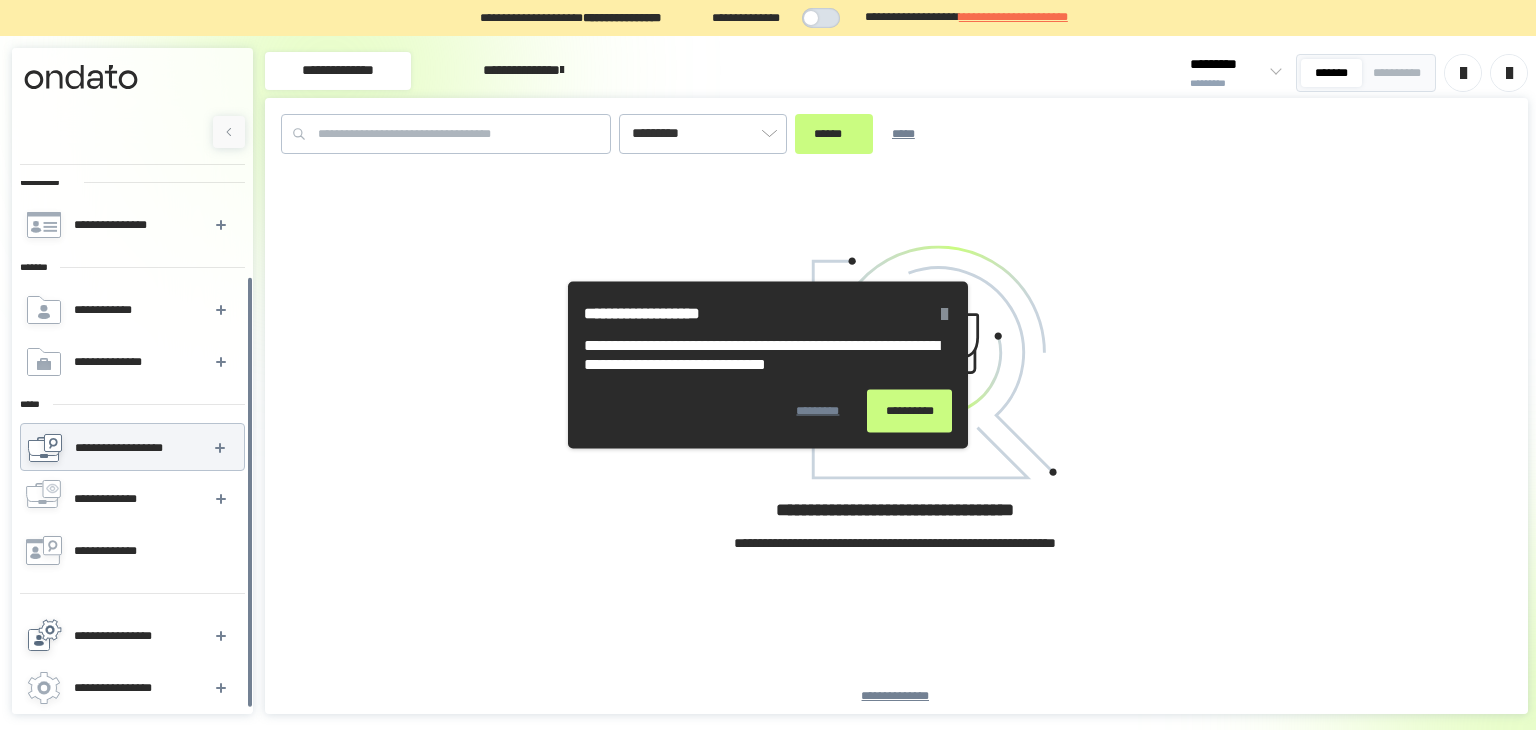 click on "**********" at bounding box center [118, 636] 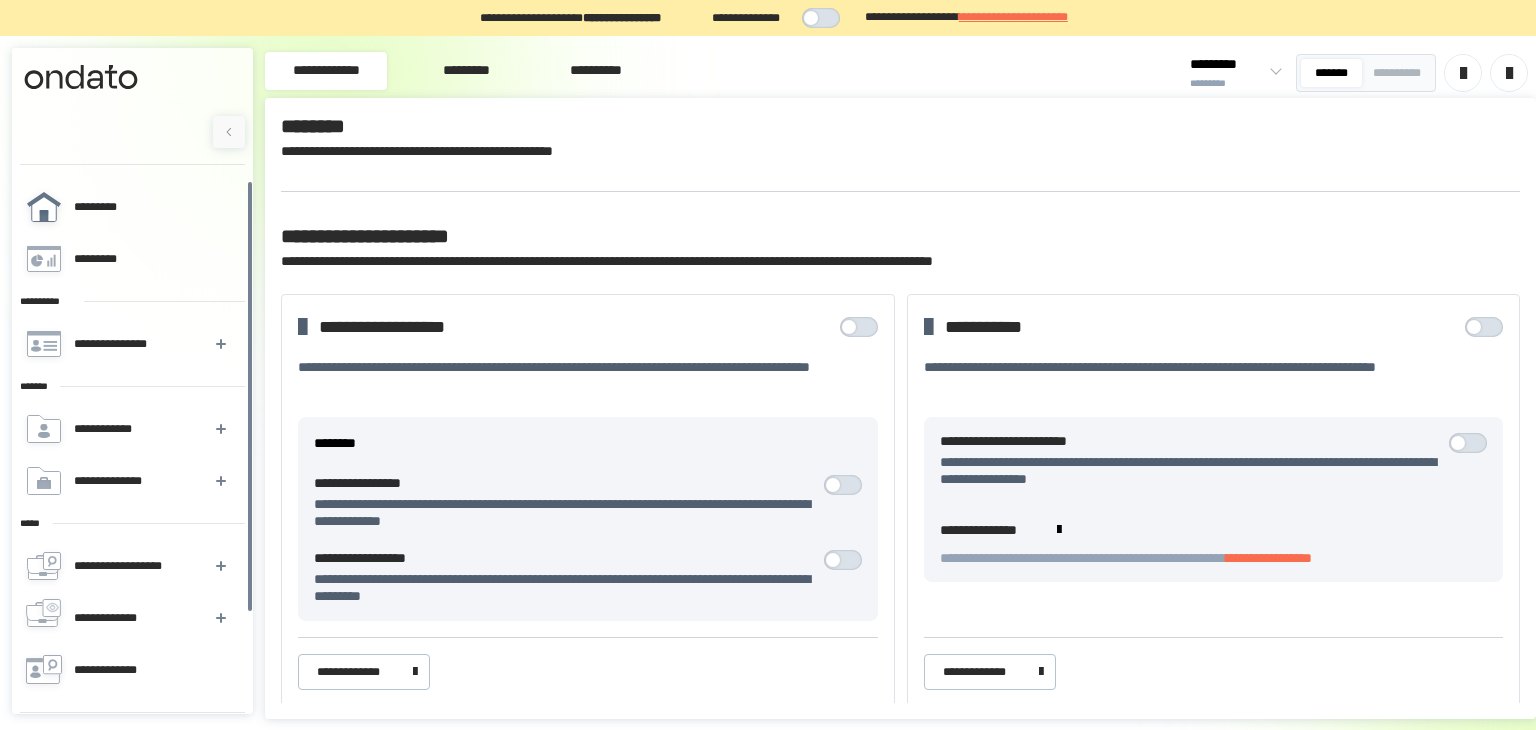 click on "*********" at bounding box center [107, 207] 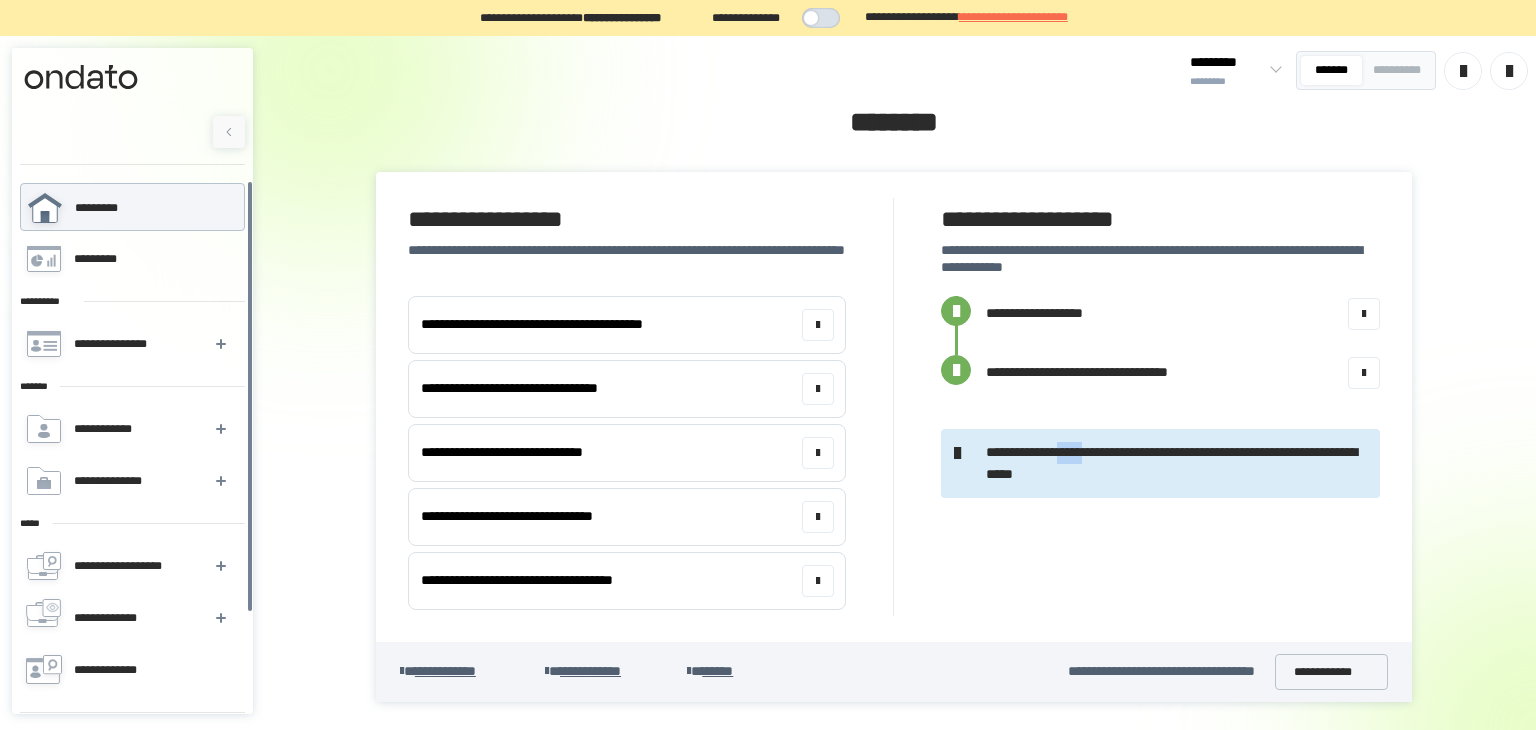 drag, startPoint x: 1079, startPoint y: 452, endPoint x: 1110, endPoint y: 457, distance: 31.400637 